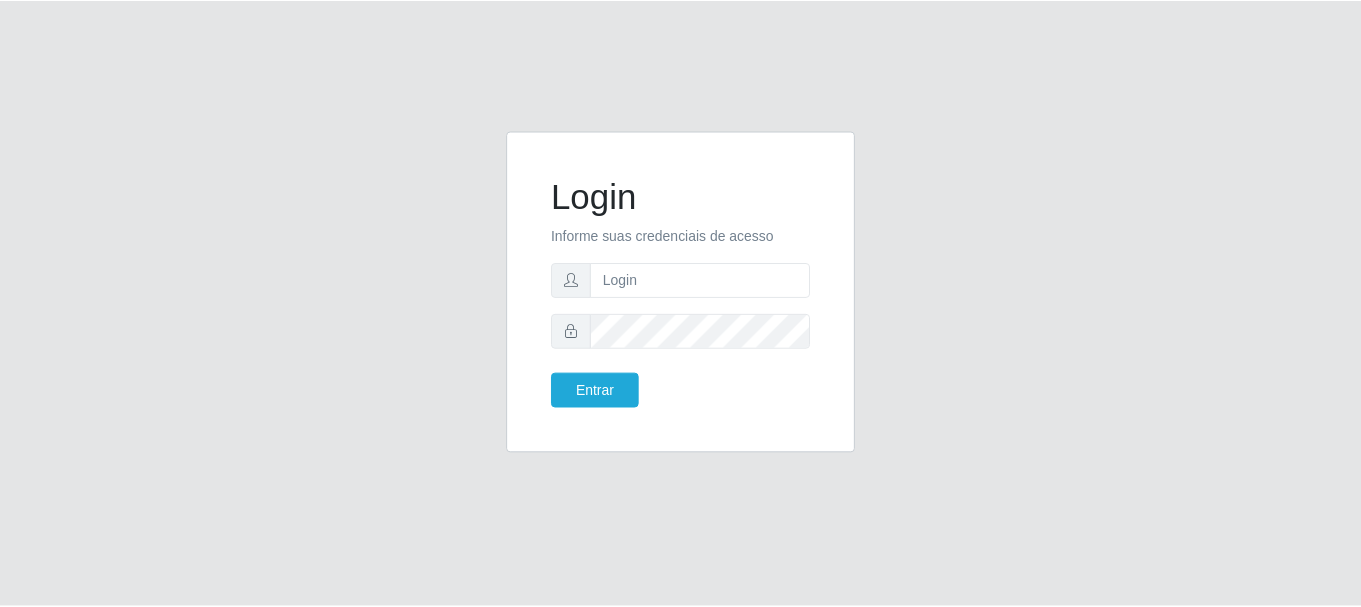 scroll, scrollTop: 0, scrollLeft: 0, axis: both 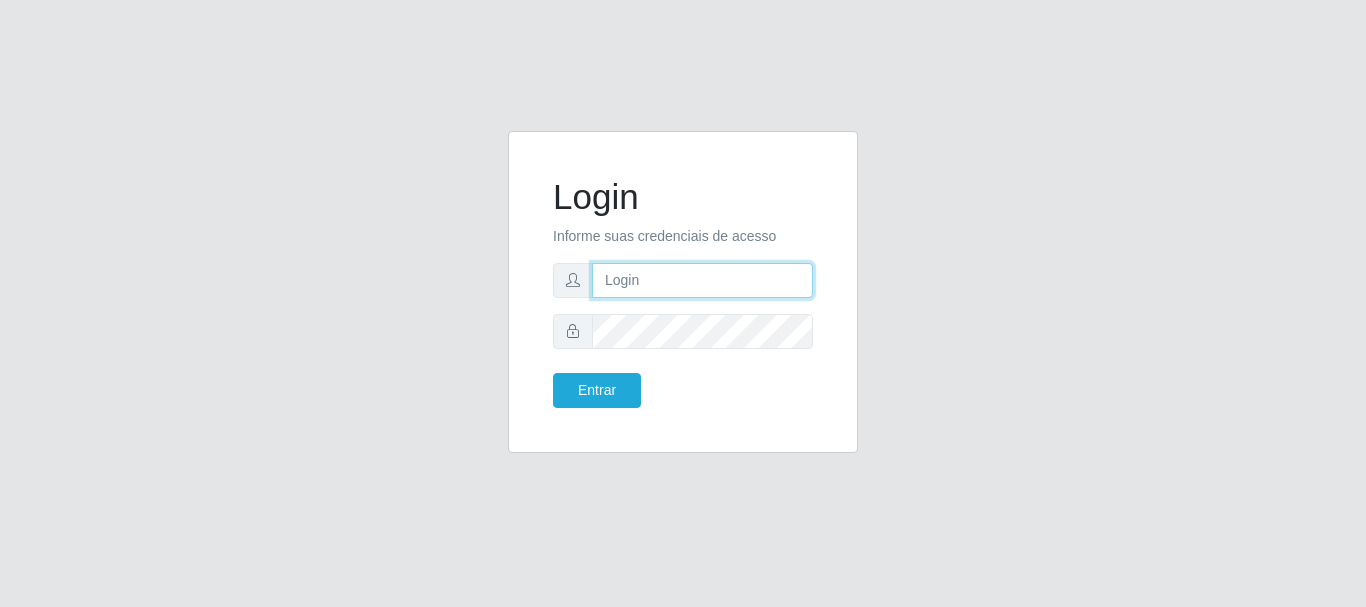 click at bounding box center [702, 280] 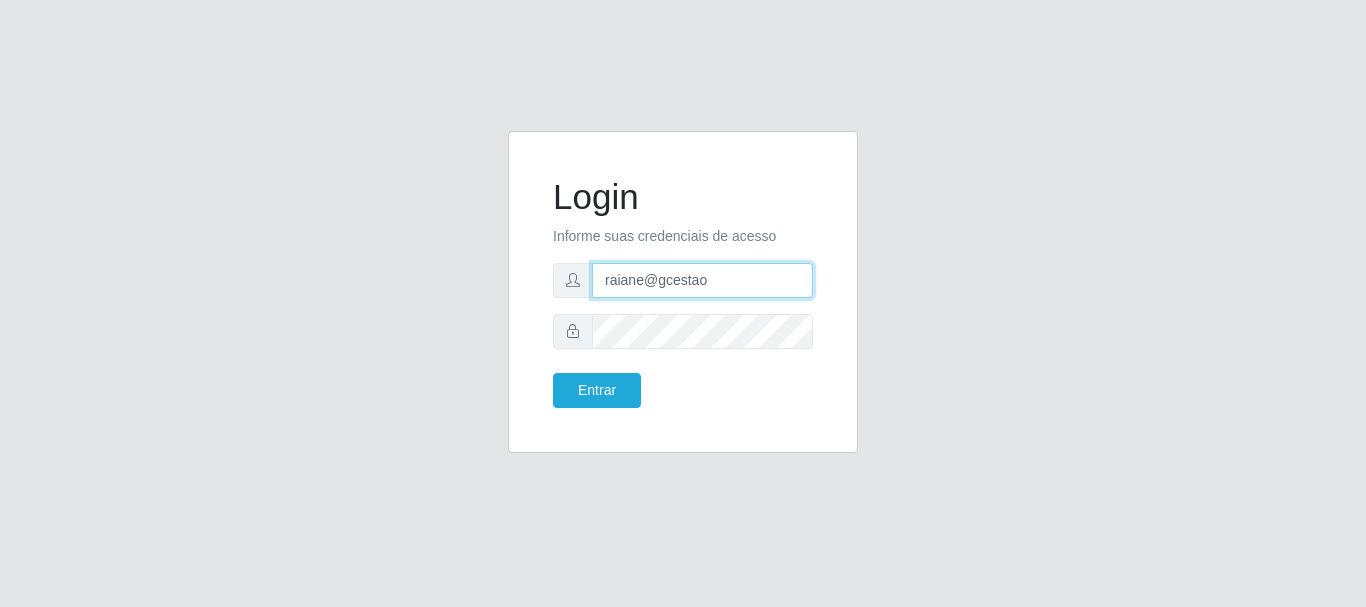 type on "raiane@gcestao" 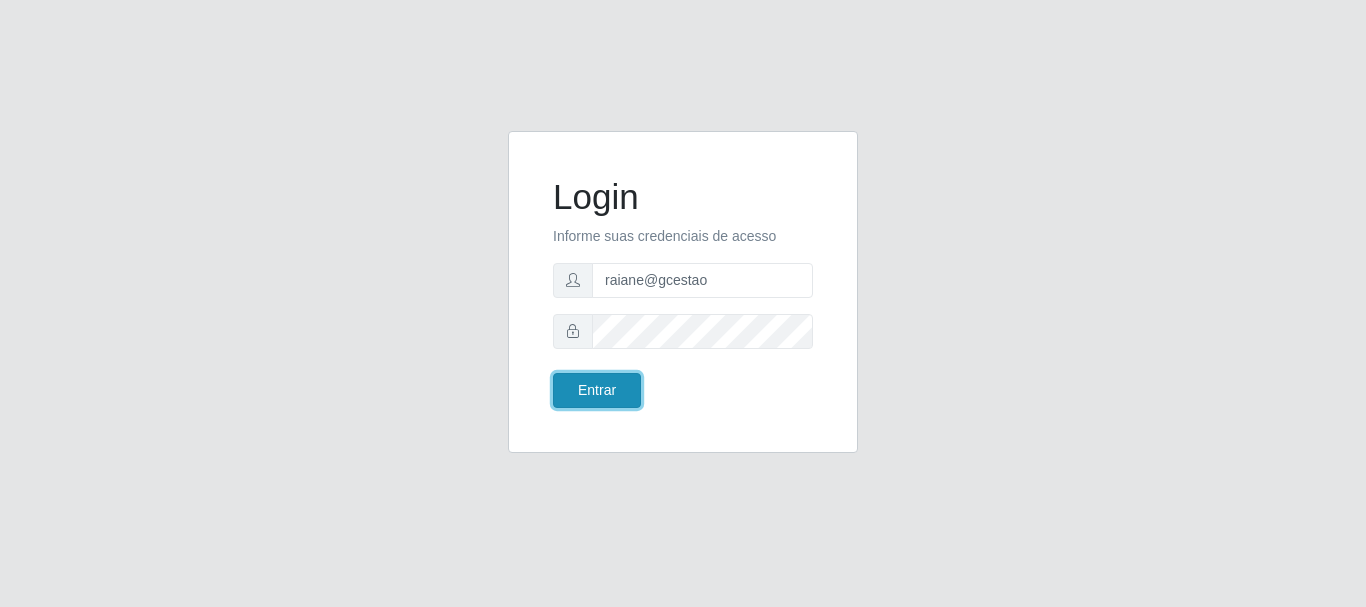 click on "Entrar" at bounding box center [597, 390] 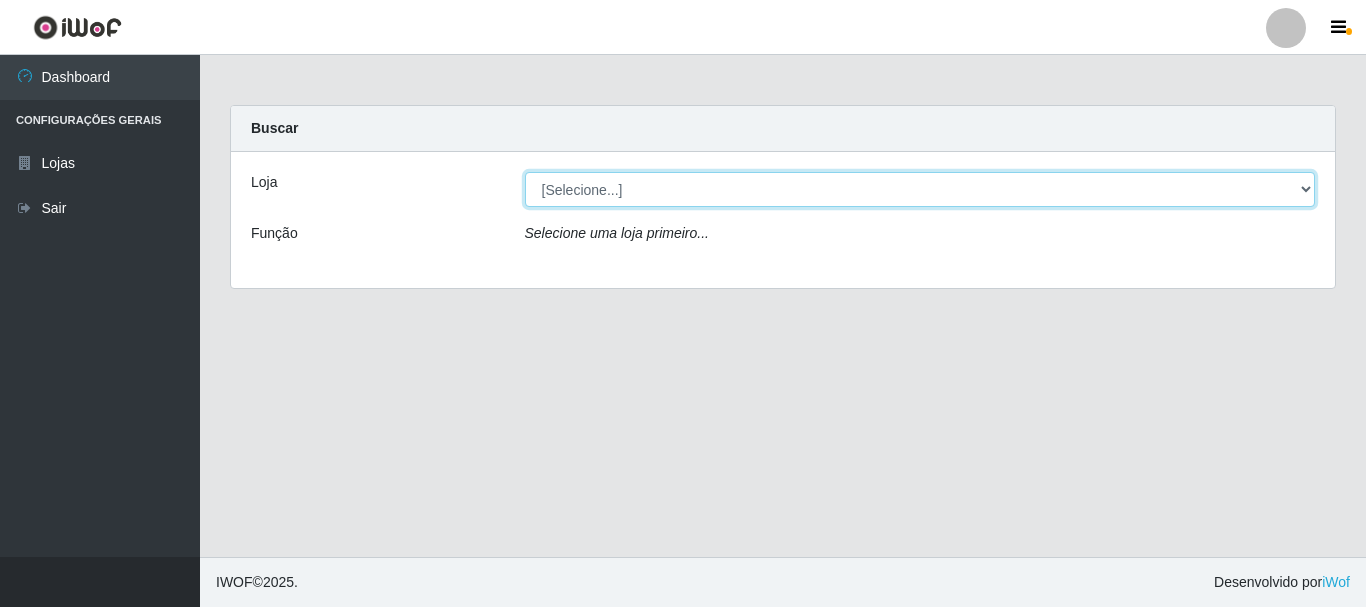 click on "[Selecione...] O Cestão - Geisel" at bounding box center (920, 189) 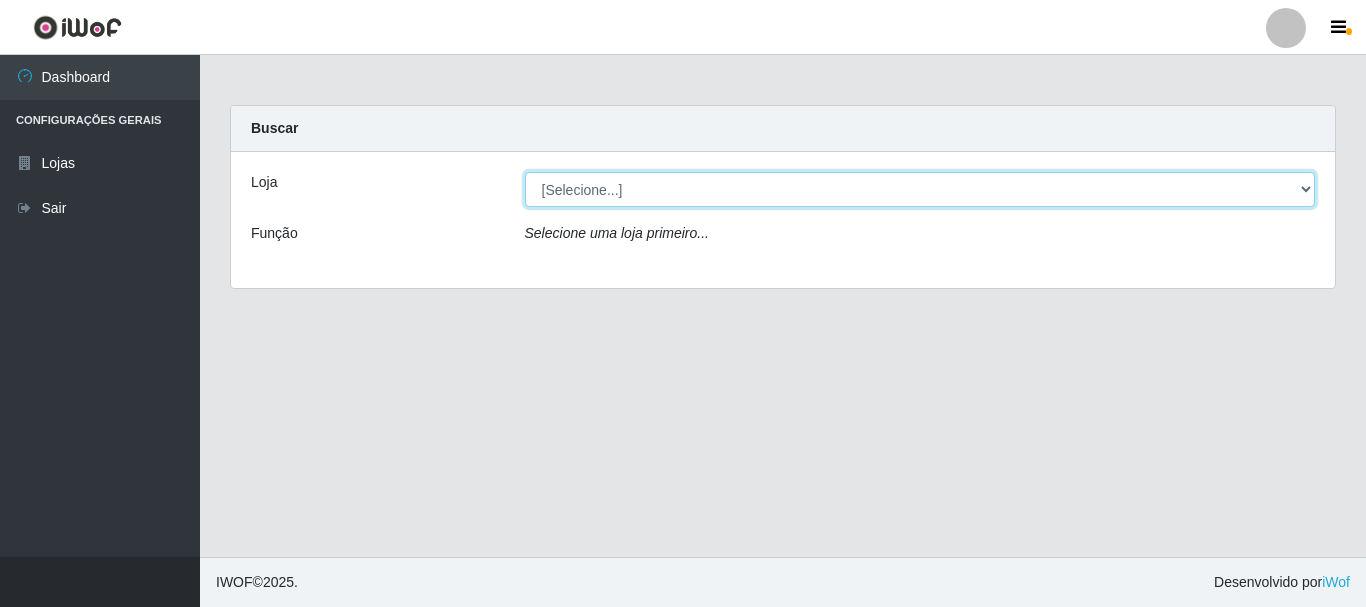 select on "224" 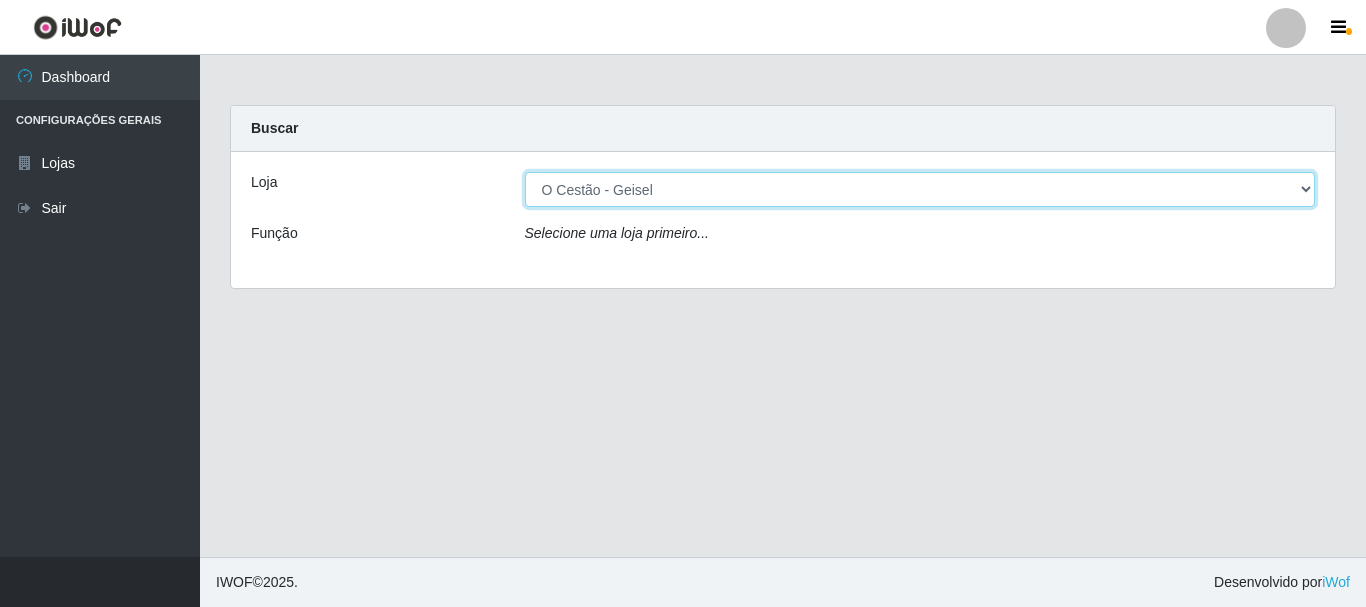 click on "[Selecione...] O Cestão - Geisel" at bounding box center [920, 189] 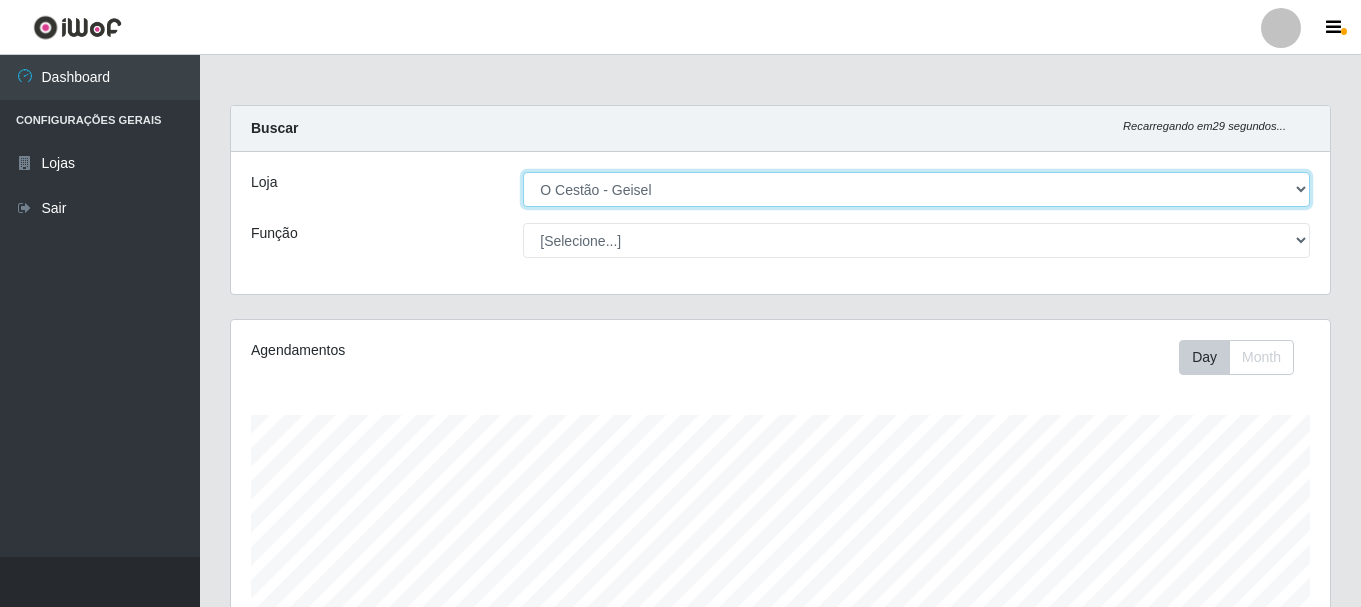 scroll, scrollTop: 999585, scrollLeft: 998901, axis: both 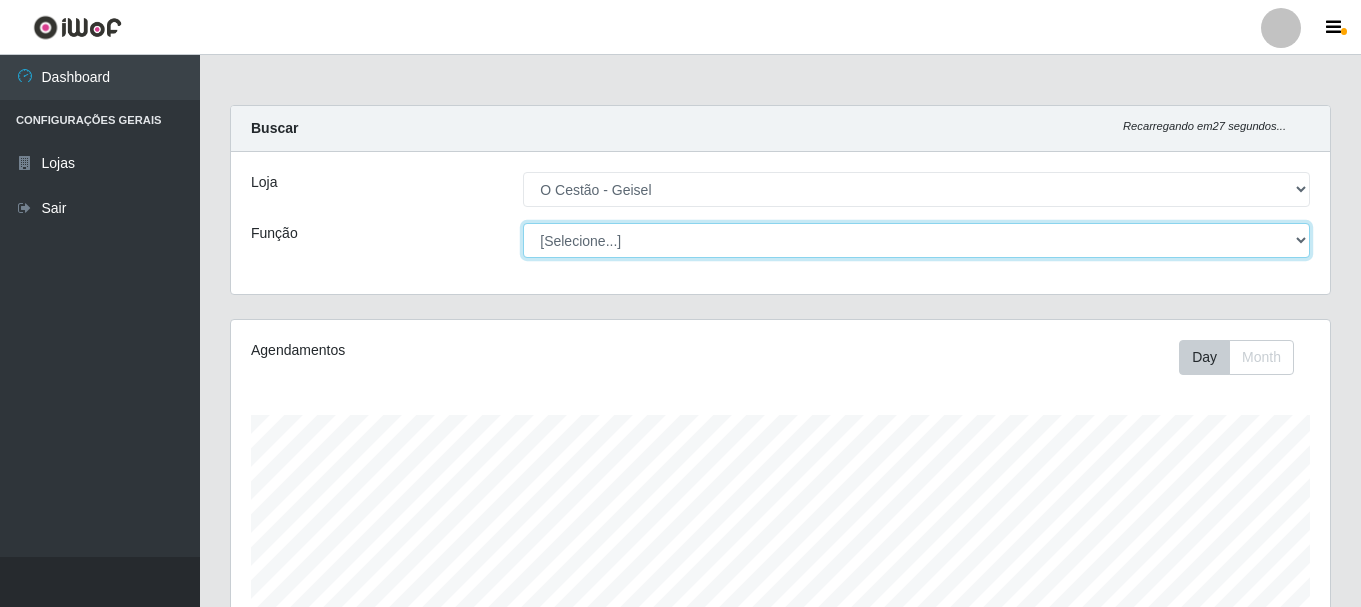 click on "[Selecione...] ASG ASG + ASG ++ Auxiliar de Estoque Auxiliar de Estoque + Auxiliar de Estoque ++ Balconista Balconista + Balconista ++ Balconista de Frios Balconista de Frios + Balconista de Frios ++ Balconista de Padaria  Balconista de Padaria + Balconista de Padaria ++ Embalador Embalador + Embalador ++ Operador de Caixa Operador de Caixa + Operador de Caixa ++ Repositor  Repositor + Repositor ++" at bounding box center (916, 240) 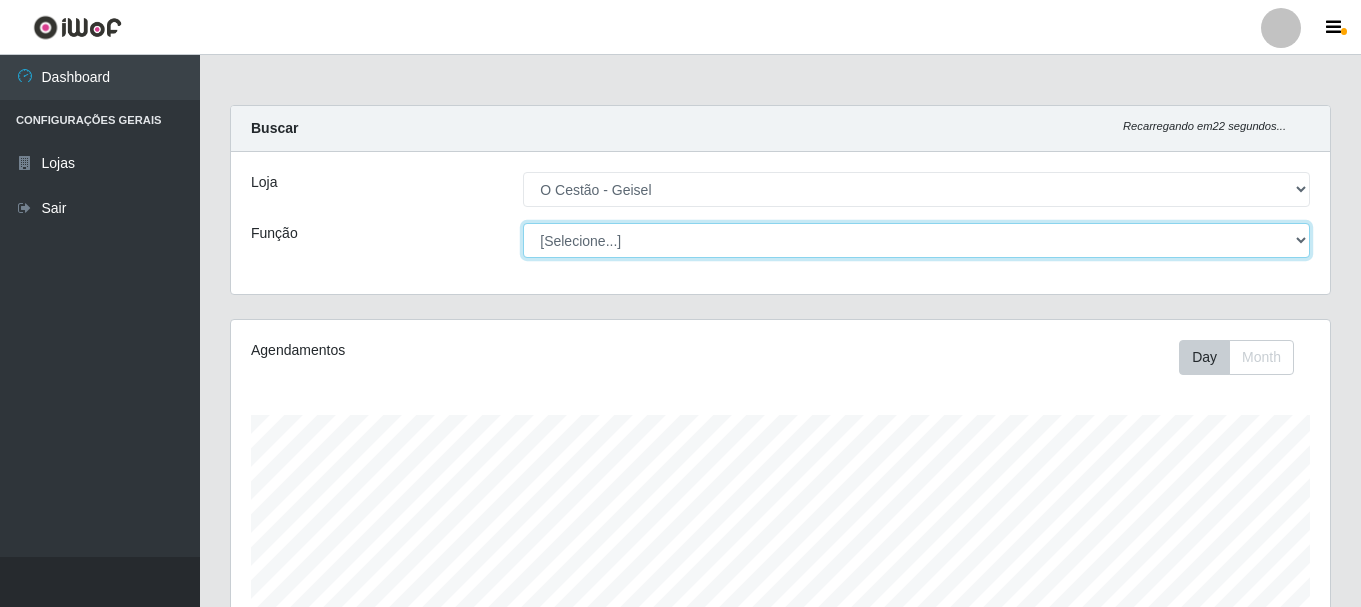 select on "72" 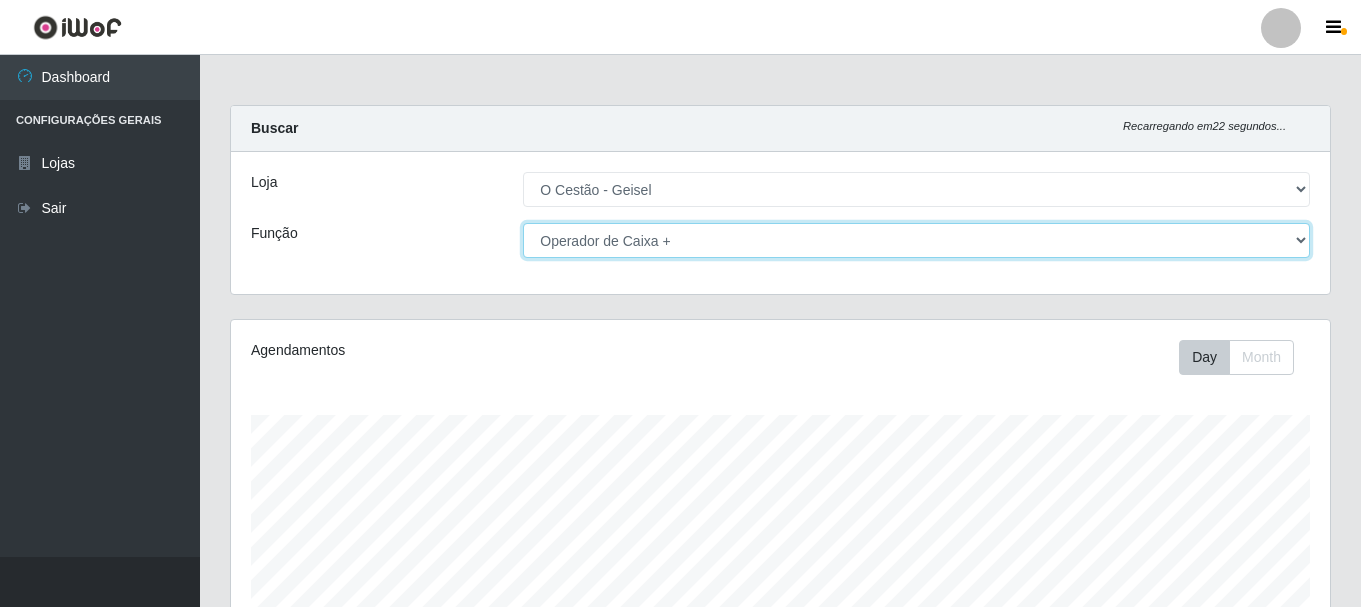 click on "[Selecione...] ASG ASG + ASG ++ Auxiliar de Estoque Auxiliar de Estoque + Auxiliar de Estoque ++ Balconista Balconista + Balconista ++ Balconista de Frios Balconista de Frios + Balconista de Frios ++ Balconista de Padaria  Balconista de Padaria + Balconista de Padaria ++ Embalador Embalador + Embalador ++ Operador de Caixa Operador de Caixa + Operador de Caixa ++ Repositor  Repositor + Repositor ++" at bounding box center (916, 240) 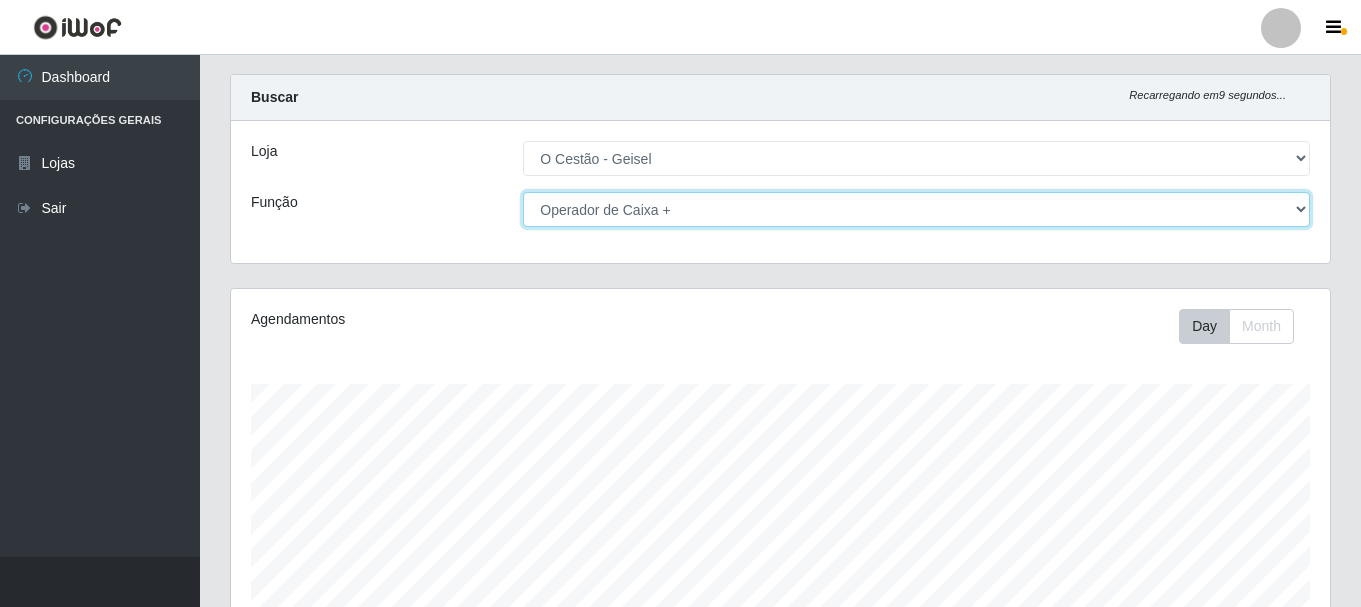 scroll, scrollTop: 0, scrollLeft: 0, axis: both 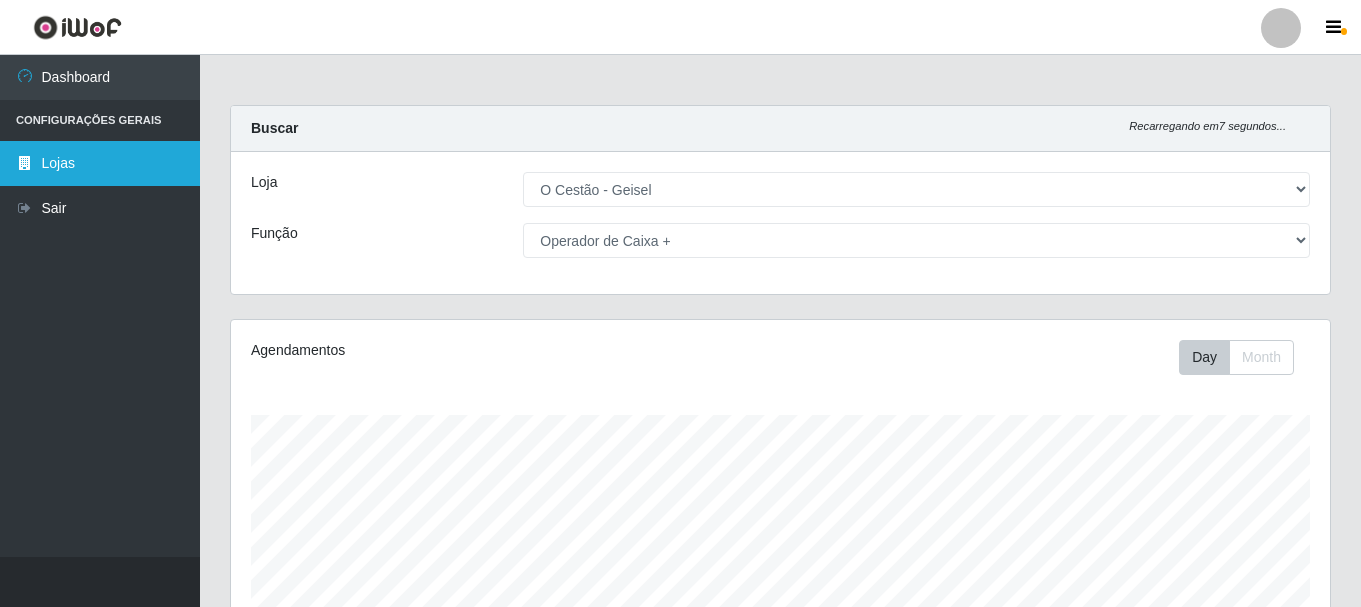 click on "Lojas" at bounding box center (100, 163) 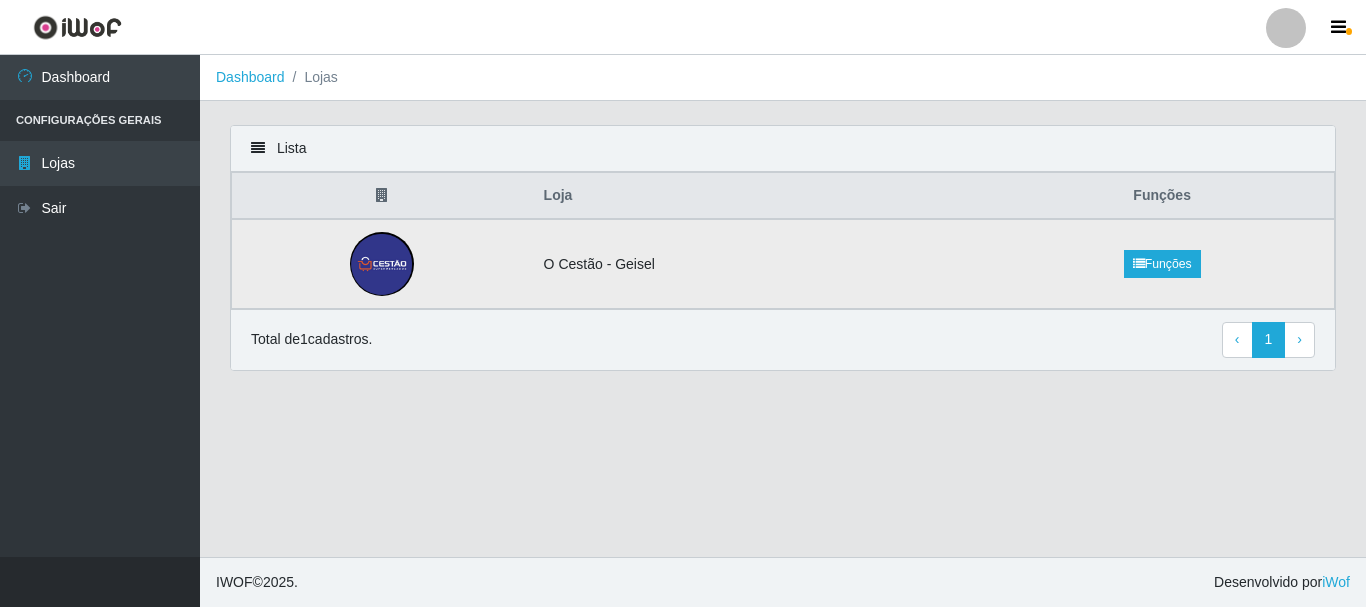 click at bounding box center [382, 264] 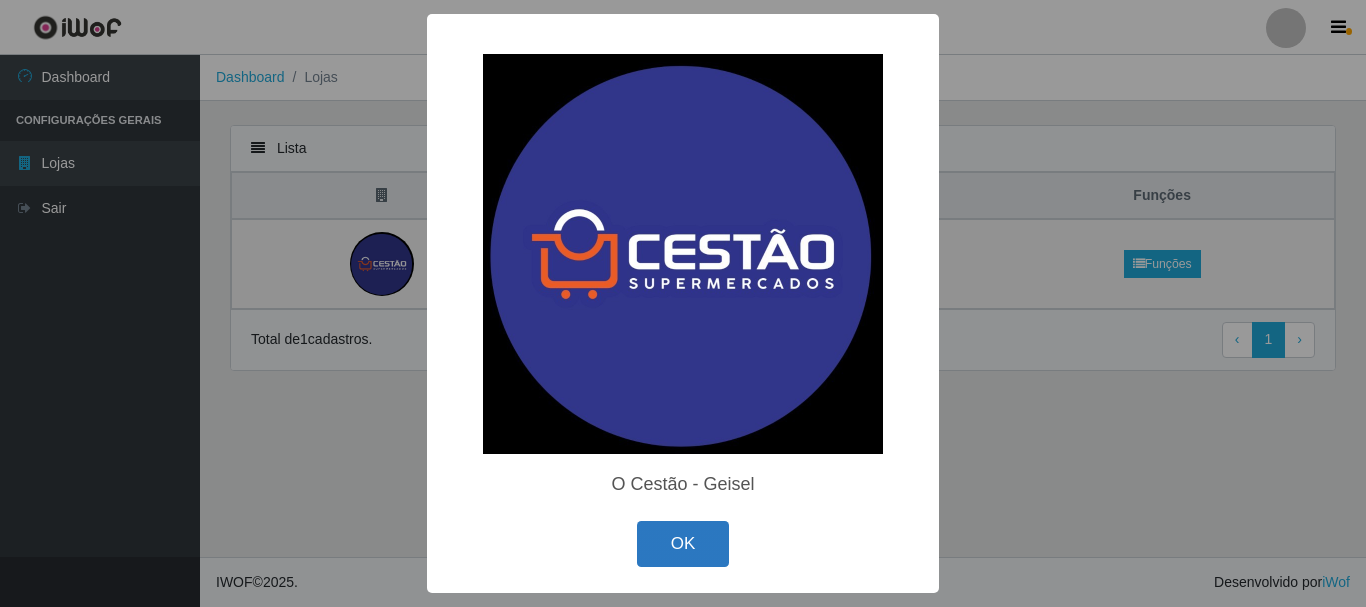 click on "OK" at bounding box center (683, 544) 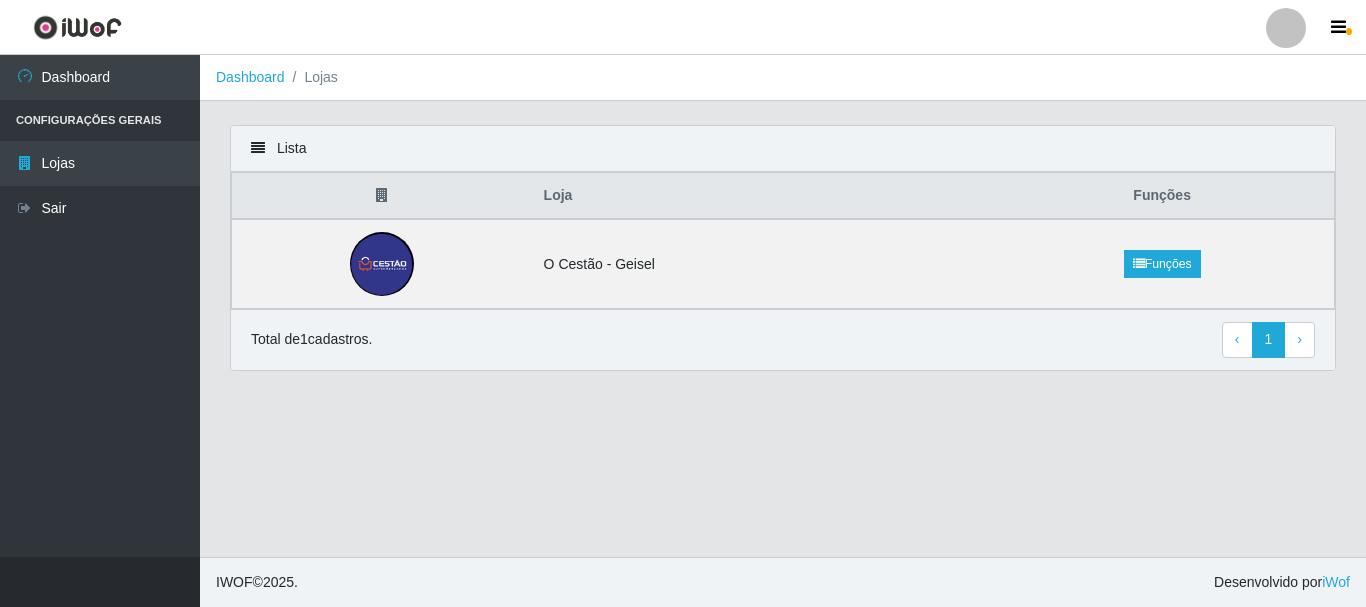 click on "Lojas" at bounding box center (311, 77) 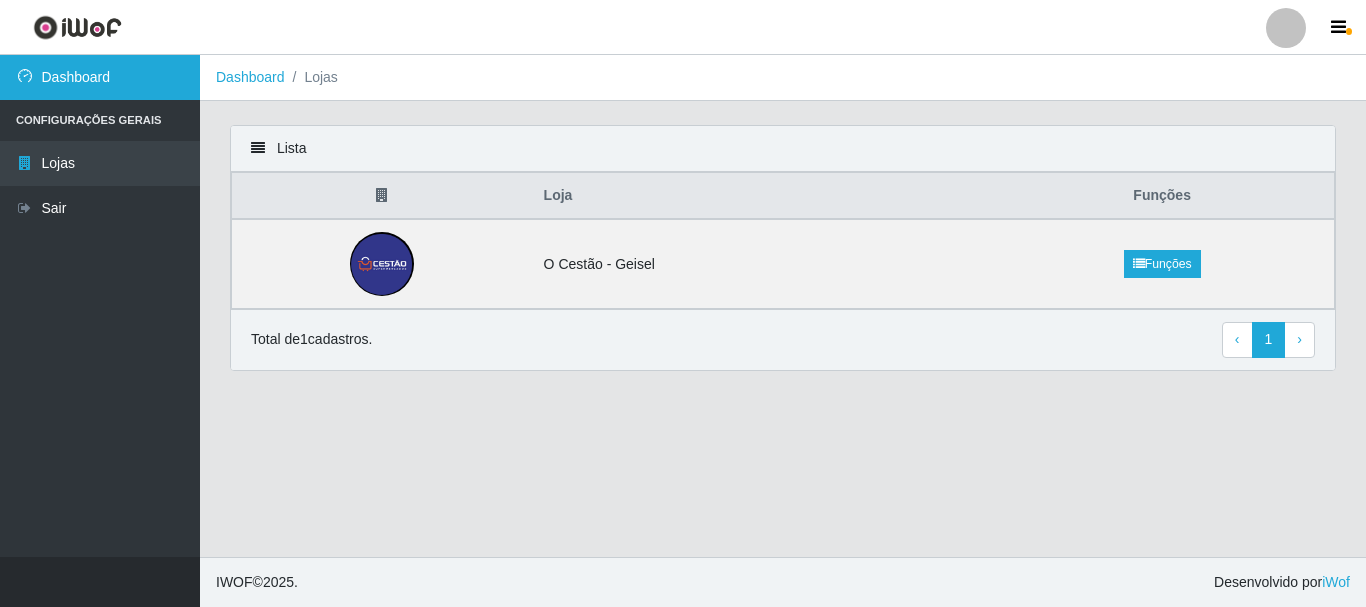 click on "Dashboard" at bounding box center (100, 77) 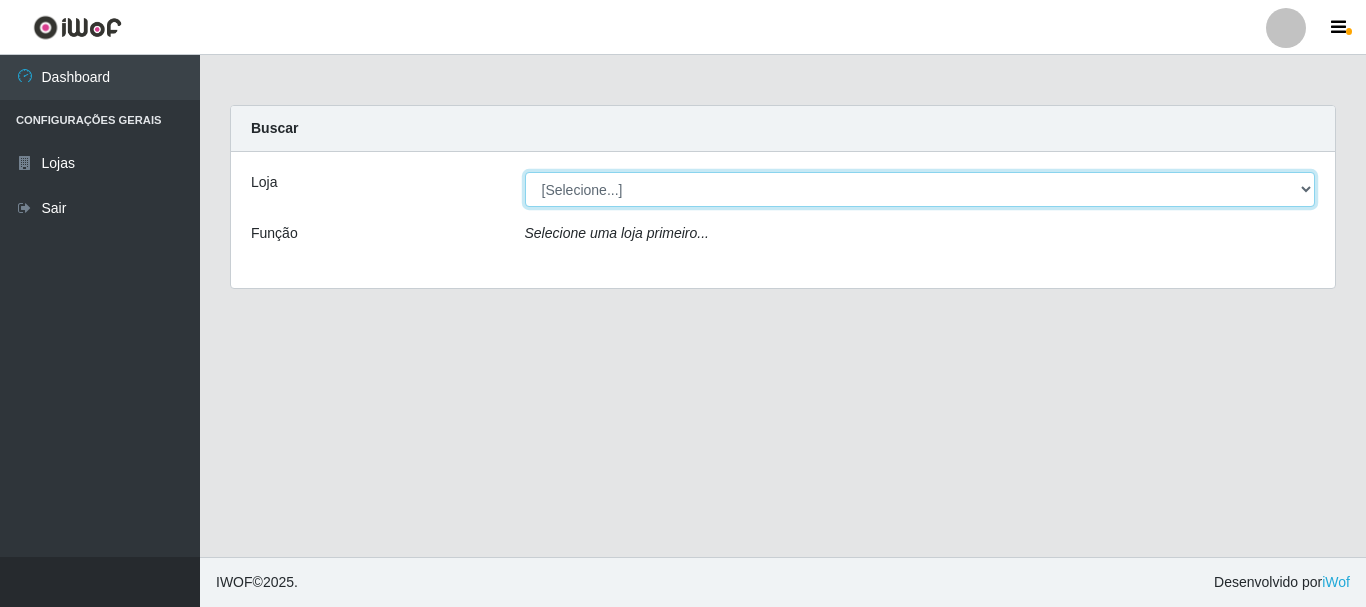 click on "[Selecione...] O Cestão - Geisel" at bounding box center (920, 189) 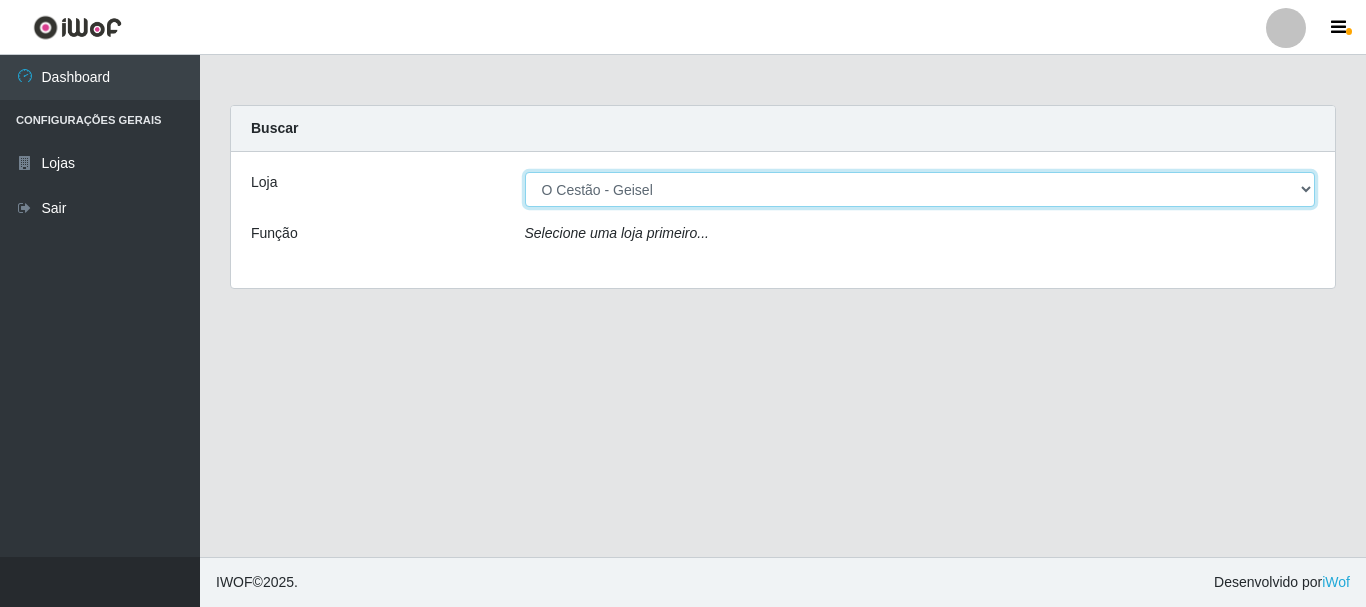 click on "[Selecione...] O Cestão - Geisel" at bounding box center [920, 189] 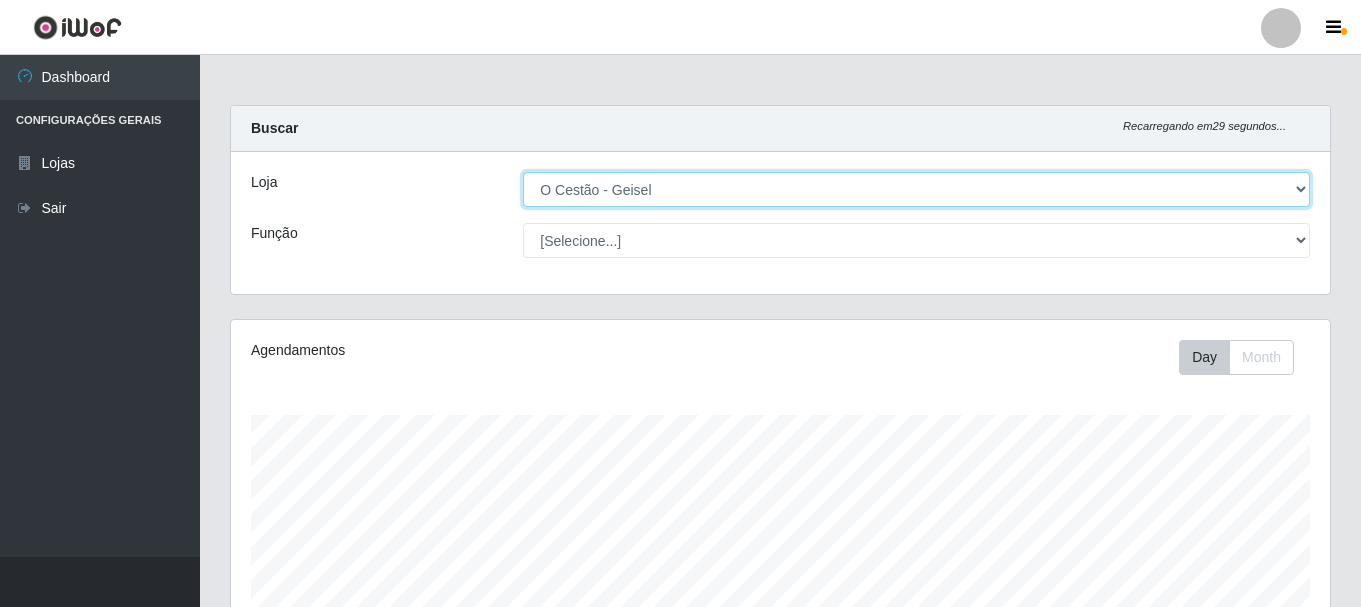 scroll, scrollTop: 999585, scrollLeft: 998901, axis: both 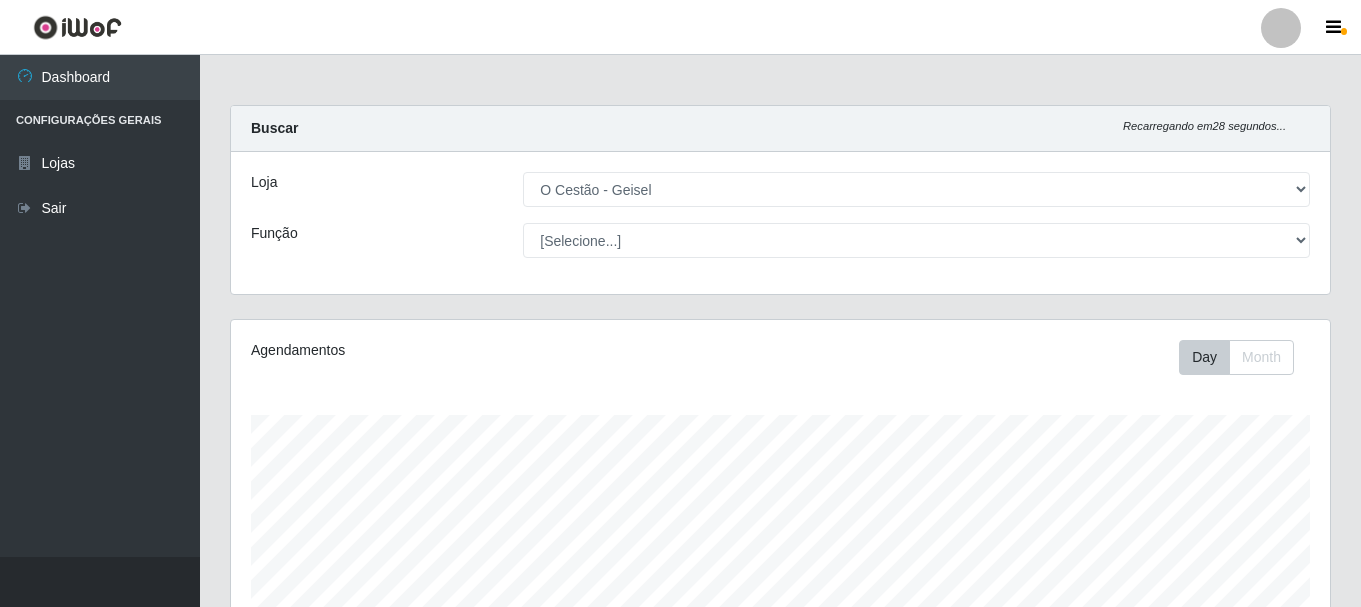 click on "Loja [Selecione...] O Cestão - Geisel Função [Selecione...] ASG ASG + ASG ++ Auxiliar de Estoque Auxiliar de Estoque + Auxiliar de Estoque ++ Balconista Balconista + Balconista ++ Balconista de Frios Balconista de Frios + Balconista de Frios ++ Balconista de Padaria  Balconista de Padaria + Balconista de Padaria ++ Embalador Embalador + Embalador ++ Operador de Caixa Operador de Caixa + Operador de Caixa ++ Repositor  Repositor + Repositor ++" at bounding box center [780, 223] 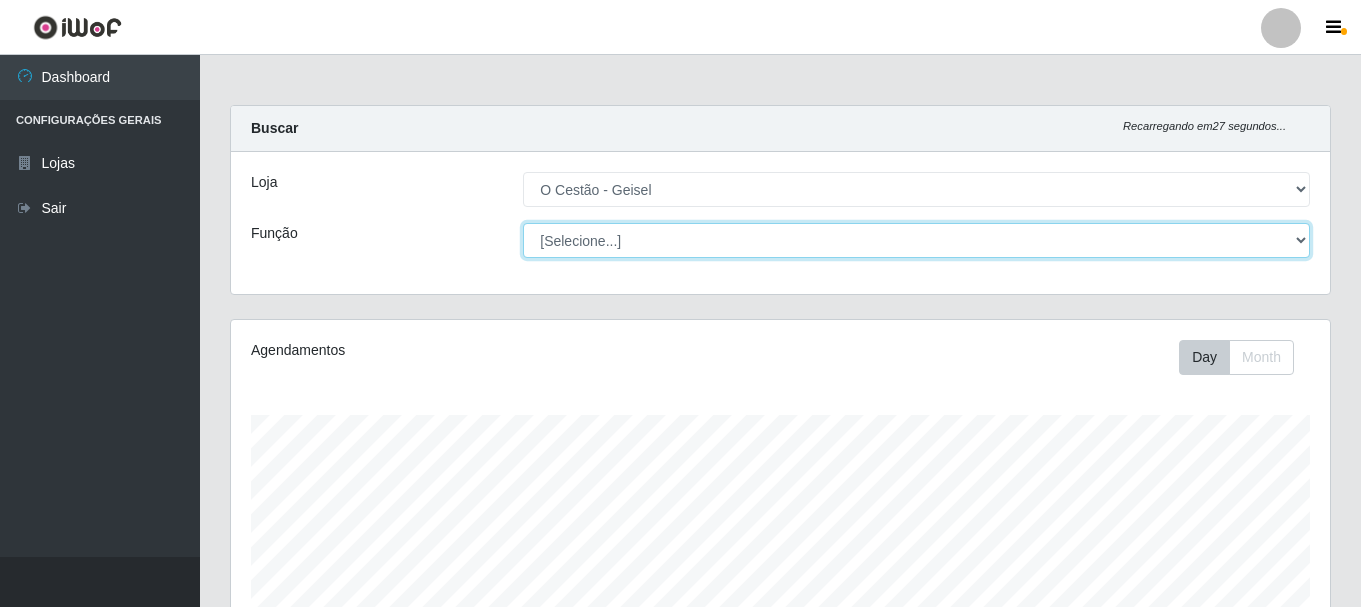 click on "[Selecione...] ASG ASG + ASG ++ Auxiliar de Estoque Auxiliar de Estoque + Auxiliar de Estoque ++ Balconista Balconista + Balconista ++ Balconista de Frios Balconista de Frios + Balconista de Frios ++ Balconista de Padaria  Balconista de Padaria + Balconista de Padaria ++ Embalador Embalador + Embalador ++ Operador de Caixa Operador de Caixa + Operador de Caixa ++ Repositor  Repositor + Repositor ++" at bounding box center [916, 240] 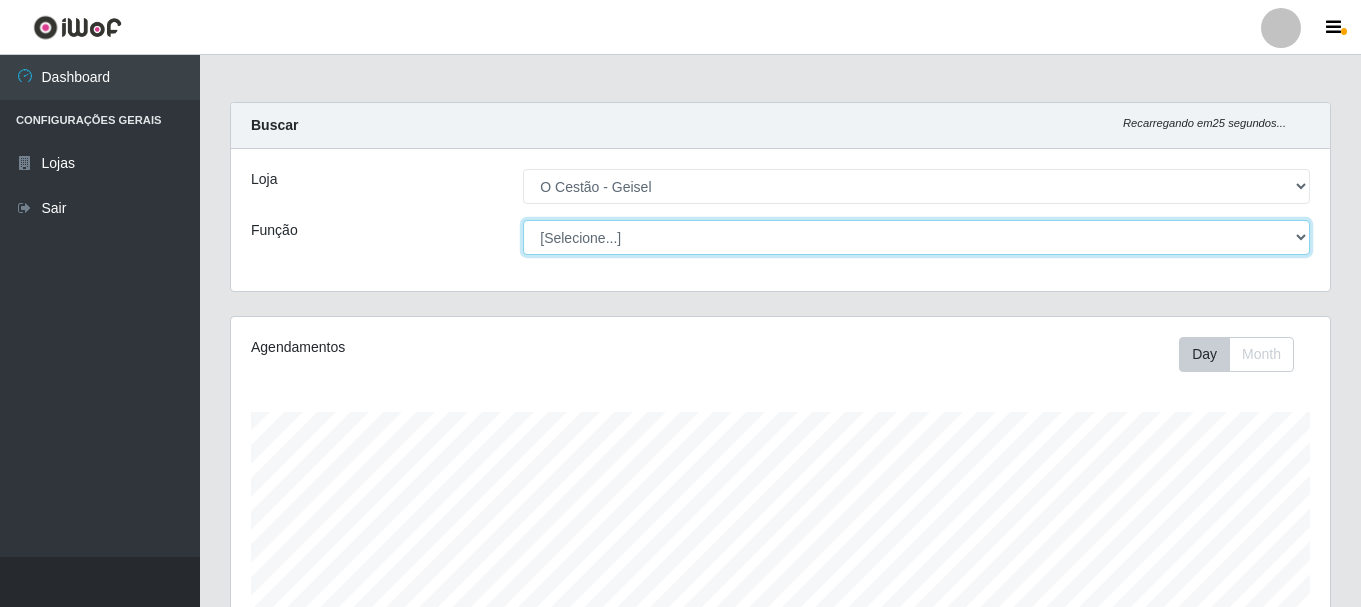 scroll, scrollTop: 0, scrollLeft: 0, axis: both 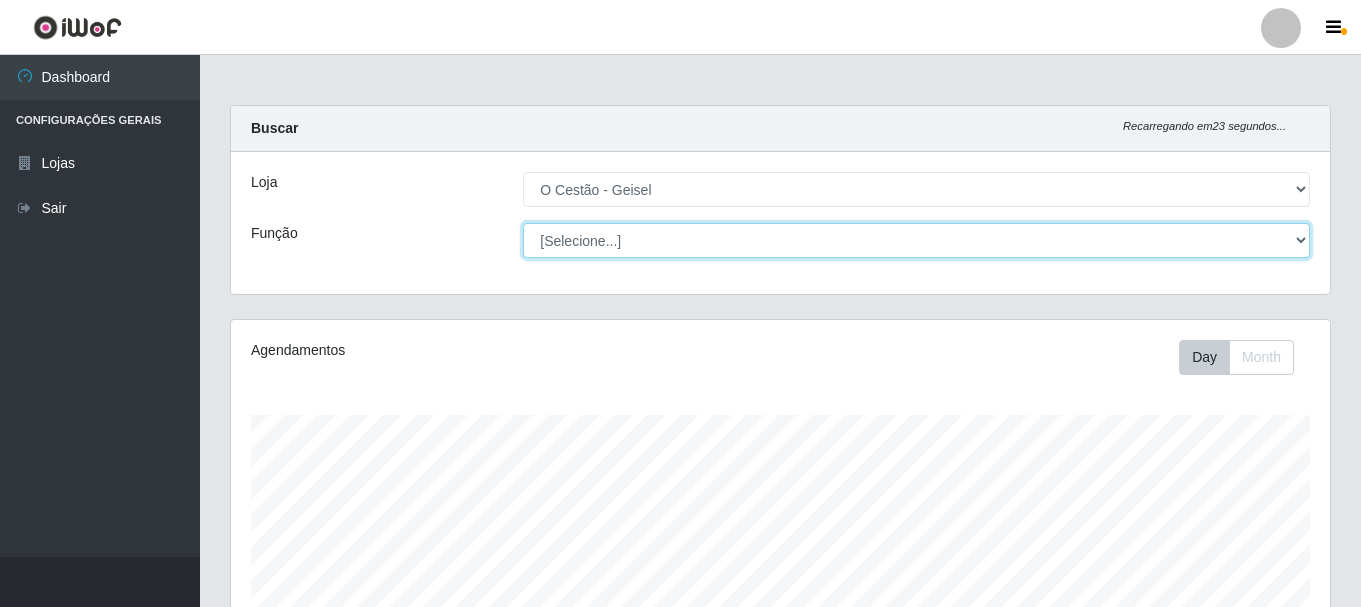 click on "[Selecione...] ASG ASG + ASG ++ Auxiliar de Estoque Auxiliar de Estoque + Auxiliar de Estoque ++ Balconista Balconista + Balconista ++ Balconista de Frios Balconista de Frios + Balconista de Frios ++ Balconista de Padaria  Balconista de Padaria + Balconista de Padaria ++ Embalador Embalador + Embalador ++ Operador de Caixa Operador de Caixa + Operador de Caixa ++ Repositor  Repositor + Repositor ++" at bounding box center (916, 240) 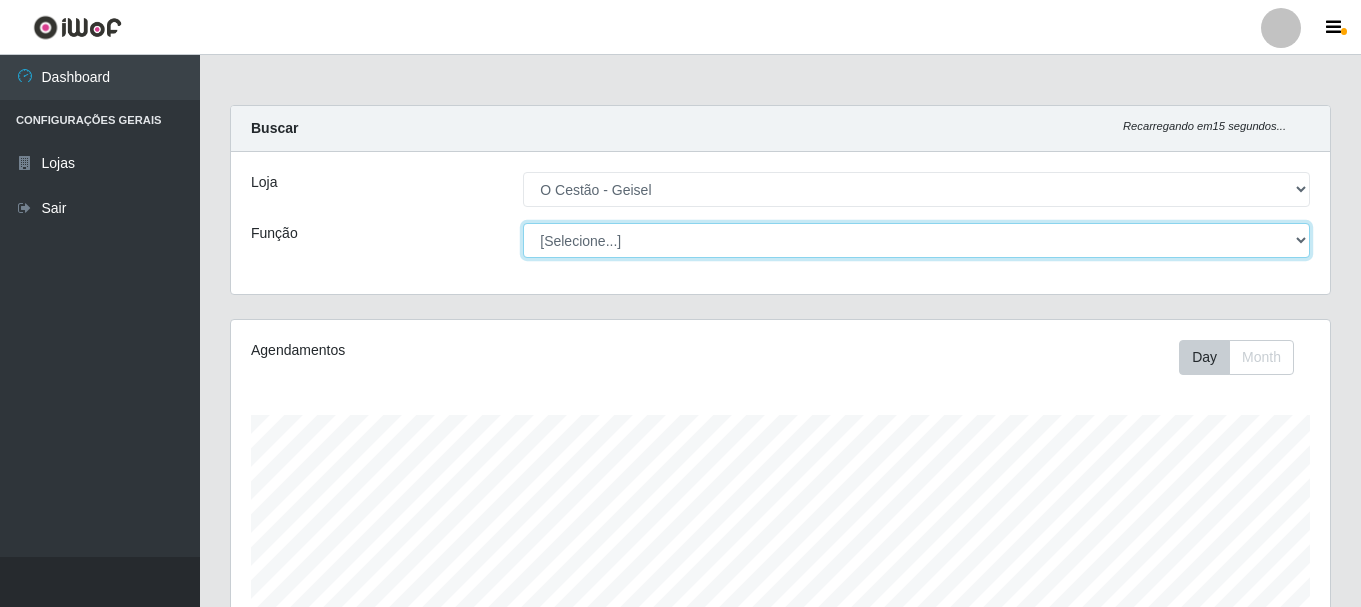 select on "72" 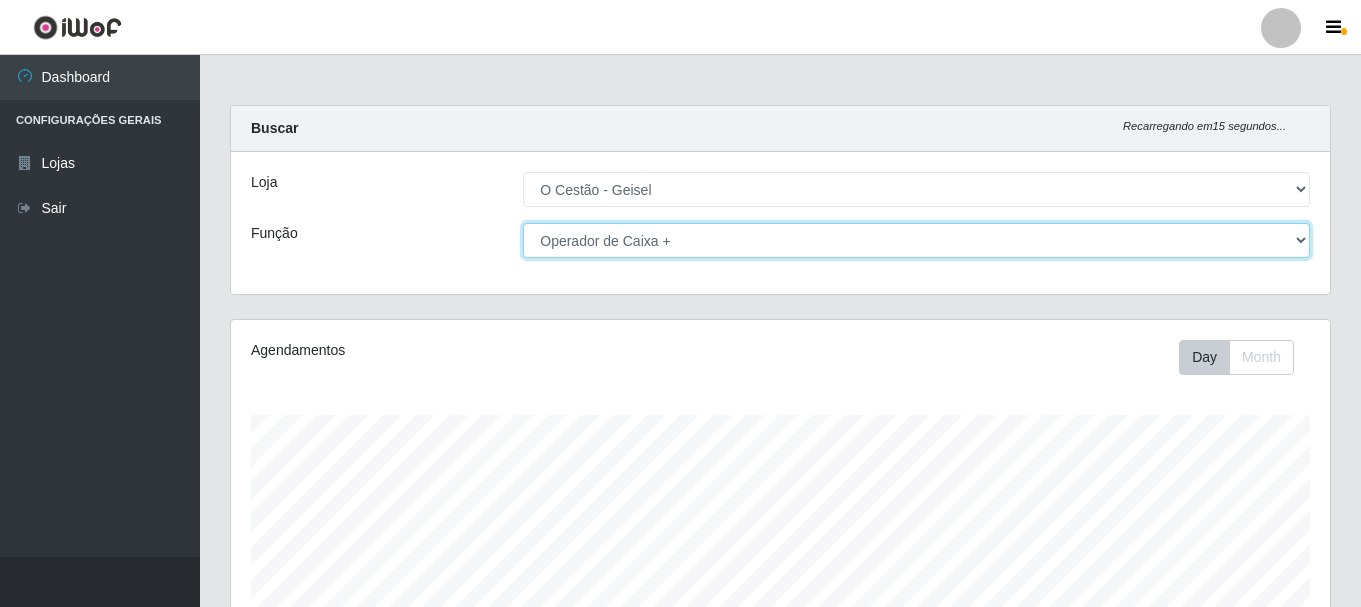 click on "[Selecione...] ASG ASG + ASG ++ Auxiliar de Estoque Auxiliar de Estoque + Auxiliar de Estoque ++ Balconista Balconista + Balconista ++ Balconista de Frios Balconista de Frios + Balconista de Frios ++ Balconista de Padaria  Balconista de Padaria + Balconista de Padaria ++ Embalador Embalador + Embalador ++ Operador de Caixa Operador de Caixa + Operador de Caixa ++ Repositor  Repositor + Repositor ++" at bounding box center (916, 240) 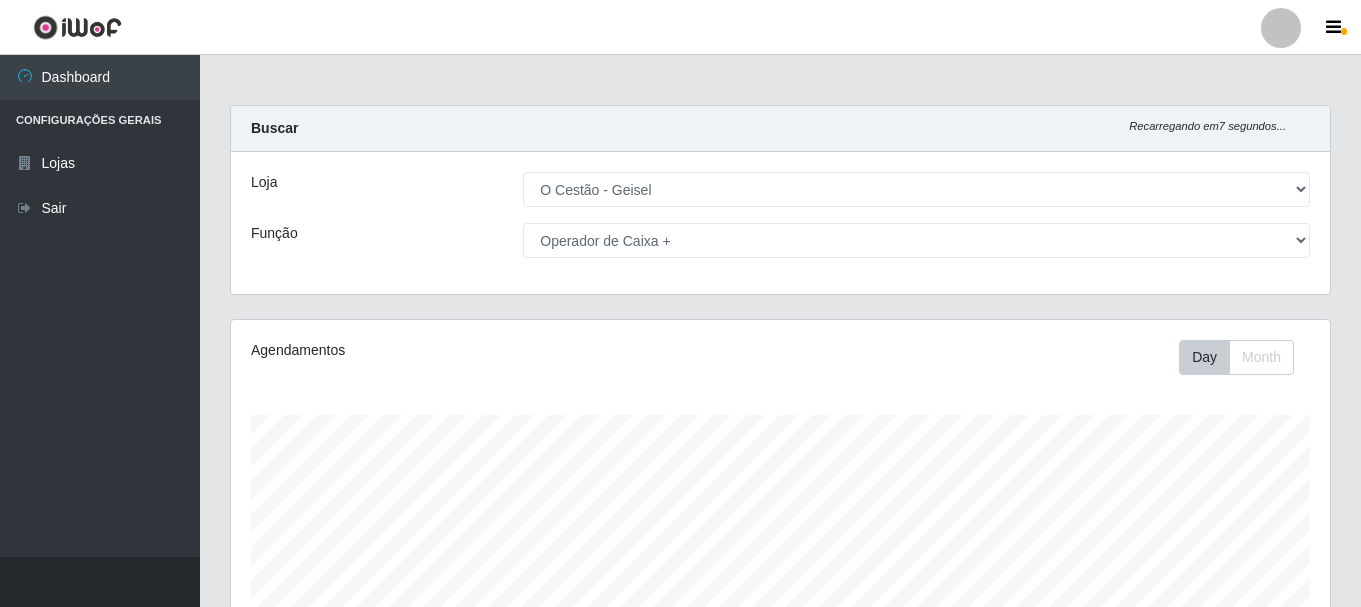 click on "Configurações Gerais" at bounding box center [100, 120] 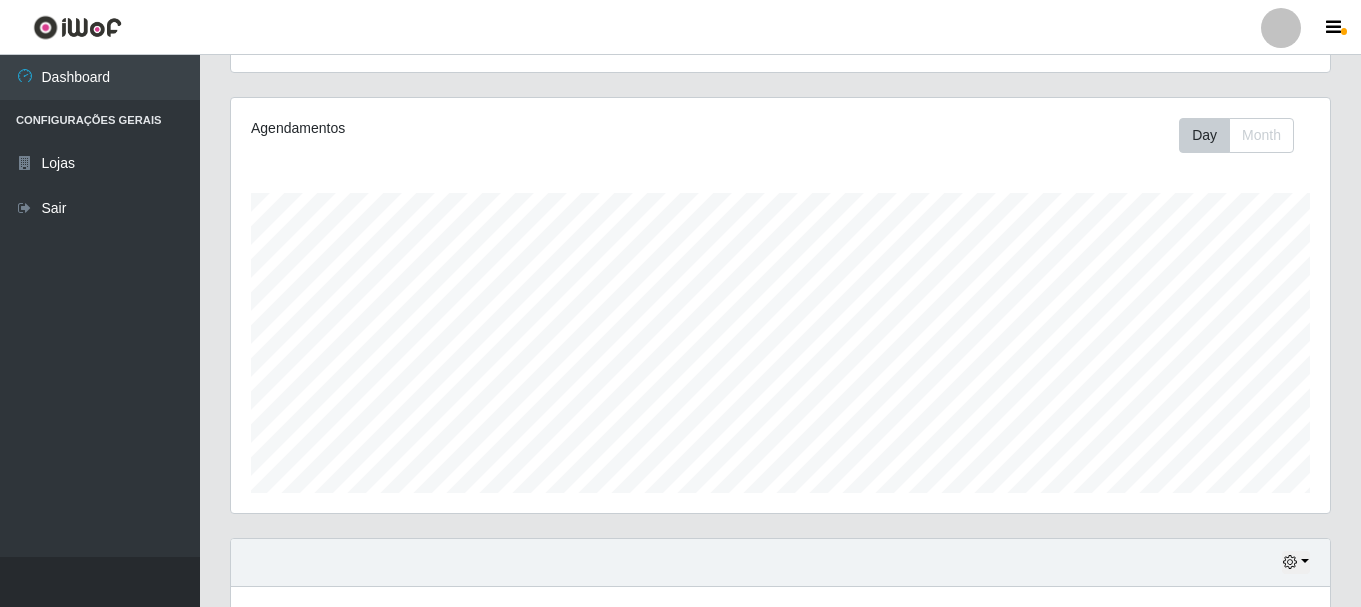 scroll, scrollTop: 0, scrollLeft: 0, axis: both 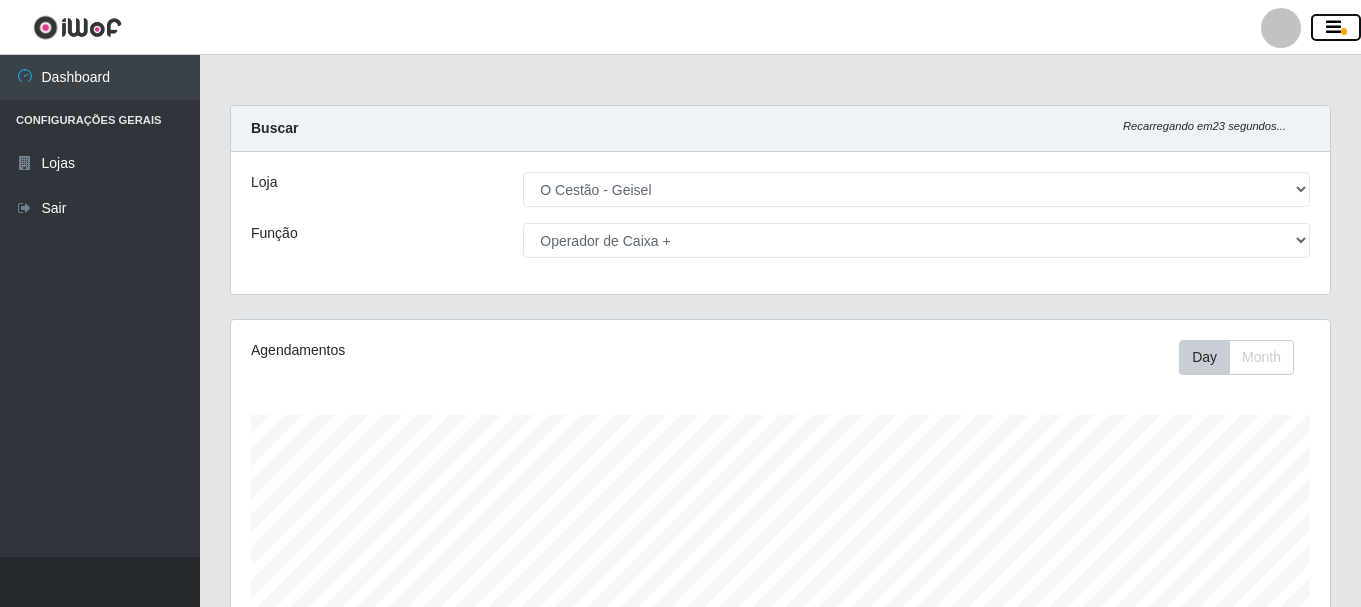 click at bounding box center [1336, 28] 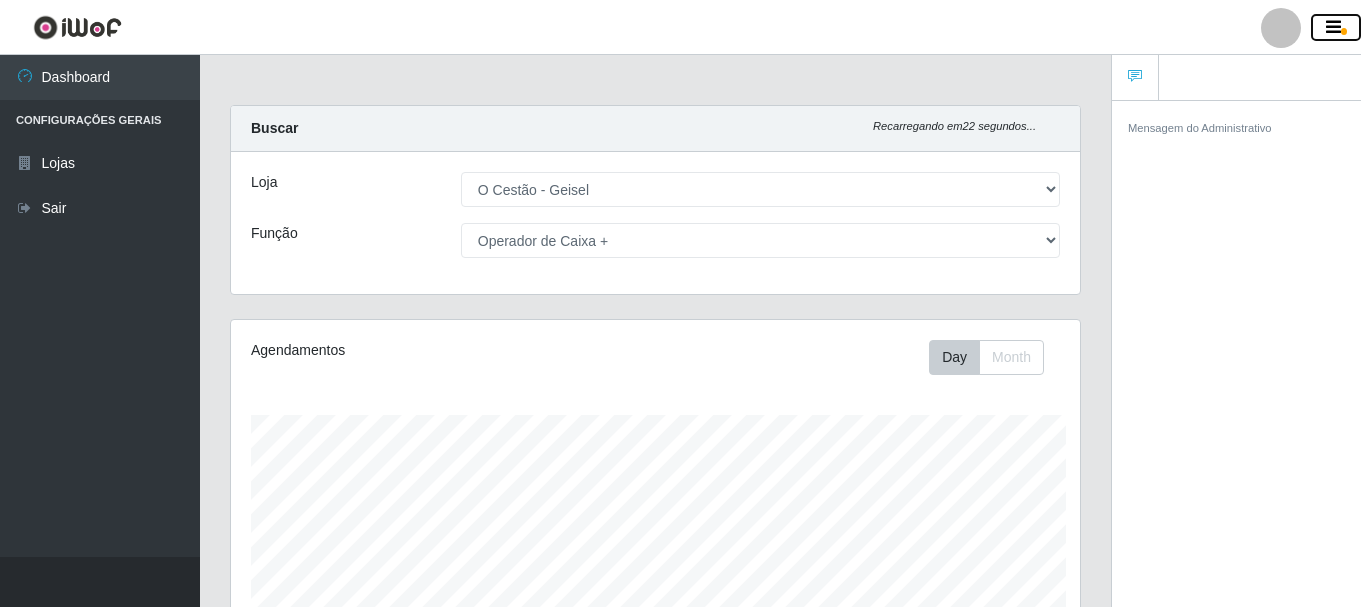 scroll, scrollTop: 415, scrollLeft: 849, axis: both 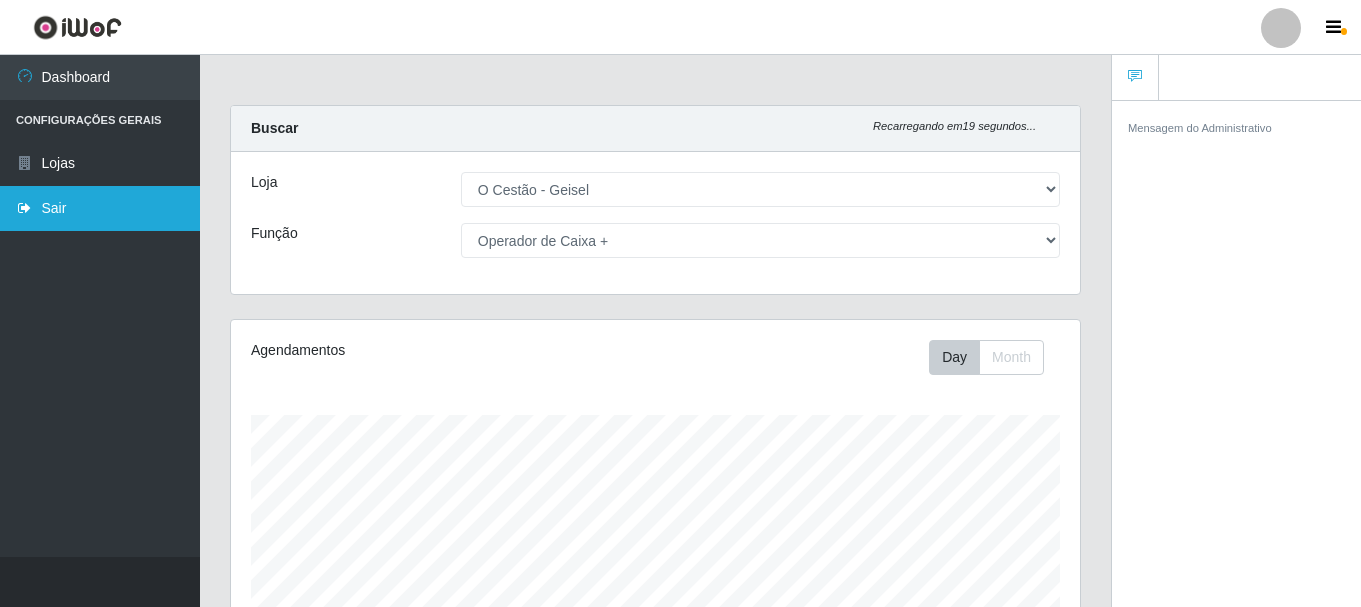 click on "Sair" at bounding box center [100, 208] 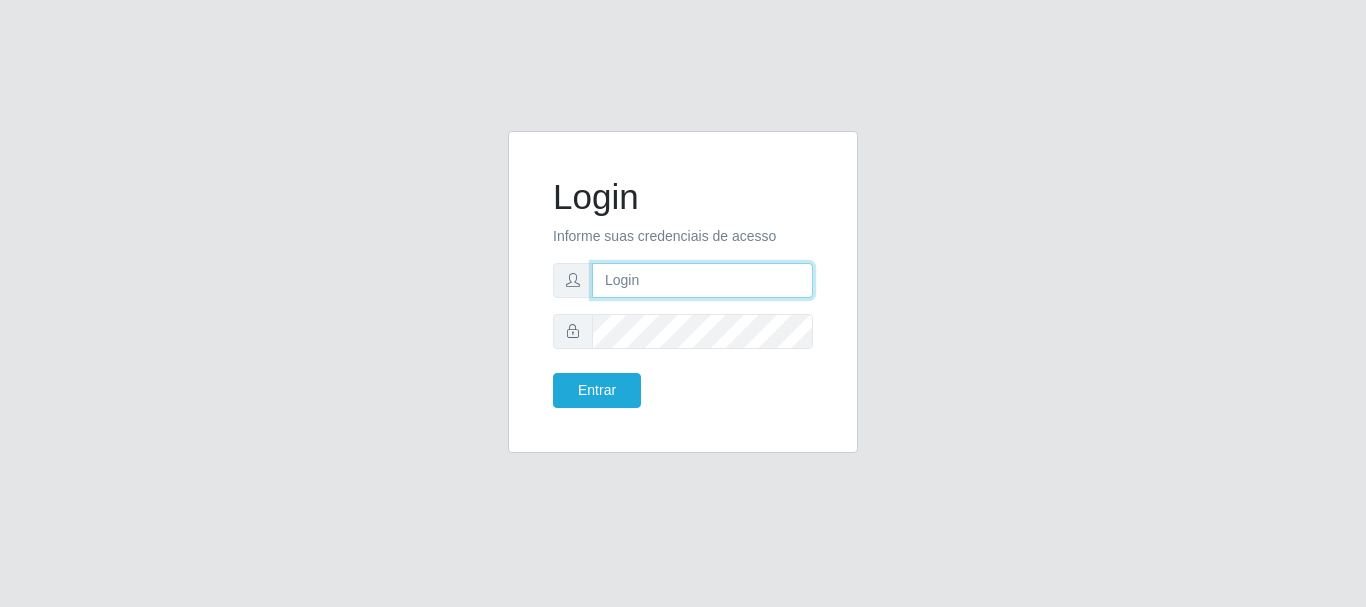 click at bounding box center (702, 280) 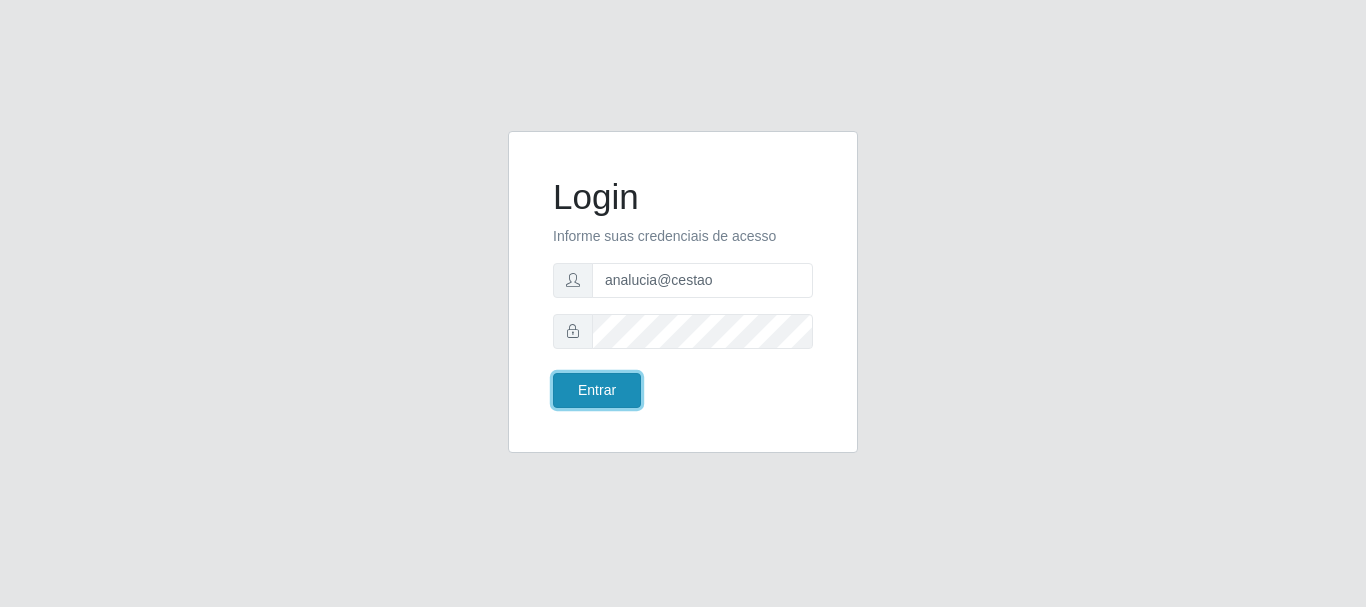click on "Entrar" at bounding box center (597, 390) 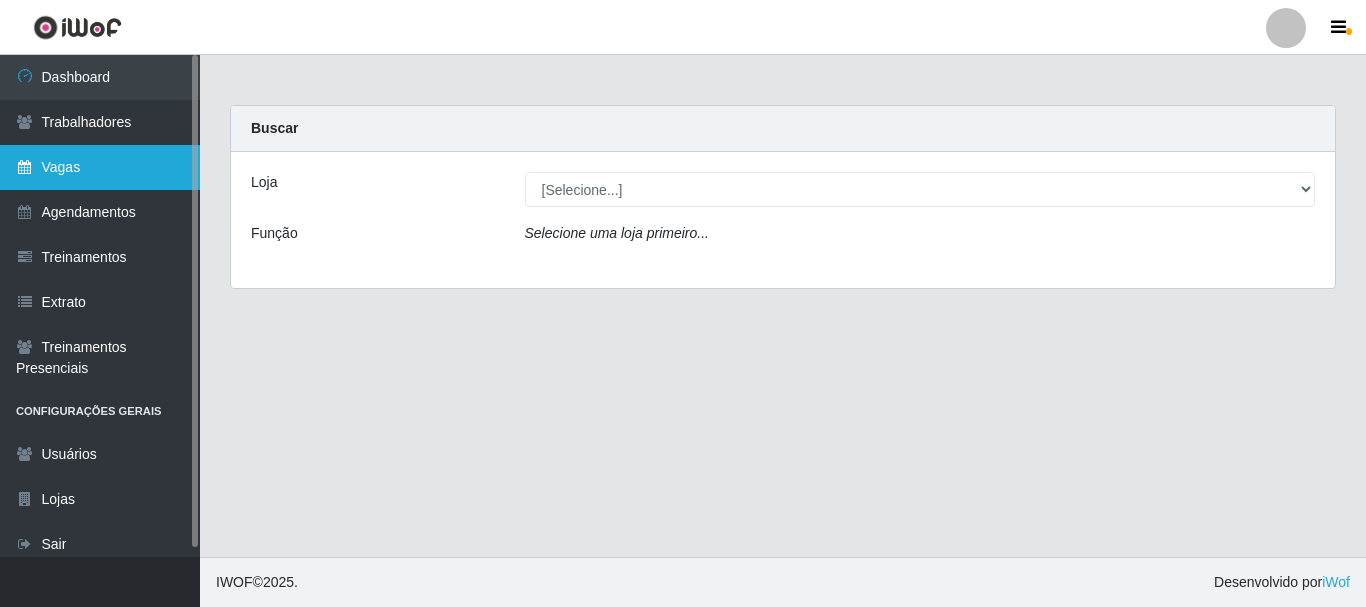 click on "Vagas" at bounding box center (100, 167) 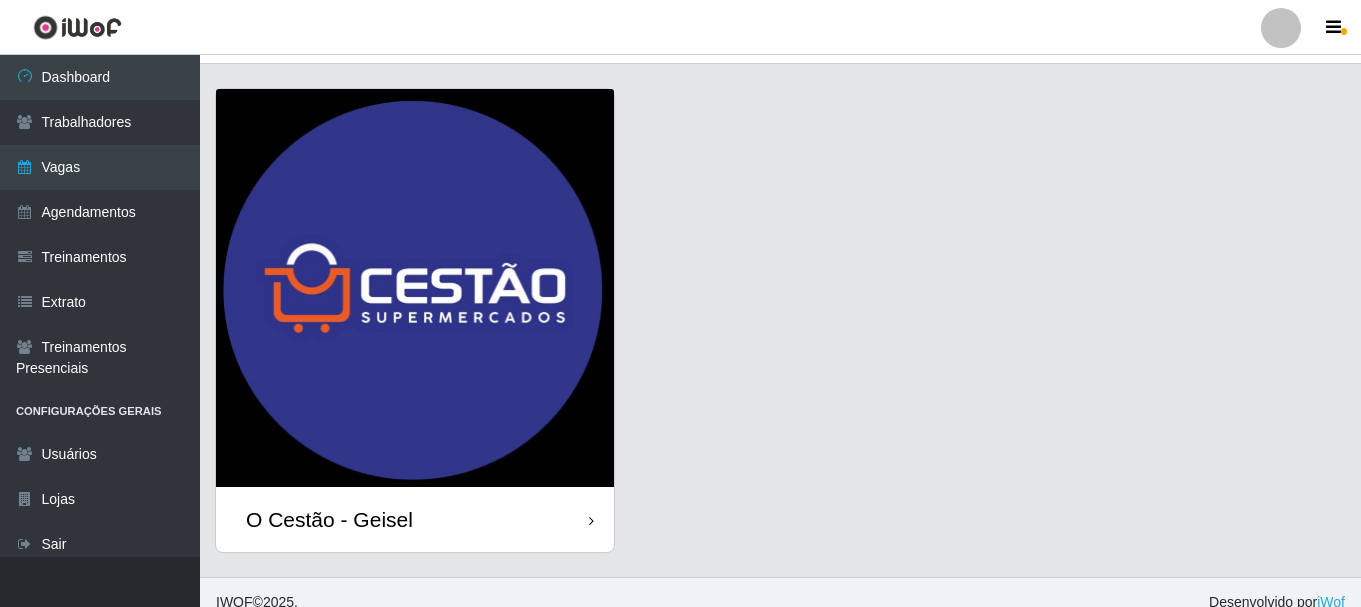 scroll, scrollTop: 57, scrollLeft: 0, axis: vertical 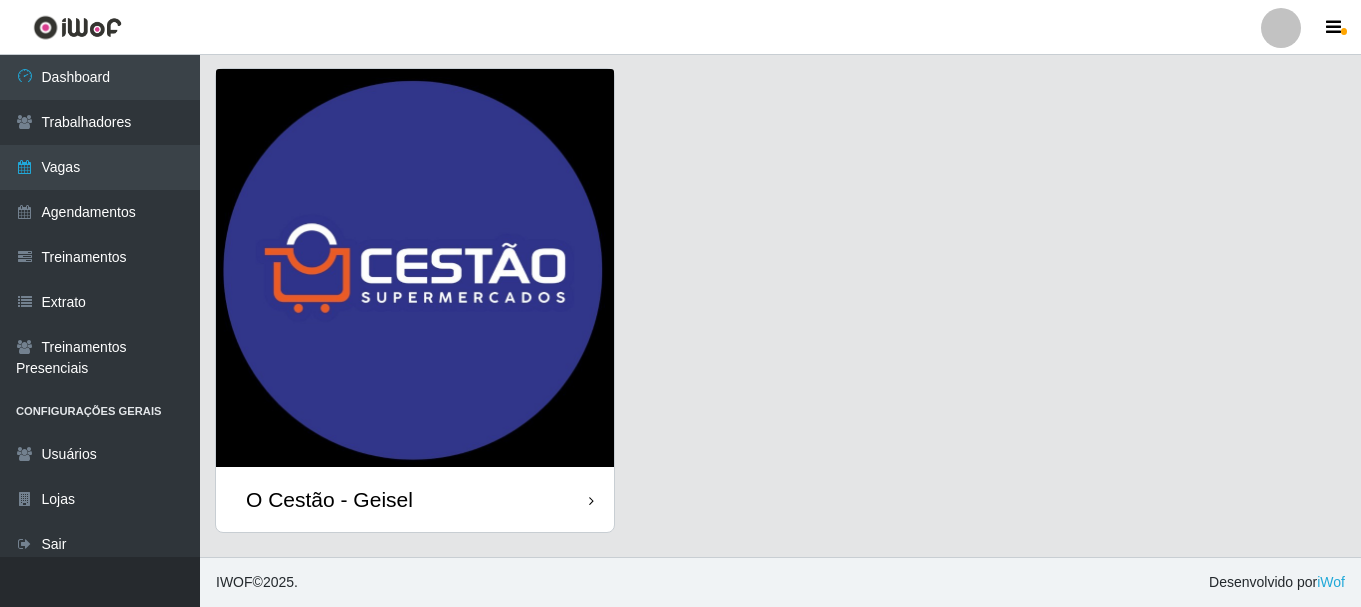 click on "O Cestão - Geisel" at bounding box center [415, 499] 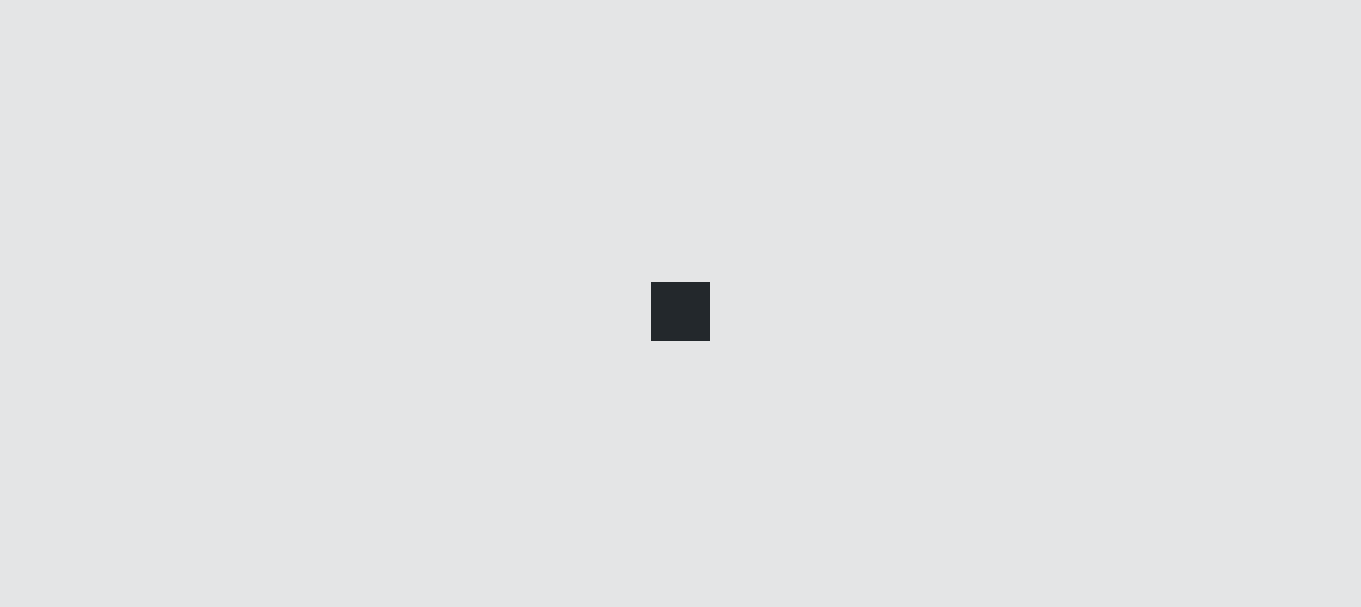 scroll, scrollTop: 0, scrollLeft: 0, axis: both 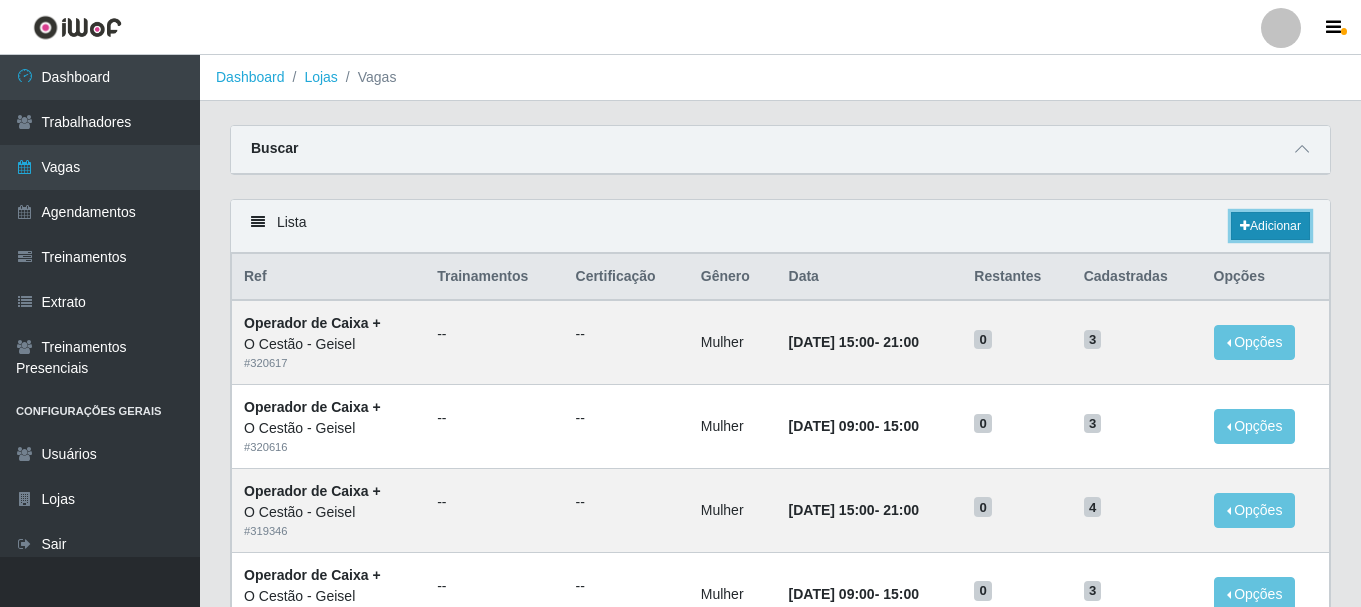 click on "Adicionar" at bounding box center [1270, 226] 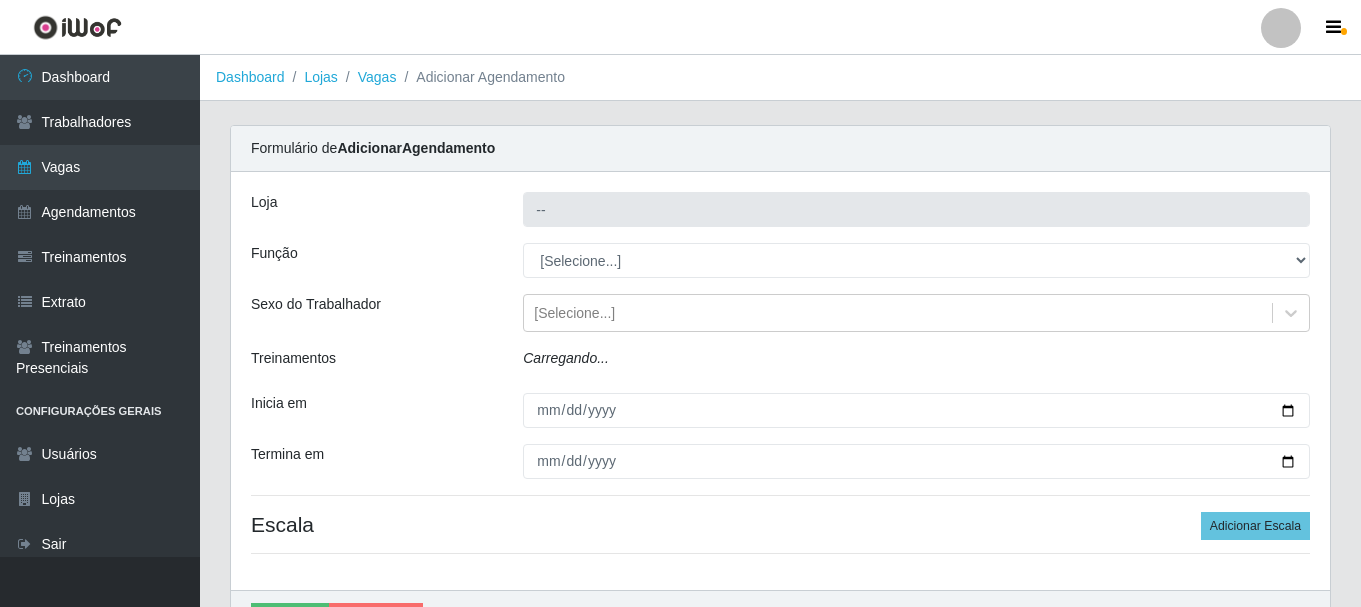 type on "O Cestão - Geisel" 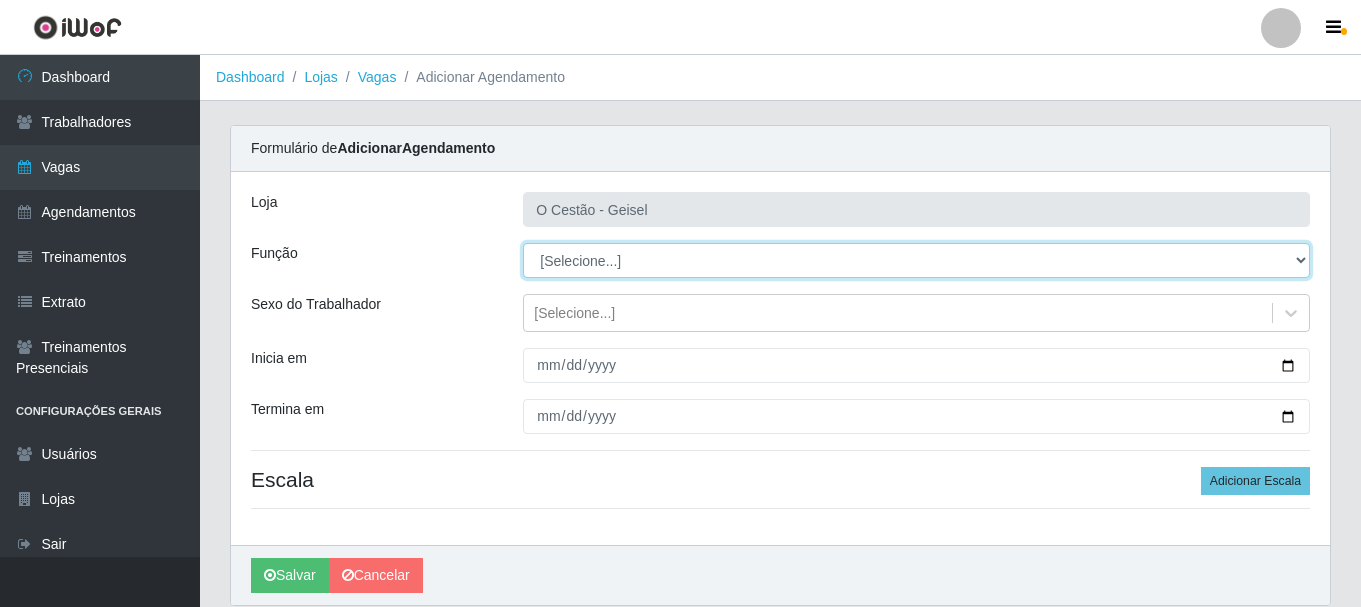 click on "[Selecione...] ASG ASG + ASG ++ Auxiliar de Estoque Auxiliar de Estoque + Auxiliar de Estoque ++ Balconista Balconista + Balconista ++ Balconista de Frios Balconista de Frios + Balconista de Frios ++ Balconista de Padaria  Balconista de Padaria + Balconista de Padaria ++ Embalador Embalador + Embalador ++ Operador de Caixa Operador de Caixa + Operador de Caixa ++ Repositor  Repositor + Repositor ++" at bounding box center (916, 260) 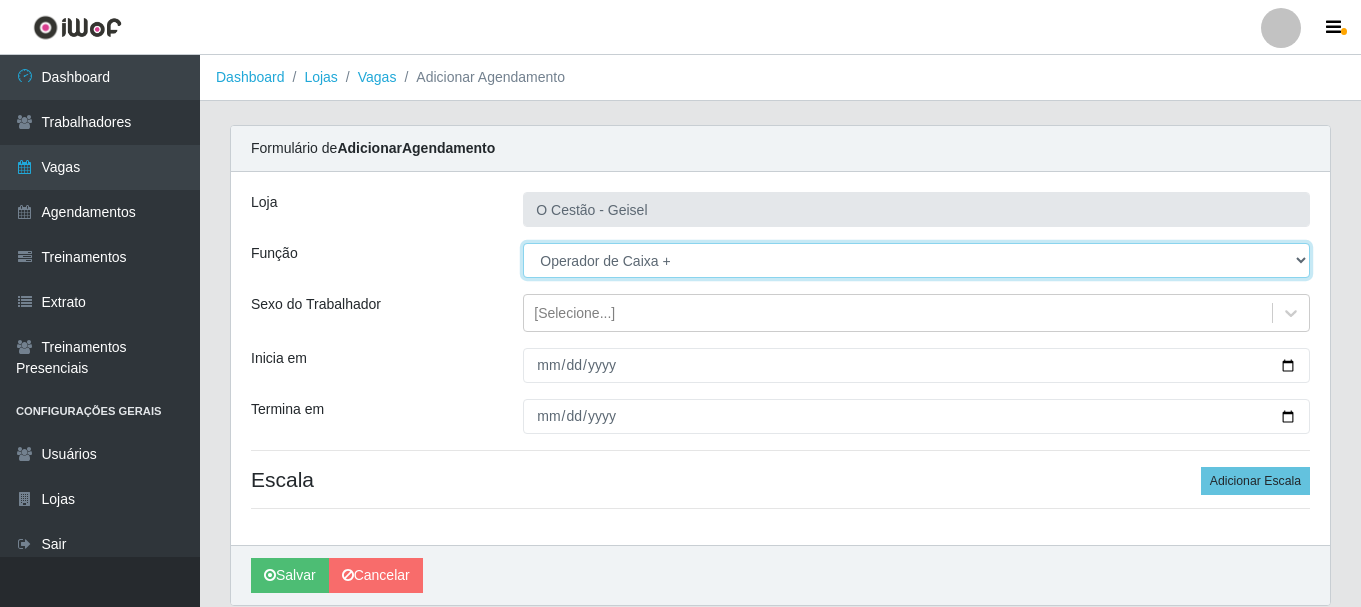 click on "[Selecione...] ASG ASG + ASG ++ Auxiliar de Estoque Auxiliar de Estoque + Auxiliar de Estoque ++ Balconista Balconista + Balconista ++ Balconista de Frios Balconista de Frios + Balconista de Frios ++ Balconista de Padaria  Balconista de Padaria + Balconista de Padaria ++ Embalador Embalador + Embalador ++ Operador de Caixa Operador de Caixa + Operador de Caixa ++ Repositor  Repositor + Repositor ++" at bounding box center (916, 260) 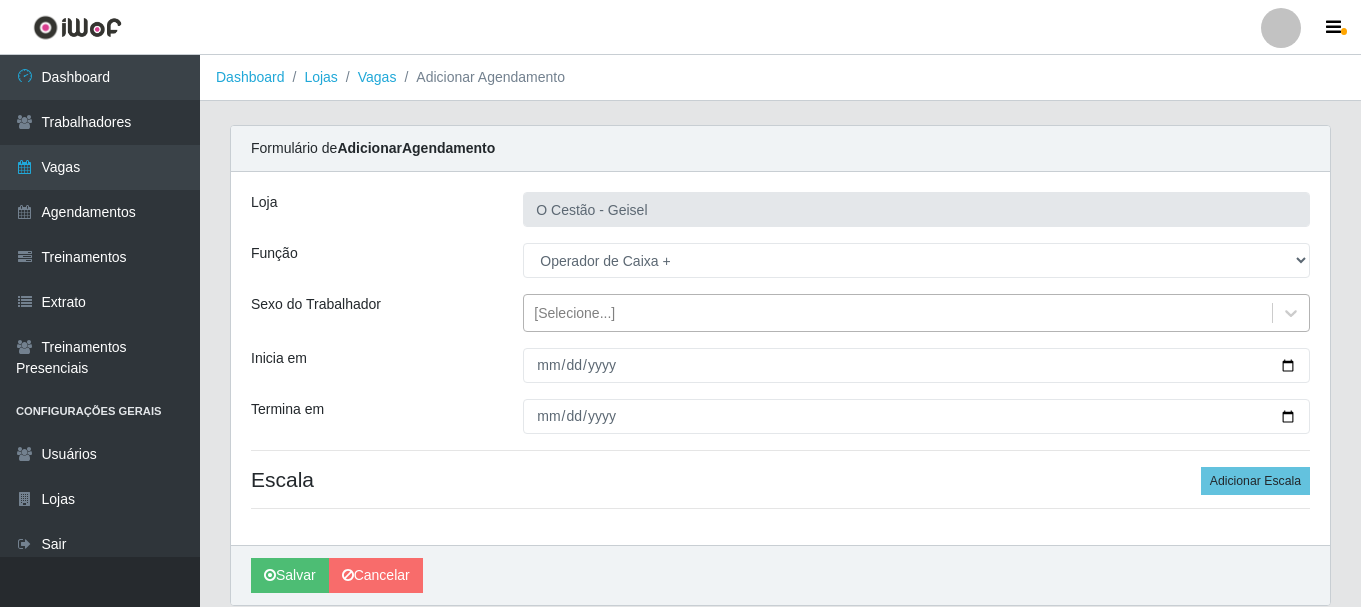 click on "[Selecione...]" at bounding box center [898, 313] 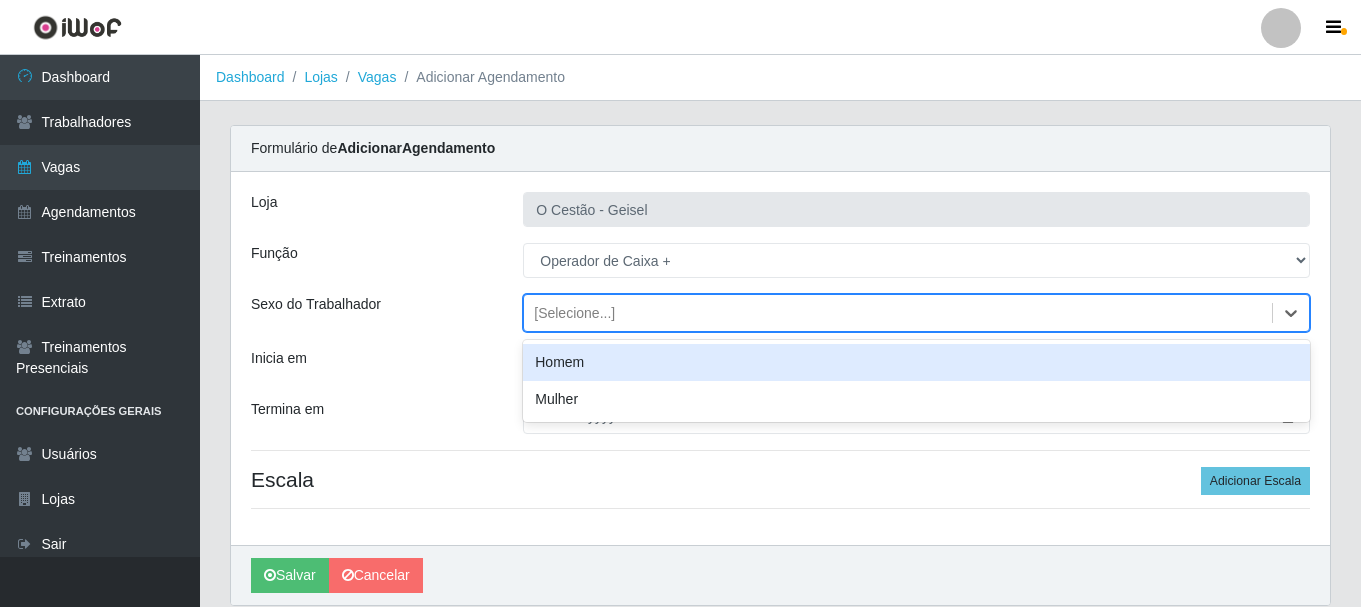 click on "[Selecione...]" at bounding box center [898, 313] 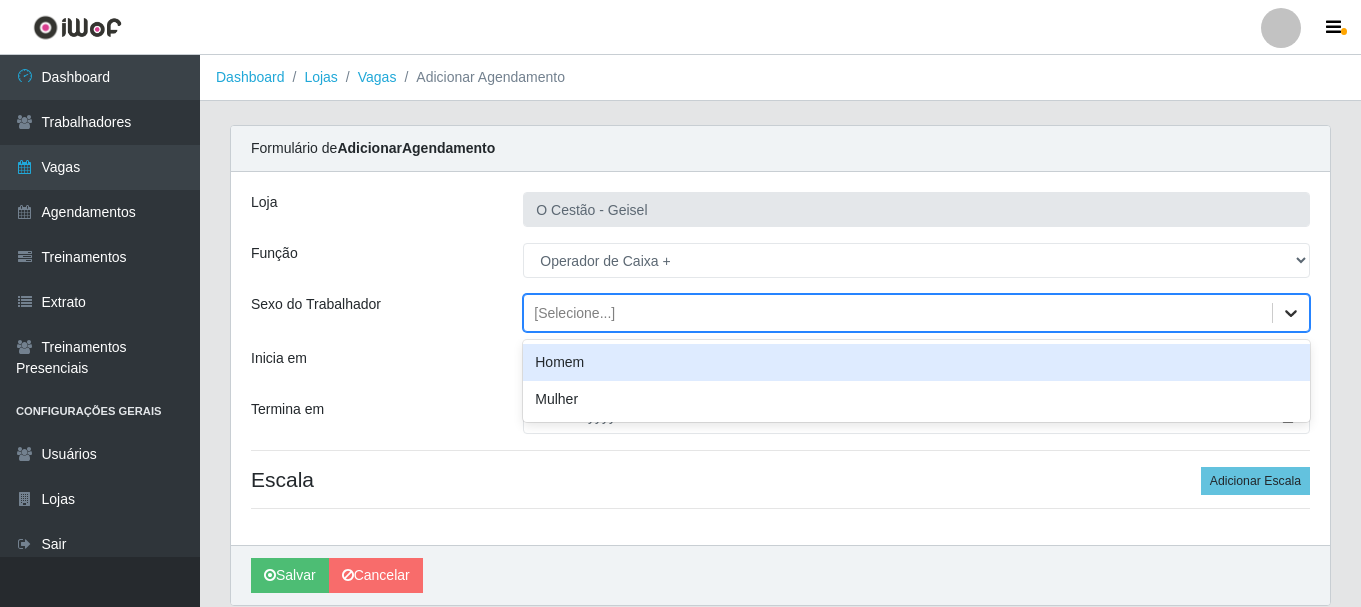 click 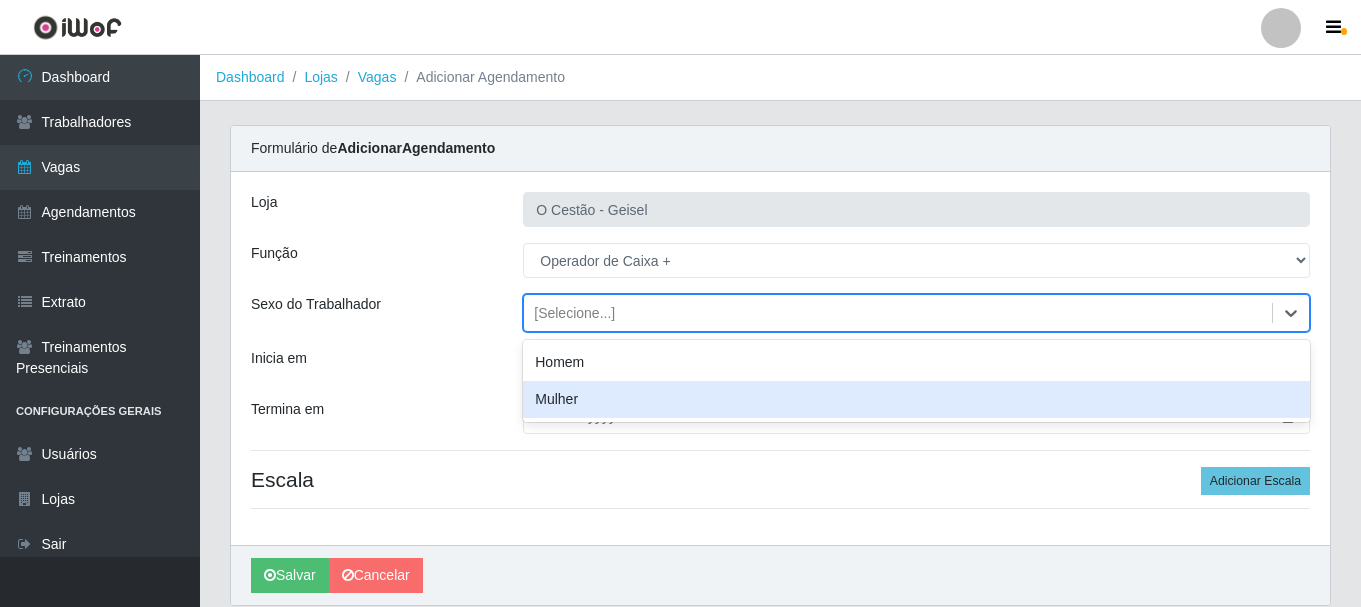 click on "Mulher" at bounding box center [916, 399] 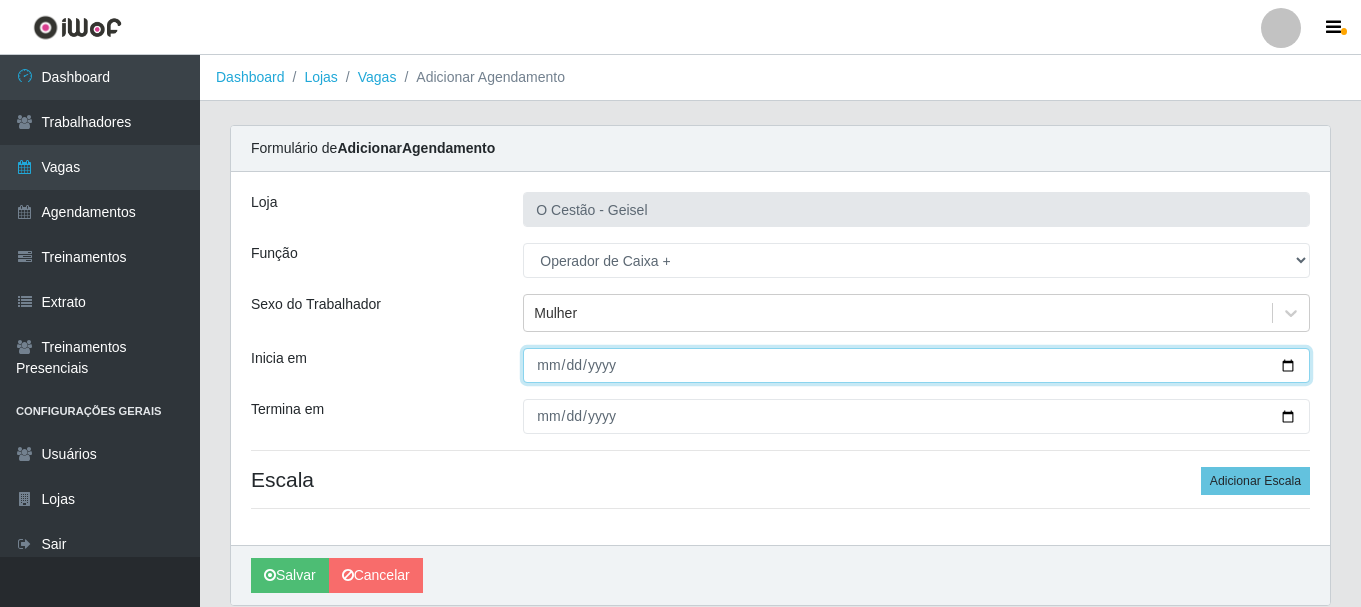click on "Inicia em" at bounding box center [916, 365] 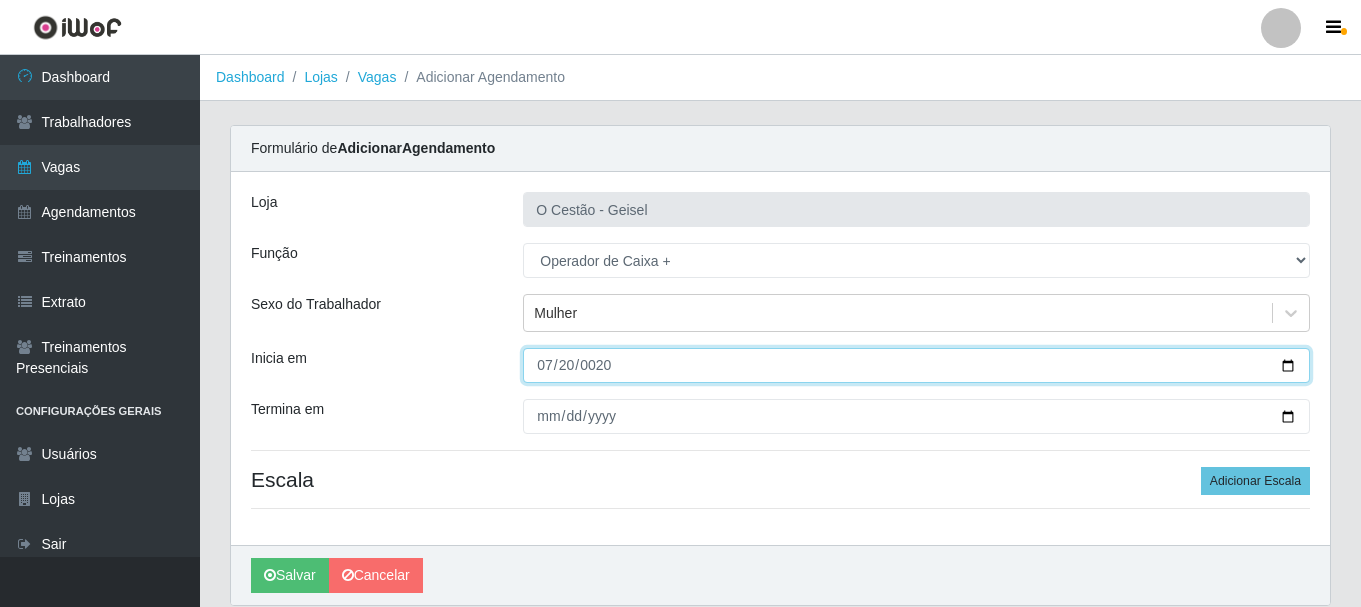 type on "0200-07-20" 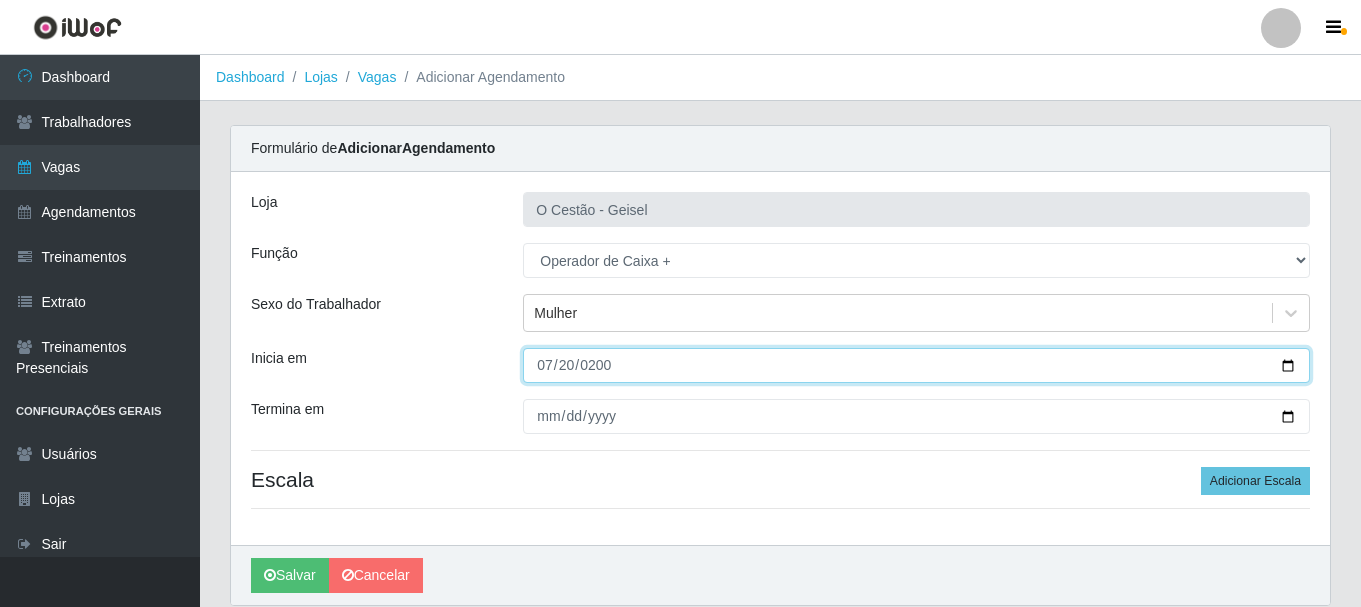click on "0200-07-20" at bounding box center [916, 365] 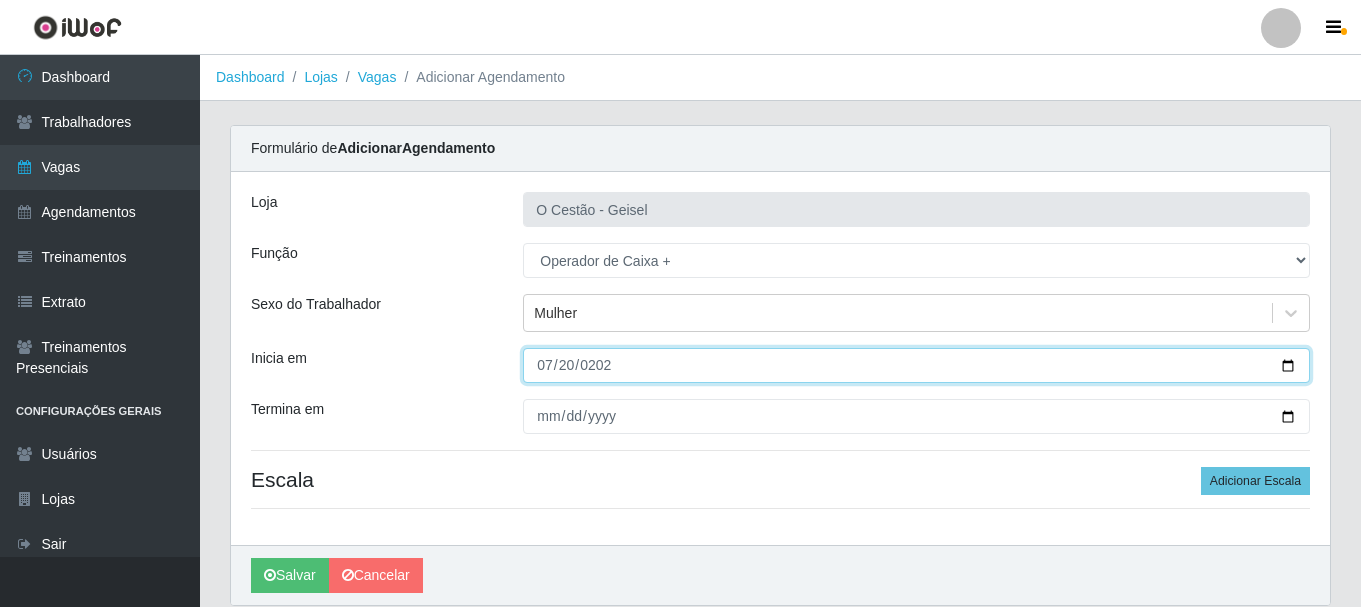type on "[DATE]" 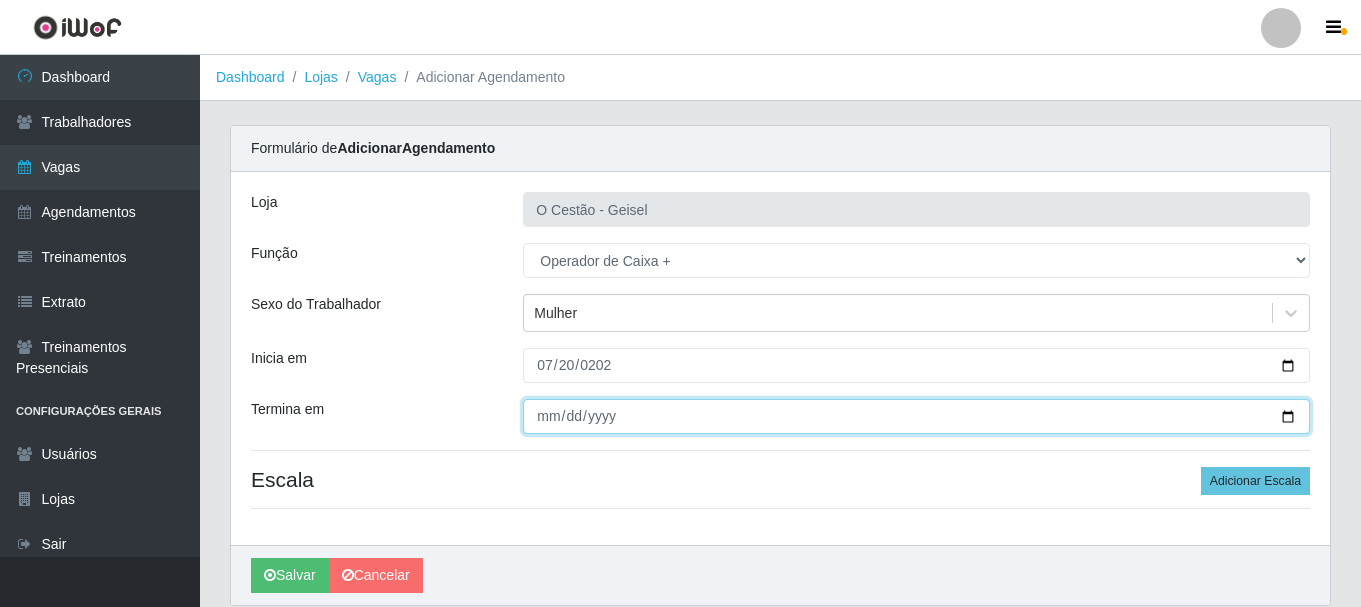 click on "Termina em" at bounding box center [916, 416] 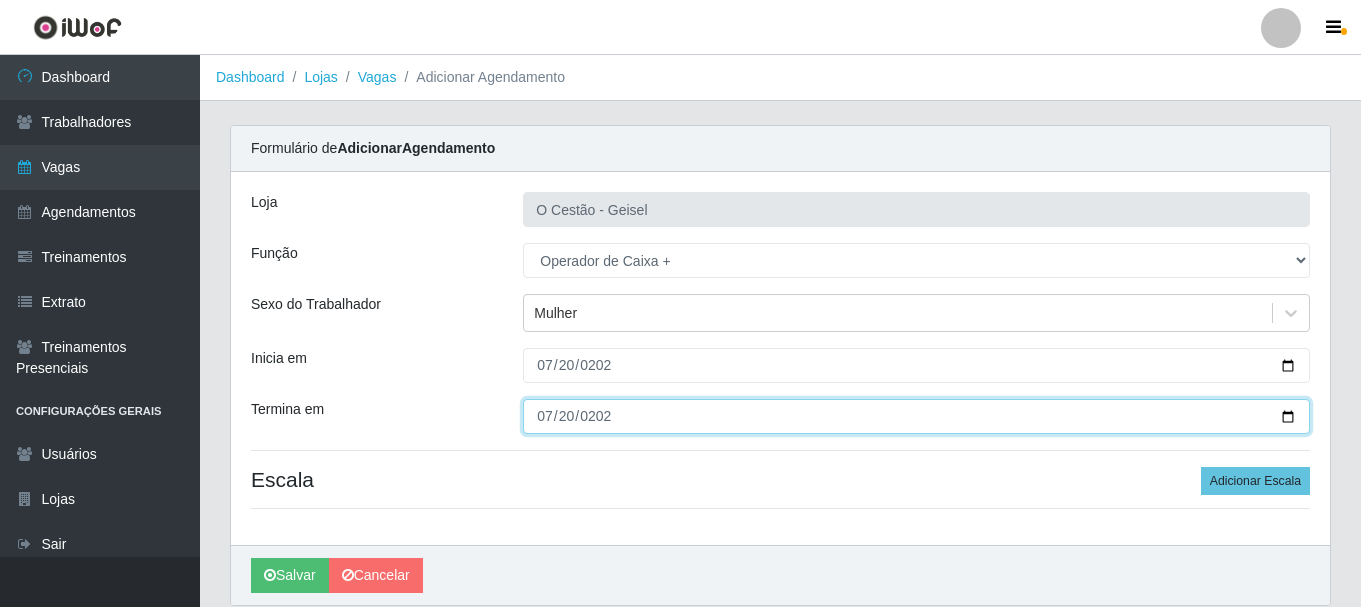 type on "[DATE]" 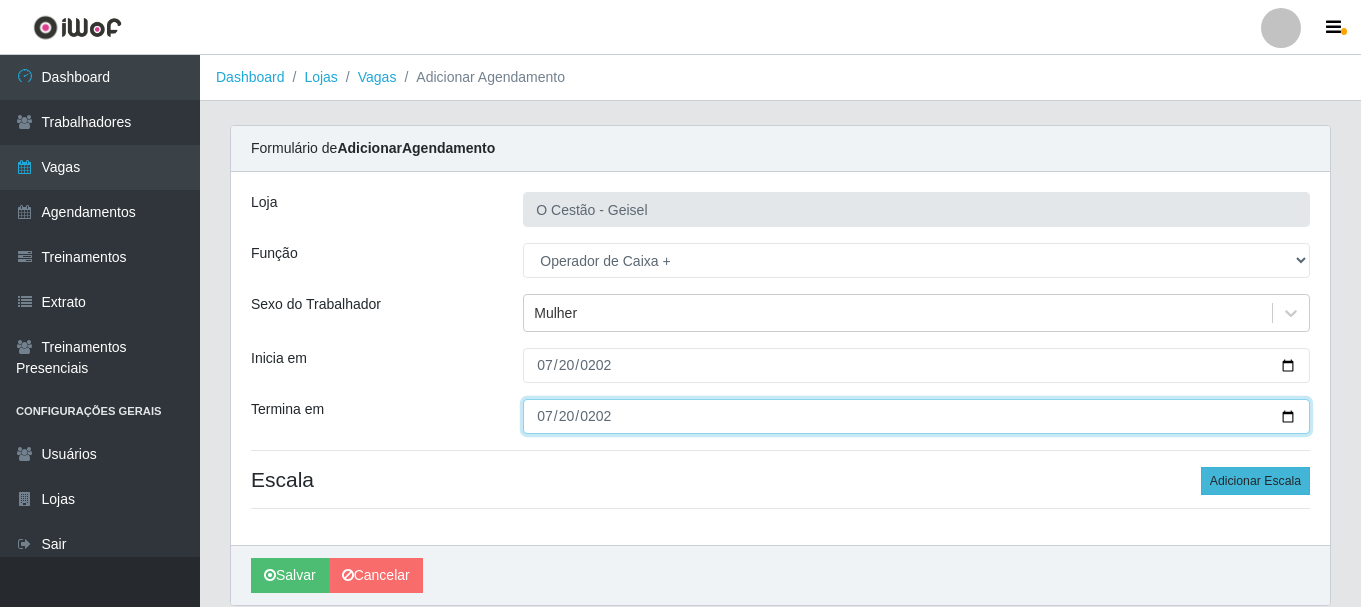 click on "Salvar" at bounding box center (290, 575) 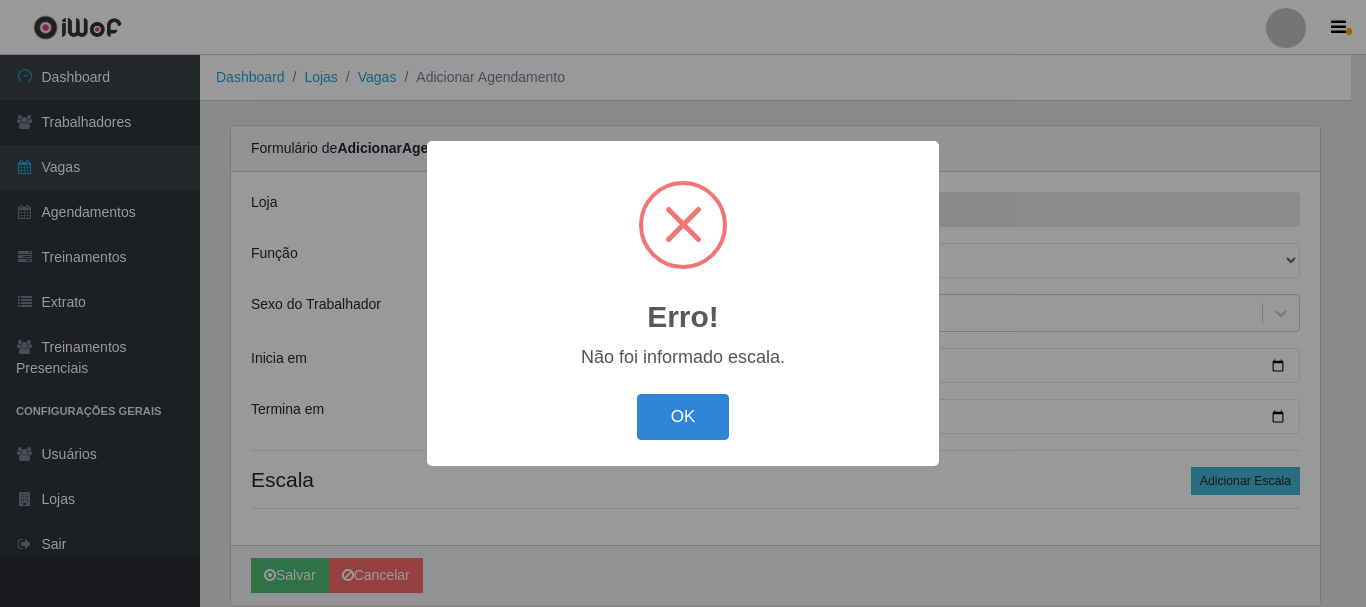 type 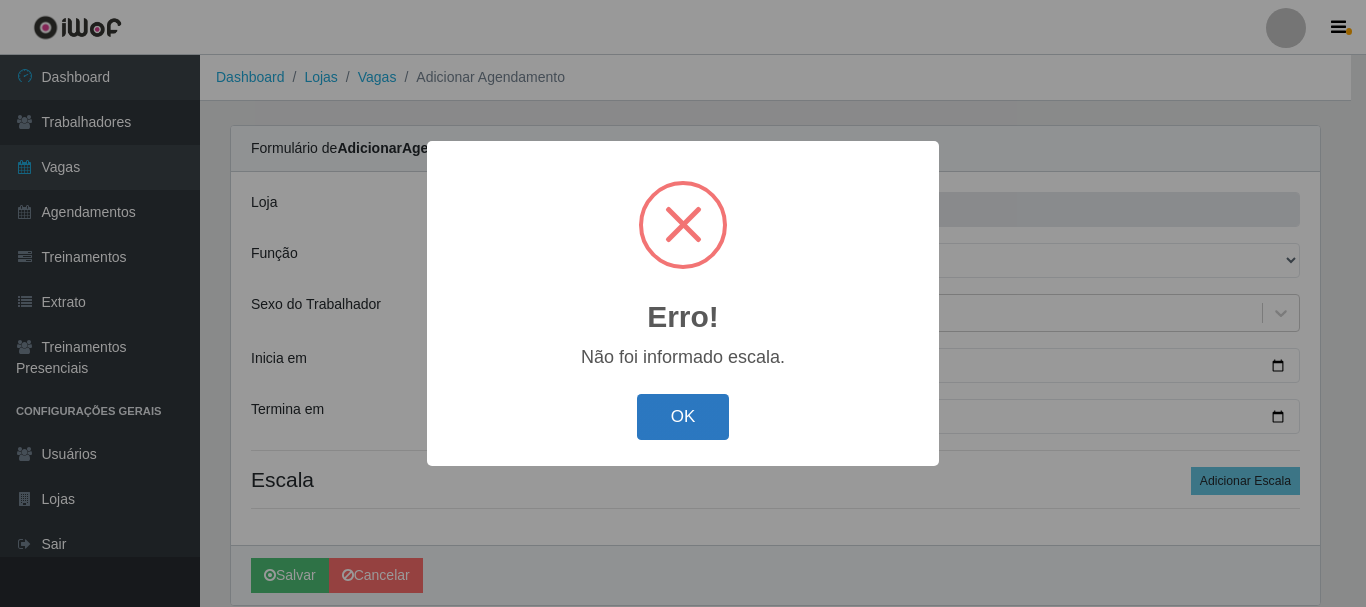 click on "OK" at bounding box center [683, 417] 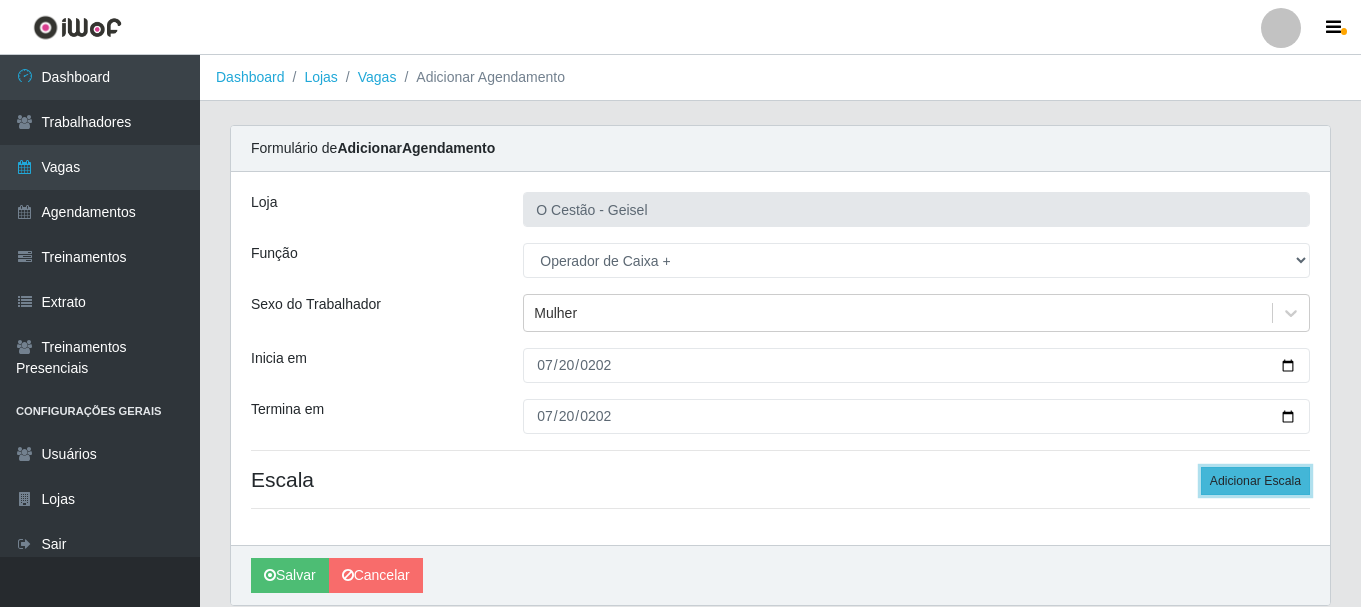 click on "Adicionar Escala" at bounding box center (1255, 481) 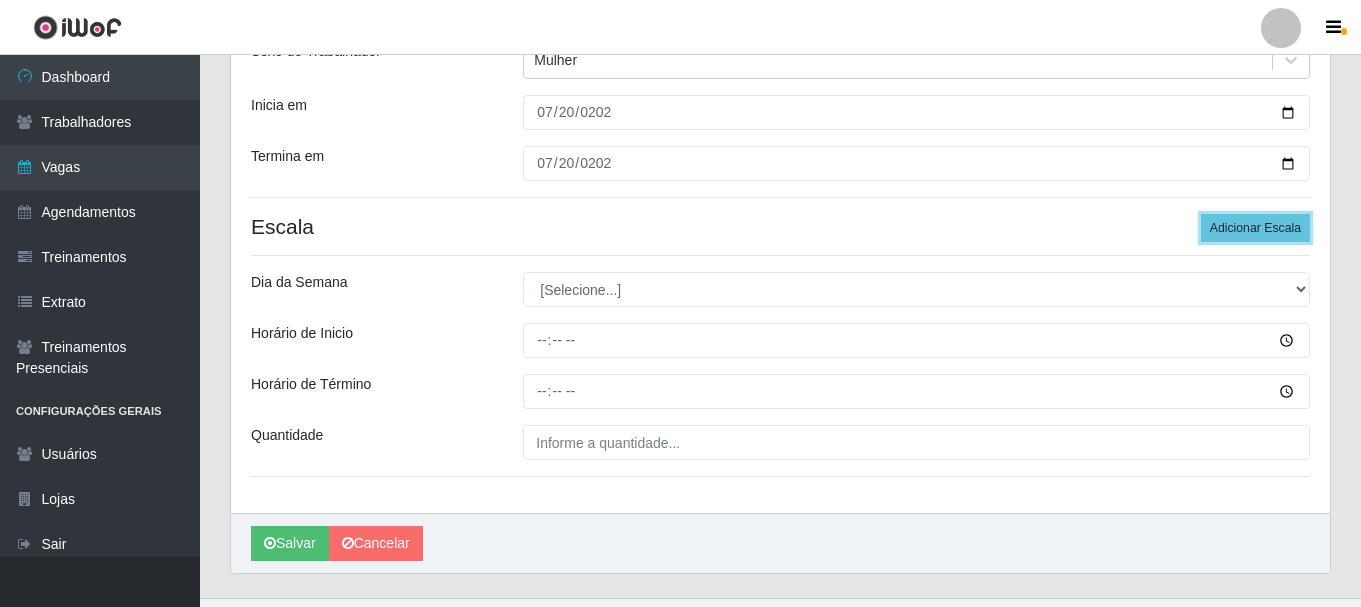 scroll, scrollTop: 294, scrollLeft: 0, axis: vertical 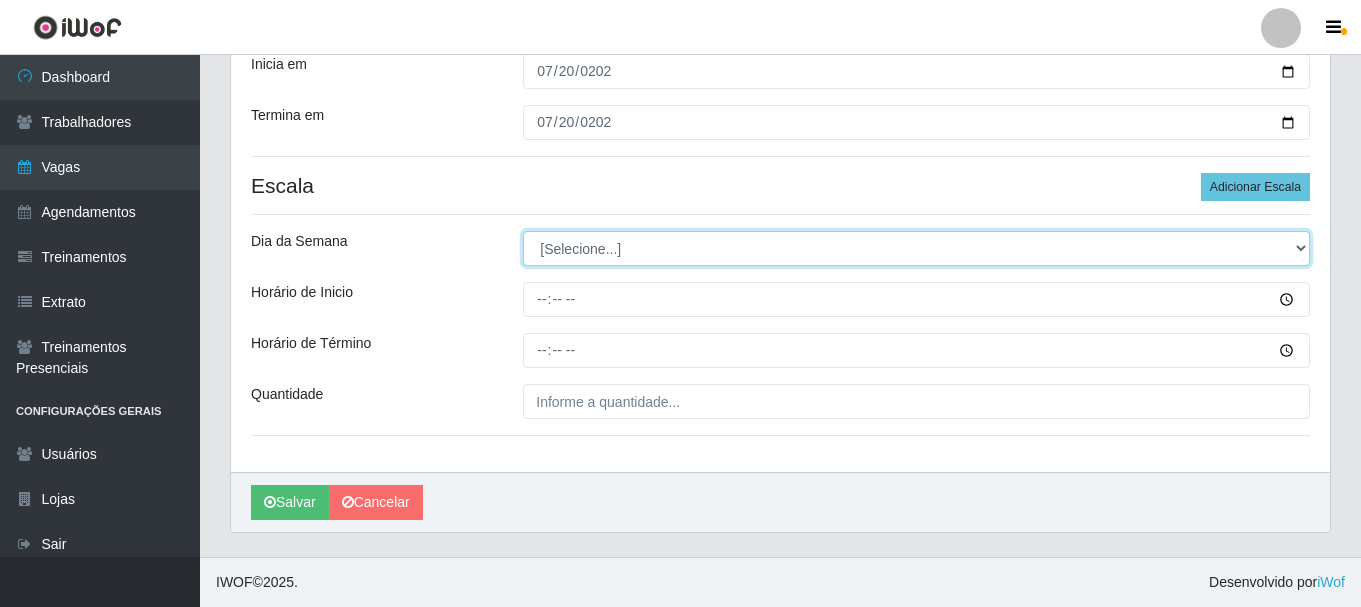 click on "[Selecione...] Segunda Terça Quarta Quinta Sexta Sábado Domingo" at bounding box center (916, 248) 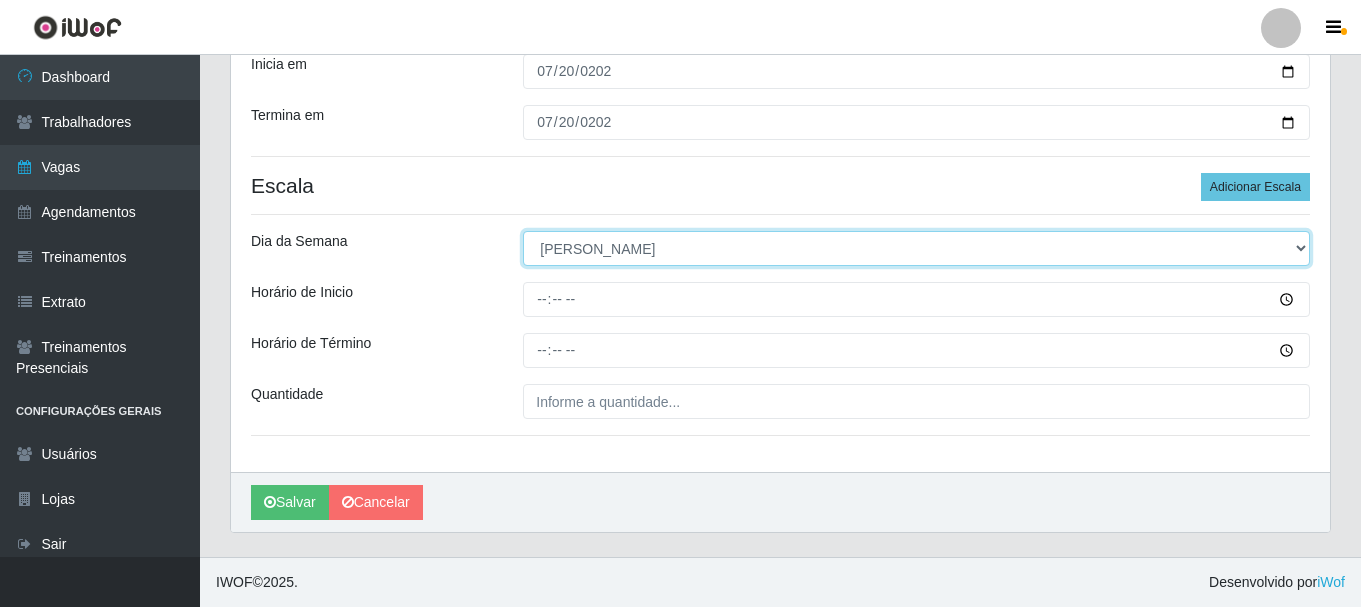 click on "[Selecione...] Segunda Terça Quarta Quinta Sexta Sábado Domingo" at bounding box center [916, 248] 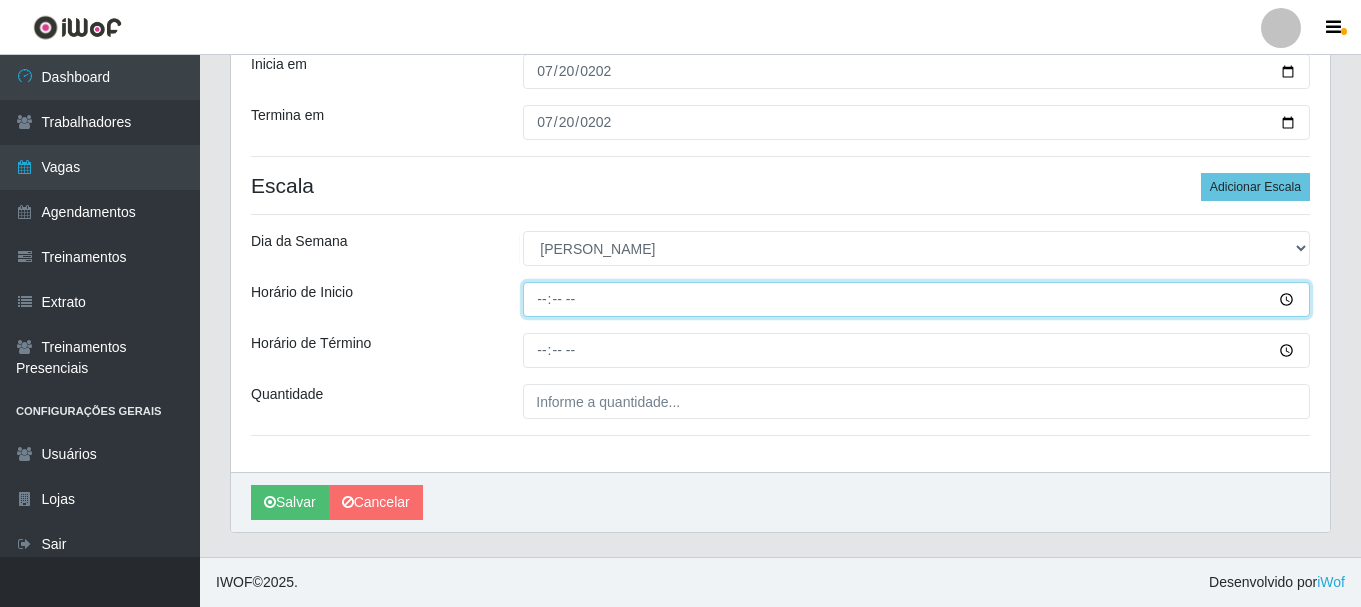 click on "Horário de Inicio" at bounding box center [916, 299] 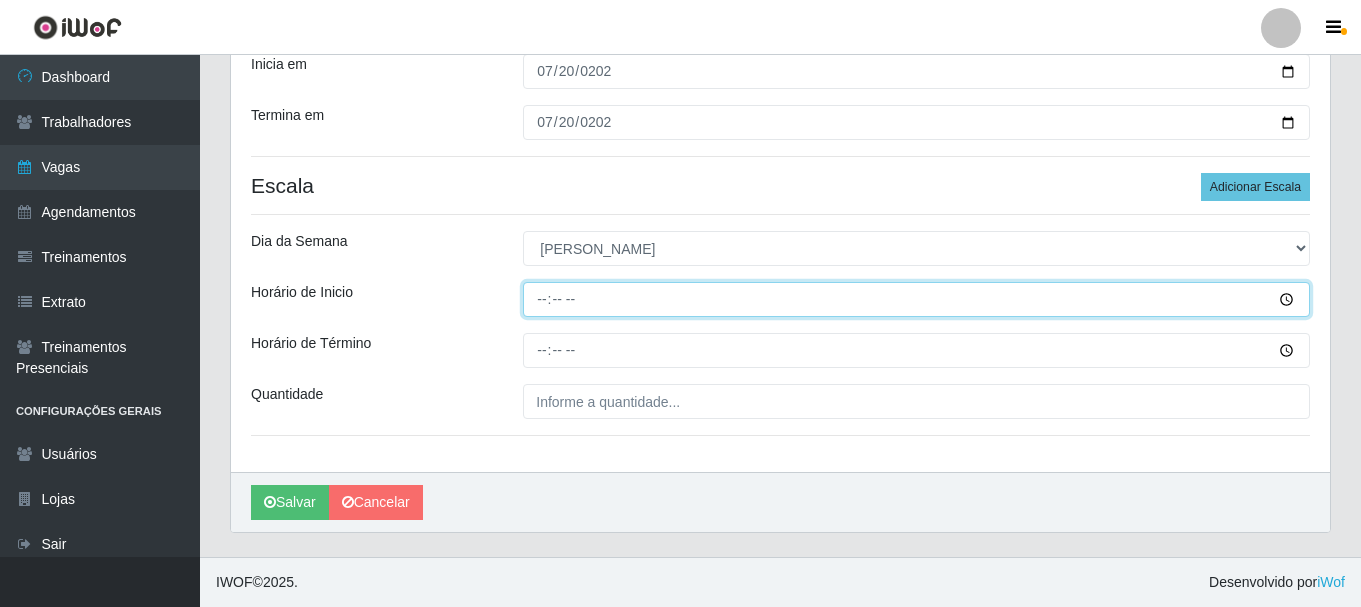 type on "09:00" 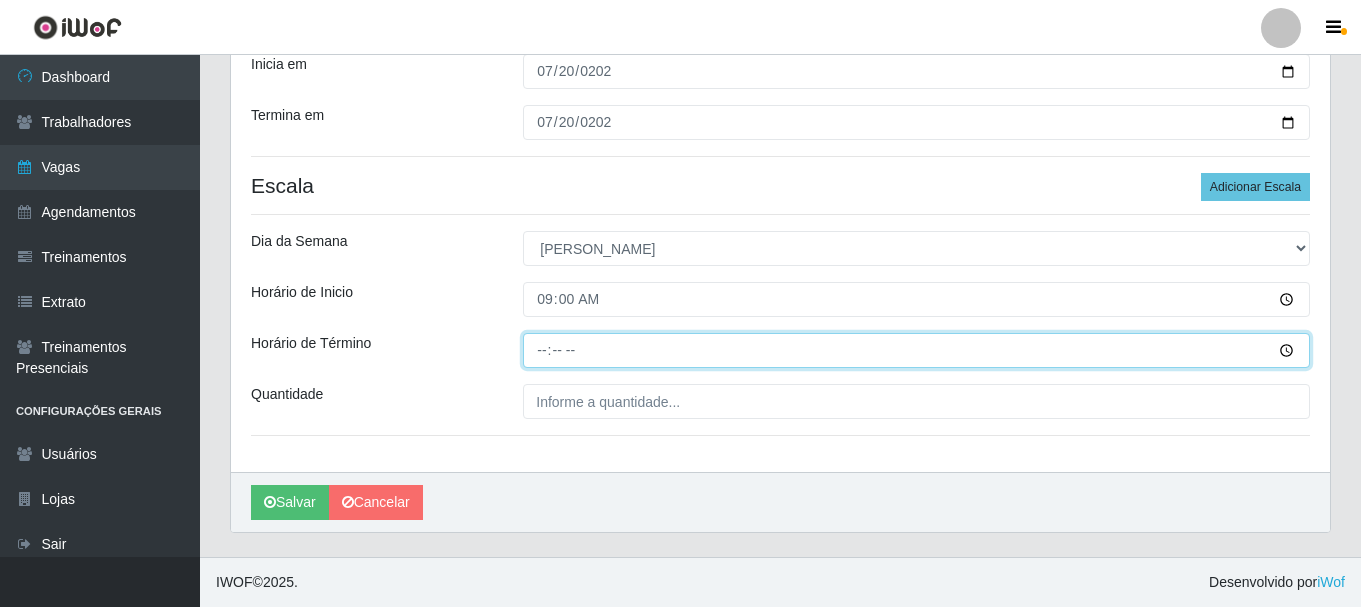 click on "Horário de Término" at bounding box center [916, 350] 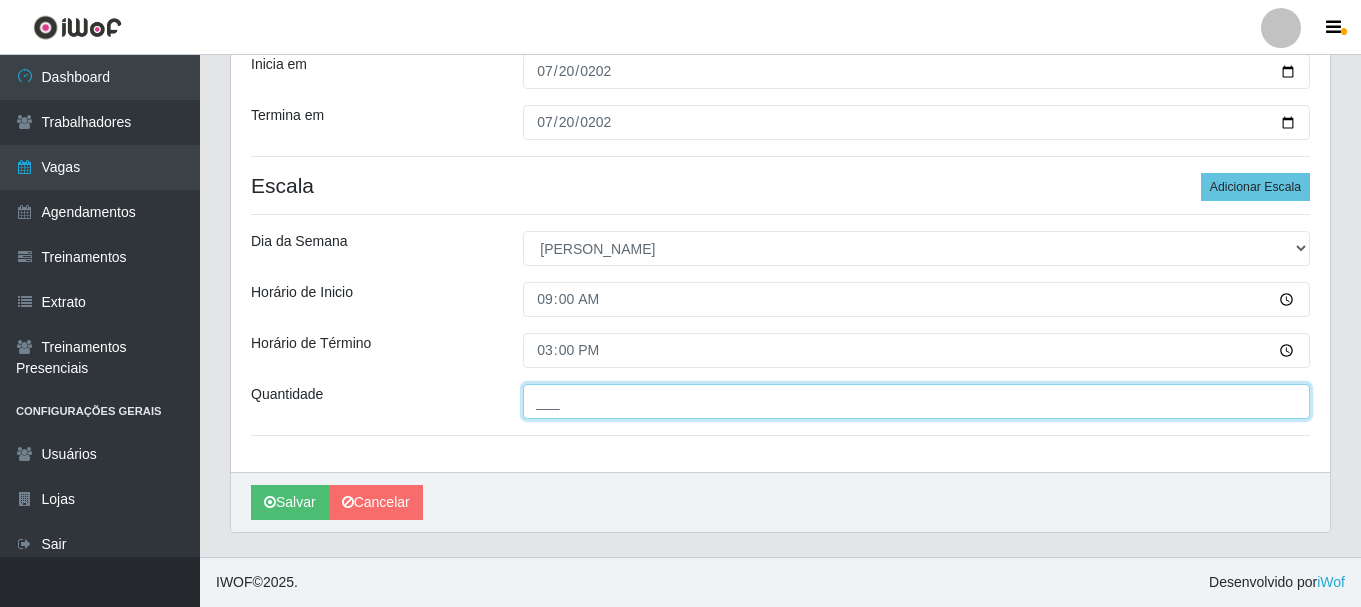 click on "___" at bounding box center [916, 401] 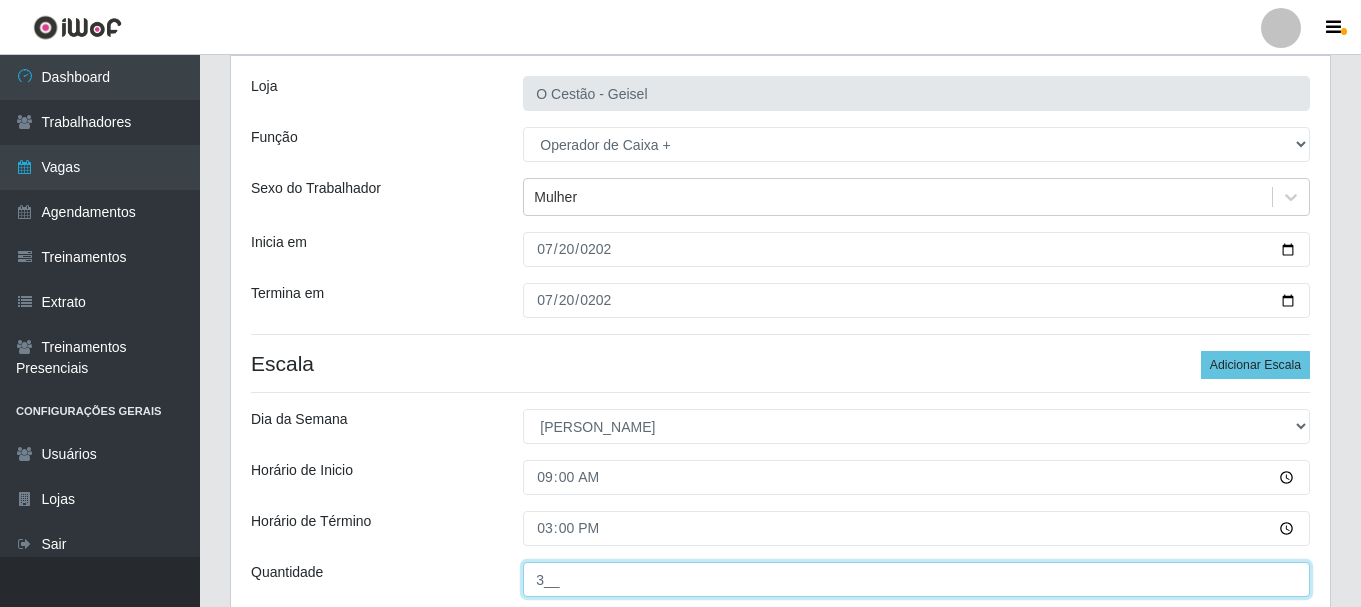 scroll, scrollTop: 294, scrollLeft: 0, axis: vertical 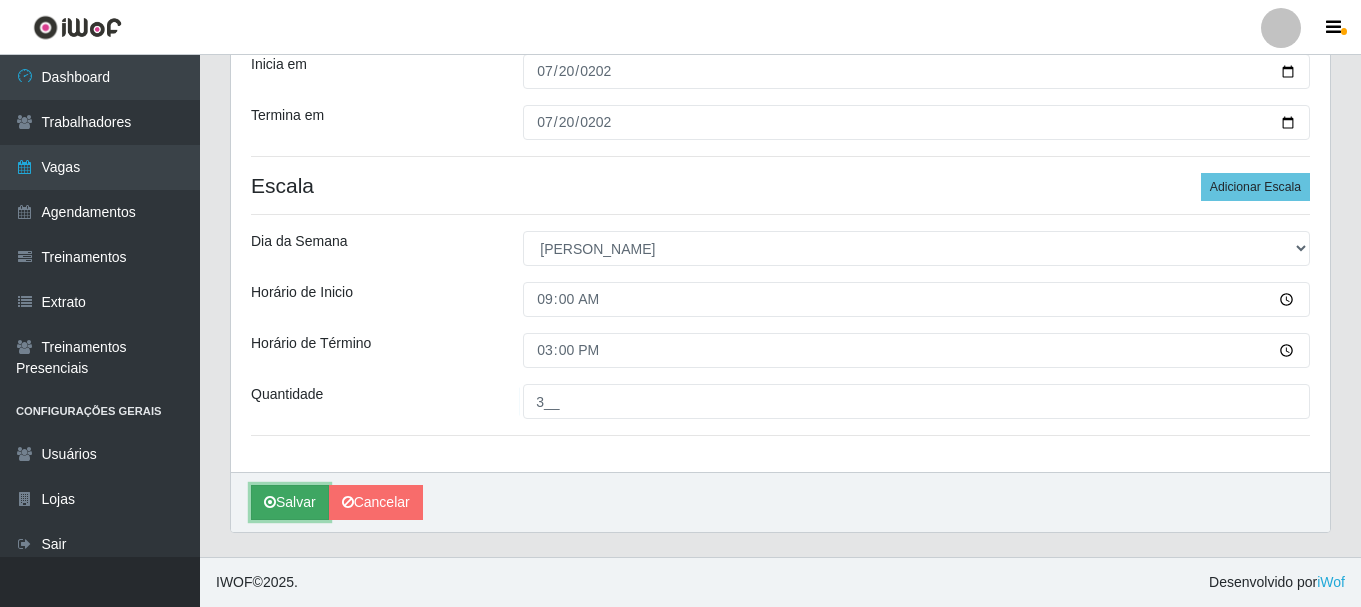 click on "Salvar" at bounding box center (290, 502) 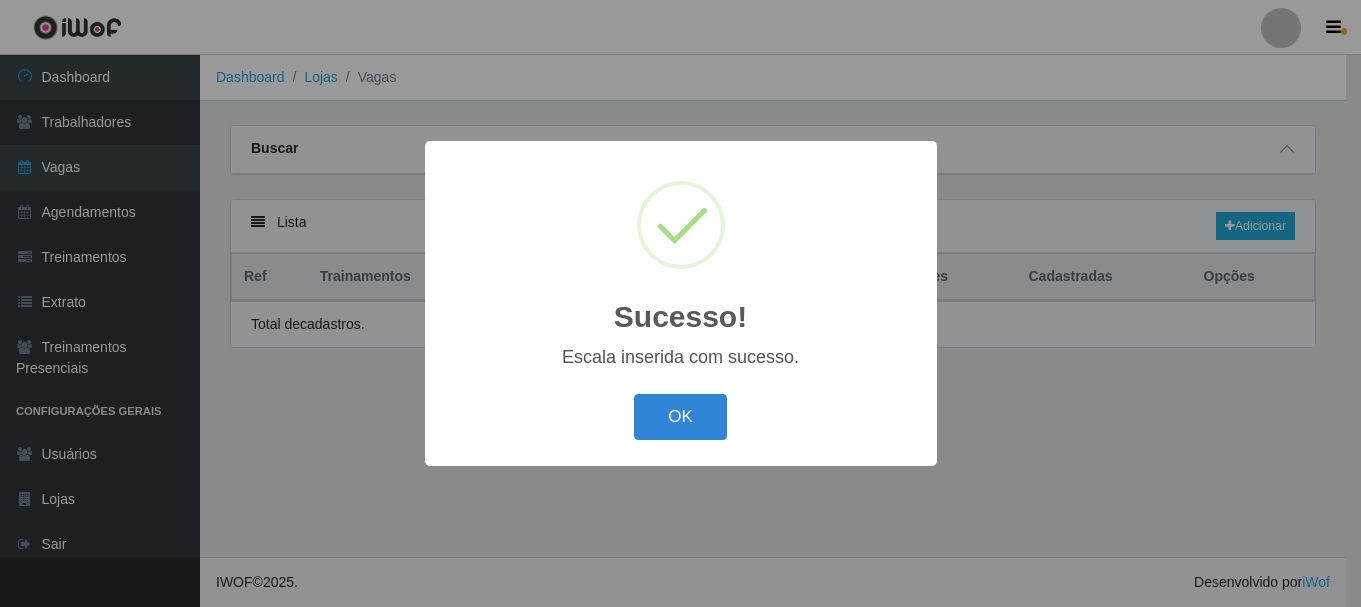 scroll, scrollTop: 0, scrollLeft: 0, axis: both 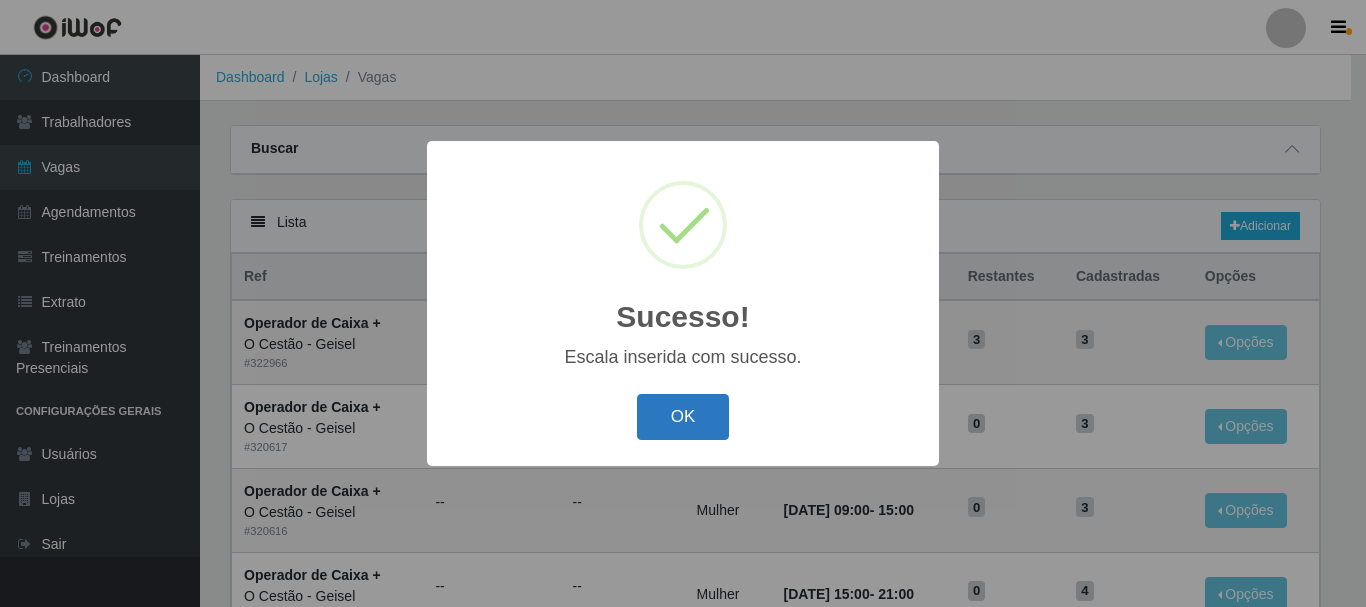 click on "OK" at bounding box center (683, 417) 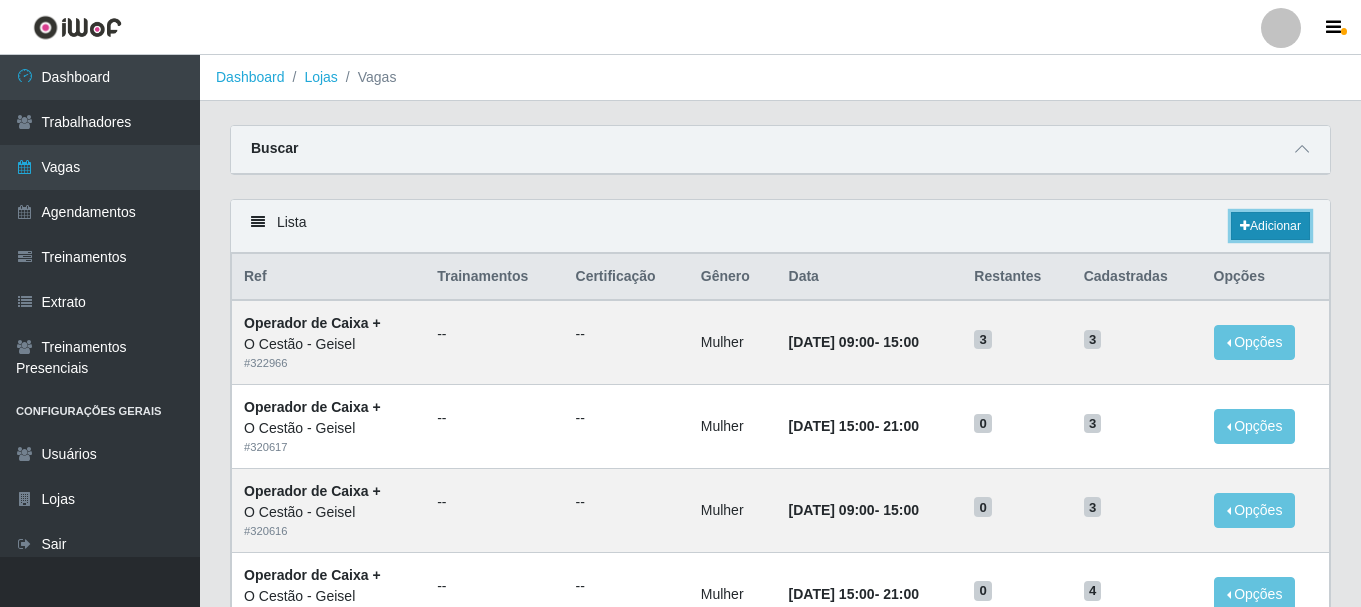 click on "Adicionar" at bounding box center (1270, 226) 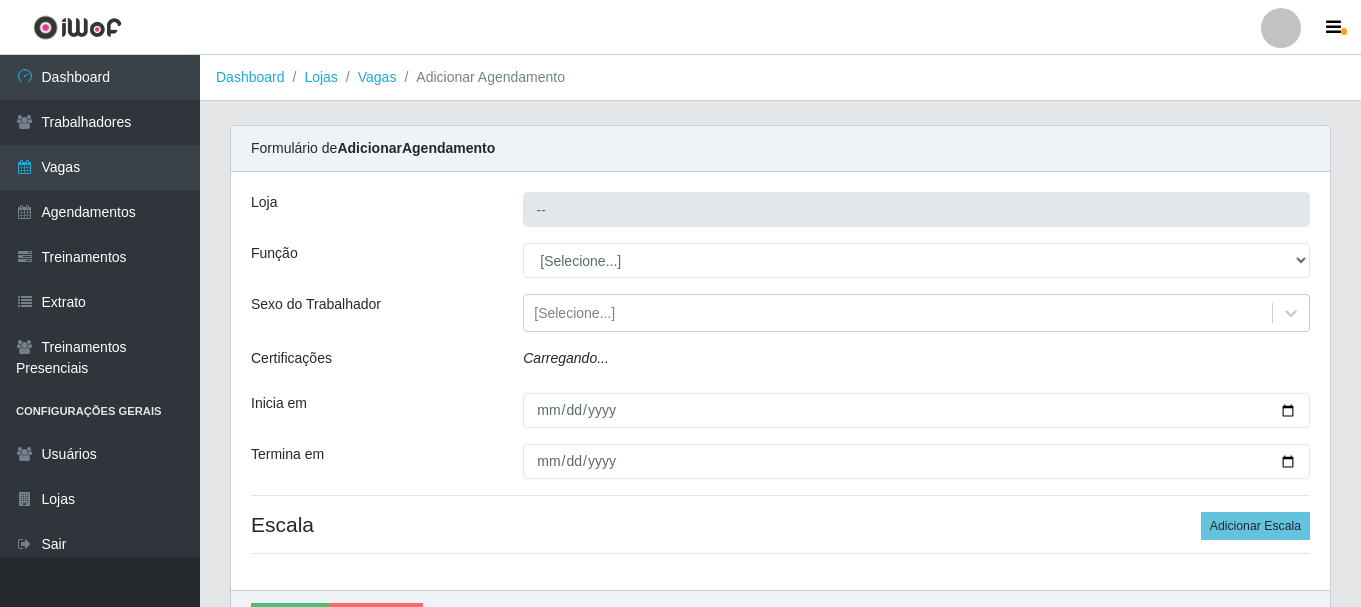 type on "O Cestão - Geisel" 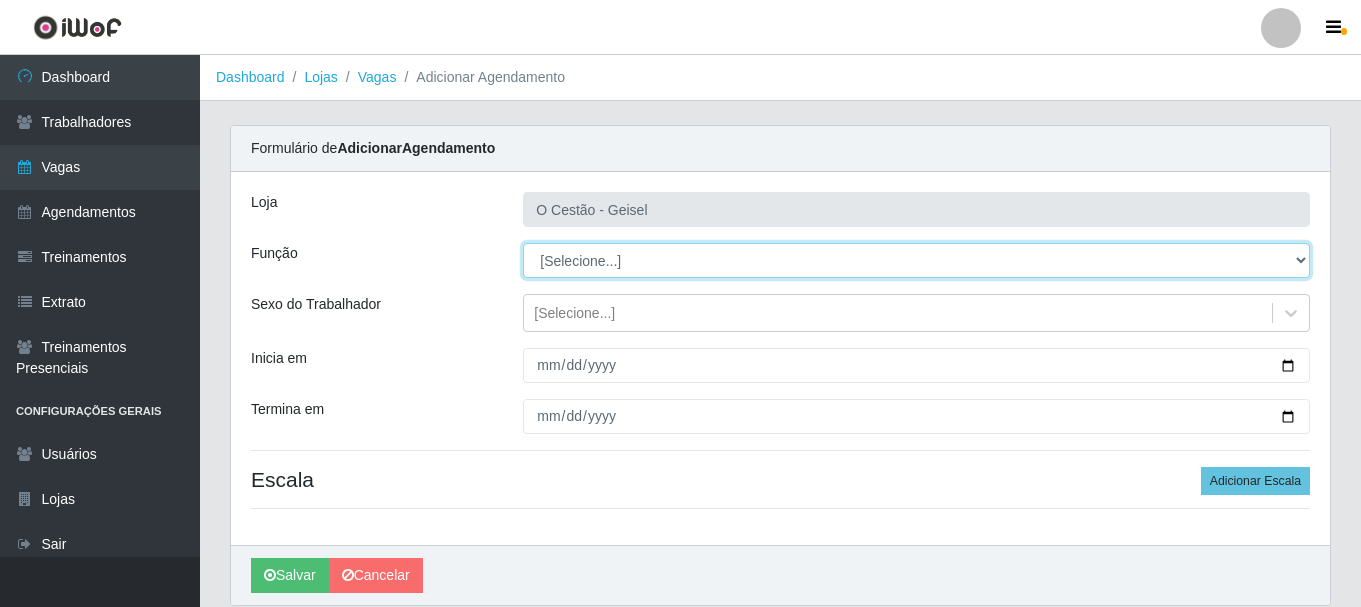 click on "[Selecione...] ASG ASG + ASG ++ Auxiliar de Estoque Auxiliar de Estoque + Auxiliar de Estoque ++ Balconista Balconista + Balconista ++ Balconista de Frios Balconista de Frios + Balconista de Frios ++ Balconista de Padaria  Balconista de Padaria + Balconista de Padaria ++ Embalador Embalador + Embalador ++ Operador de Caixa Operador de Caixa + Operador de Caixa ++ Repositor  Repositor + Repositor ++" at bounding box center (916, 260) 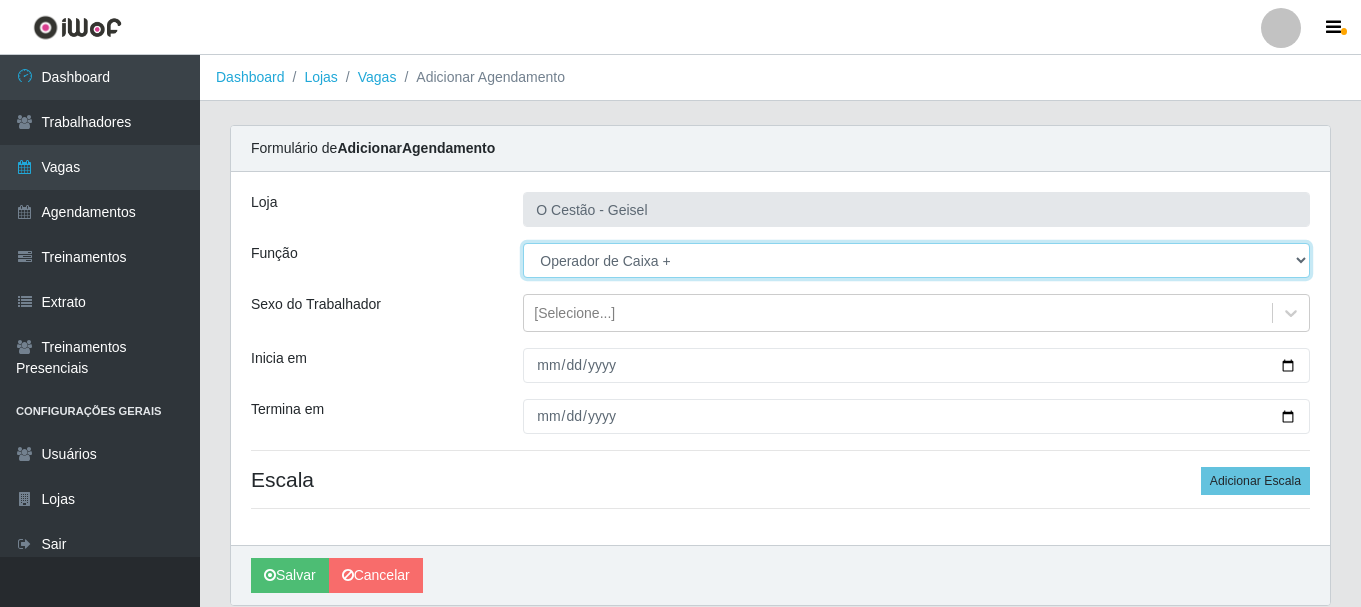 click on "[Selecione...] ASG ASG + ASG ++ Auxiliar de Estoque Auxiliar de Estoque + Auxiliar de Estoque ++ Balconista Balconista + Balconista ++ Balconista de Frios Balconista de Frios + Balconista de Frios ++ Balconista de Padaria  Balconista de Padaria + Balconista de Padaria ++ Embalador Embalador + Embalador ++ Operador de Caixa Operador de Caixa + Operador de Caixa ++ Repositor  Repositor + Repositor ++" at bounding box center (916, 260) 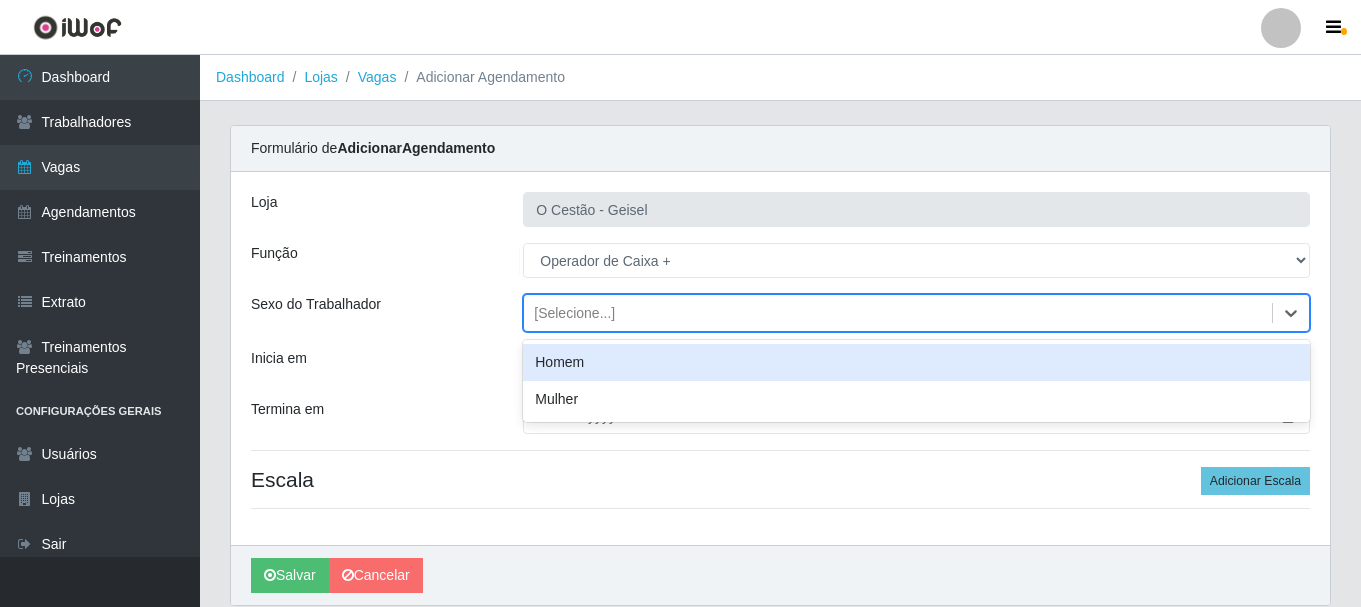 click on "[Selecione...]" at bounding box center (898, 313) 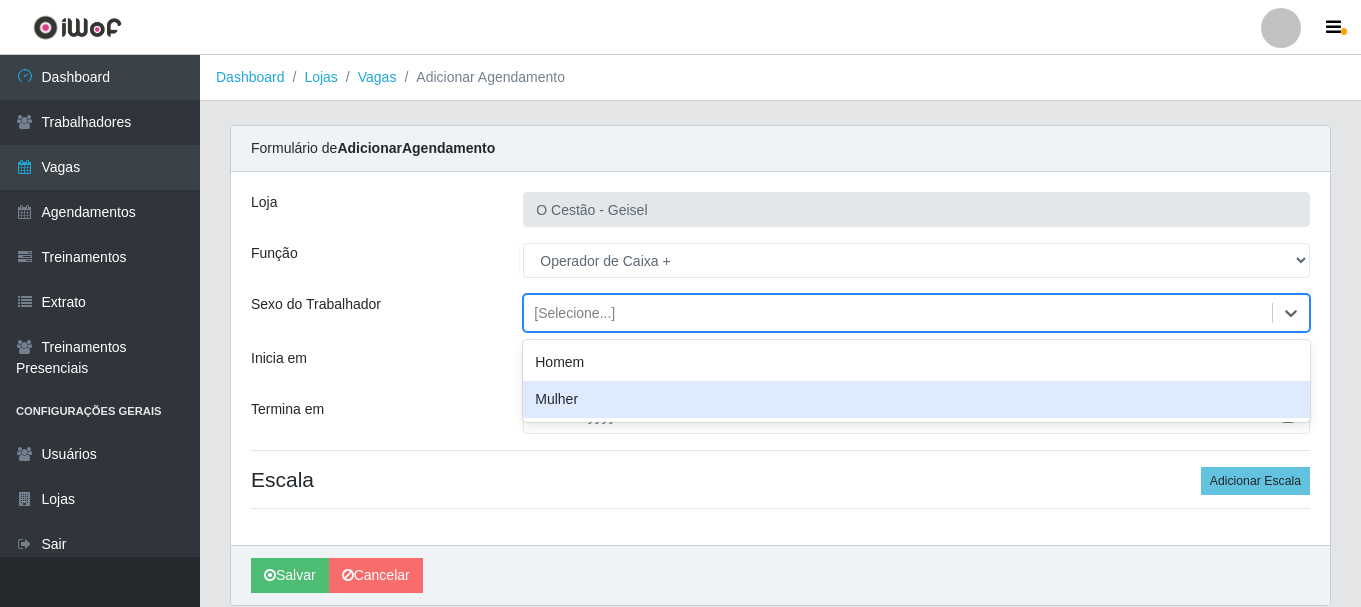 click on "Mulher" at bounding box center (916, 399) 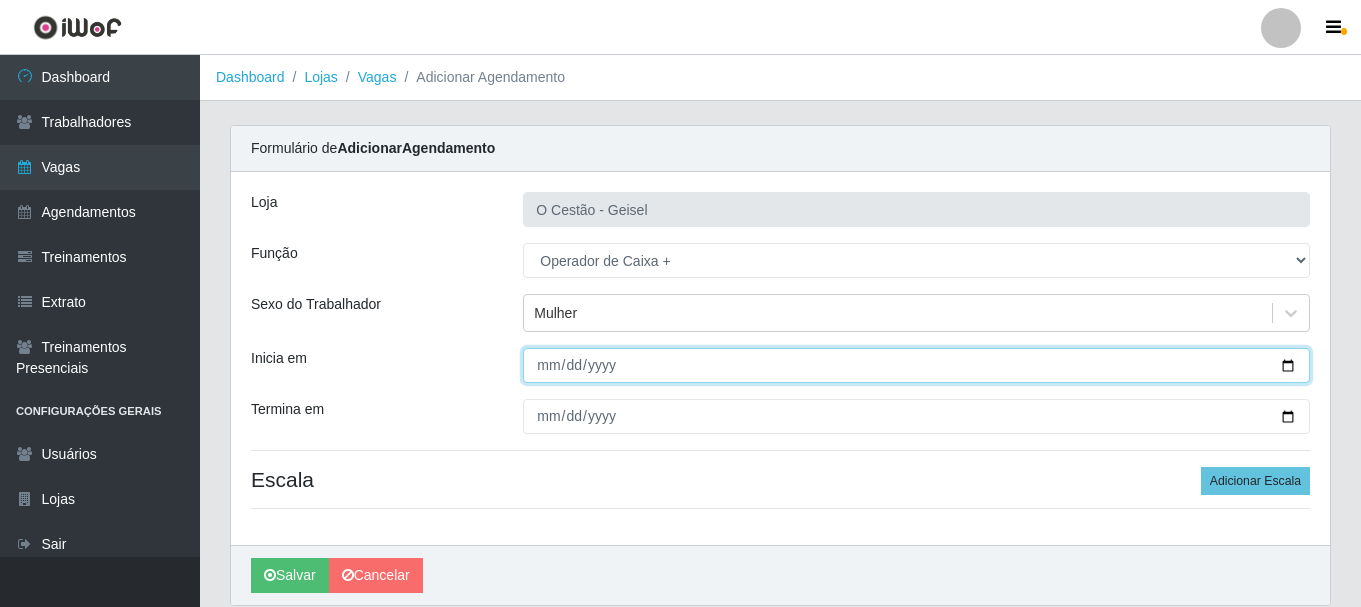 click on "Inicia em" at bounding box center [916, 365] 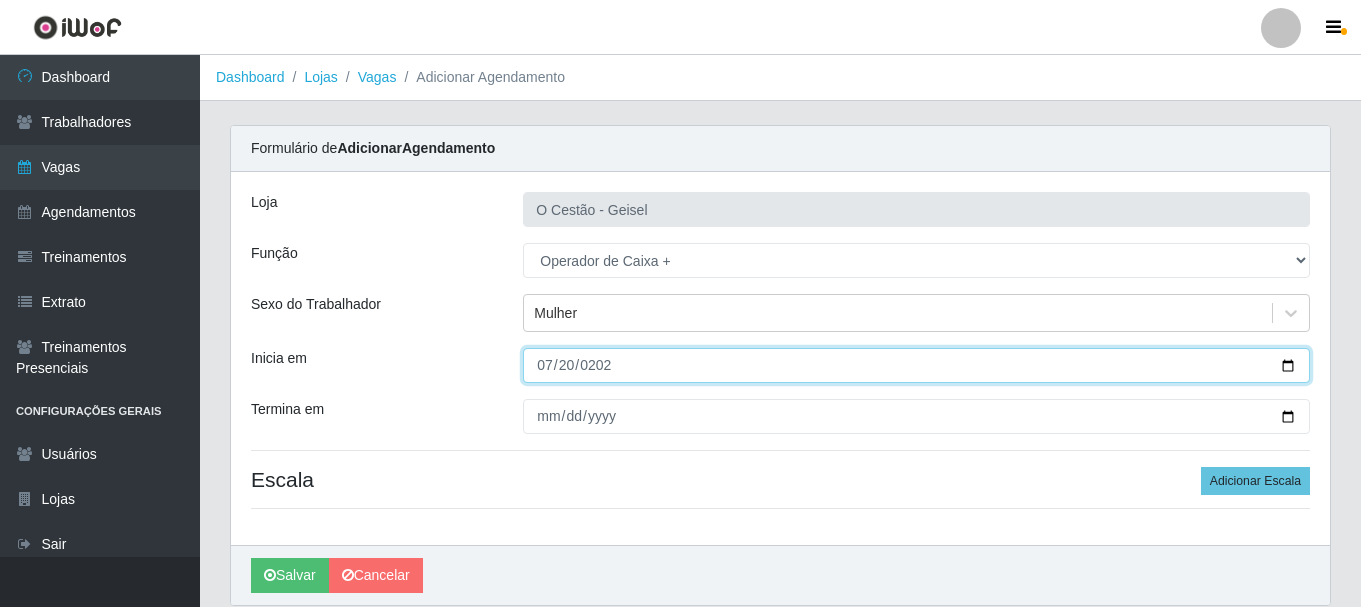 type on "[DATE]" 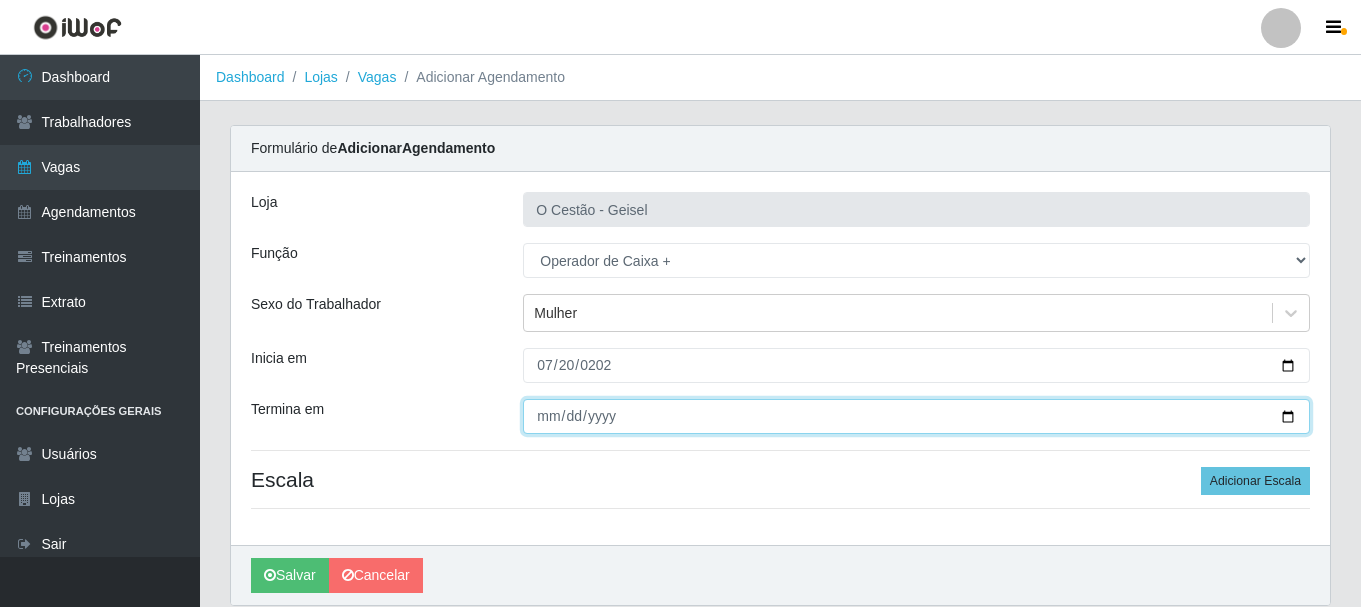 click on "Termina em" at bounding box center [916, 416] 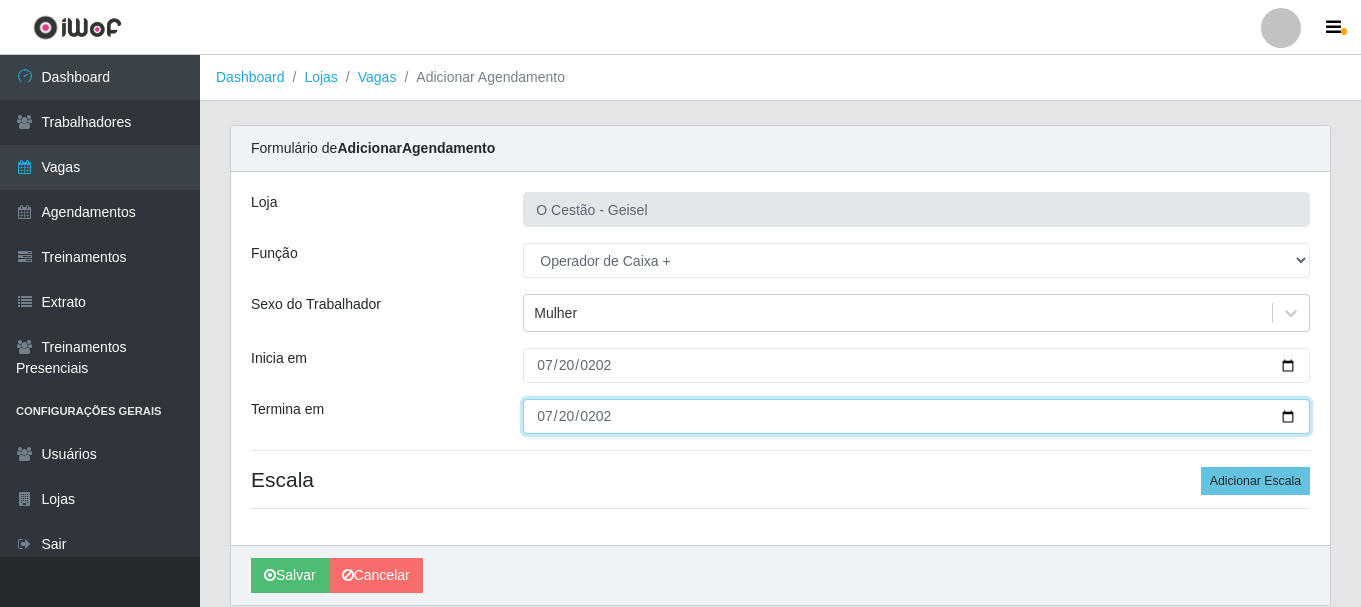 type on "[DATE]" 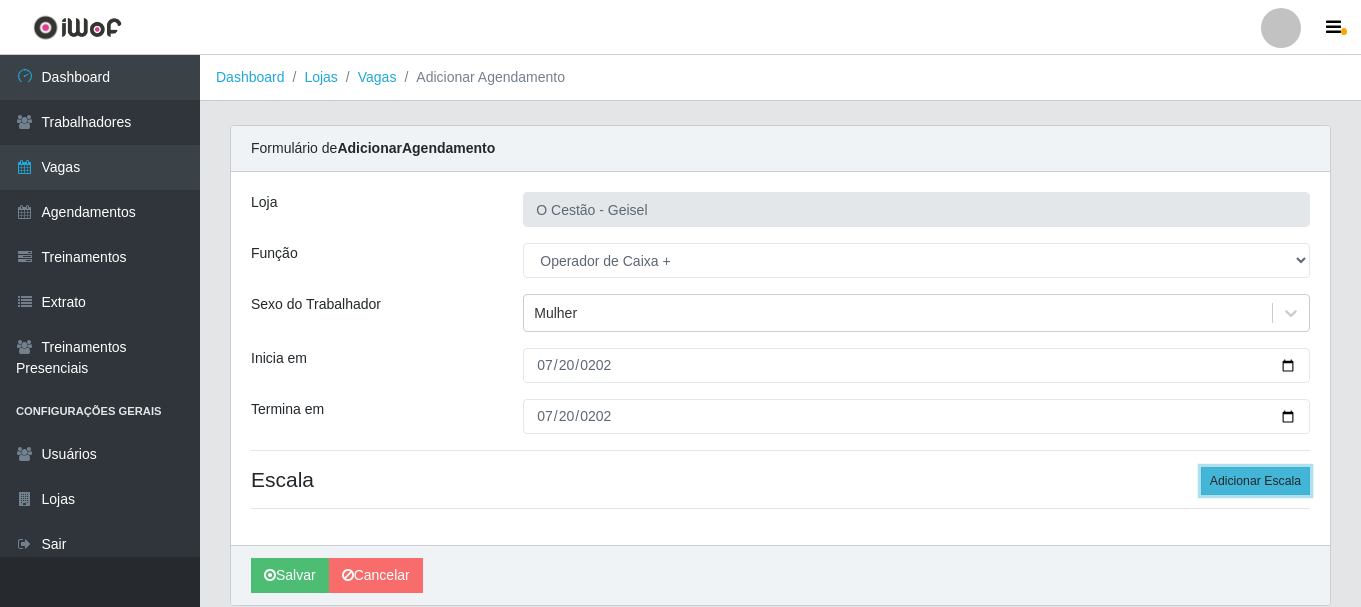 click on "Adicionar Escala" at bounding box center (1255, 481) 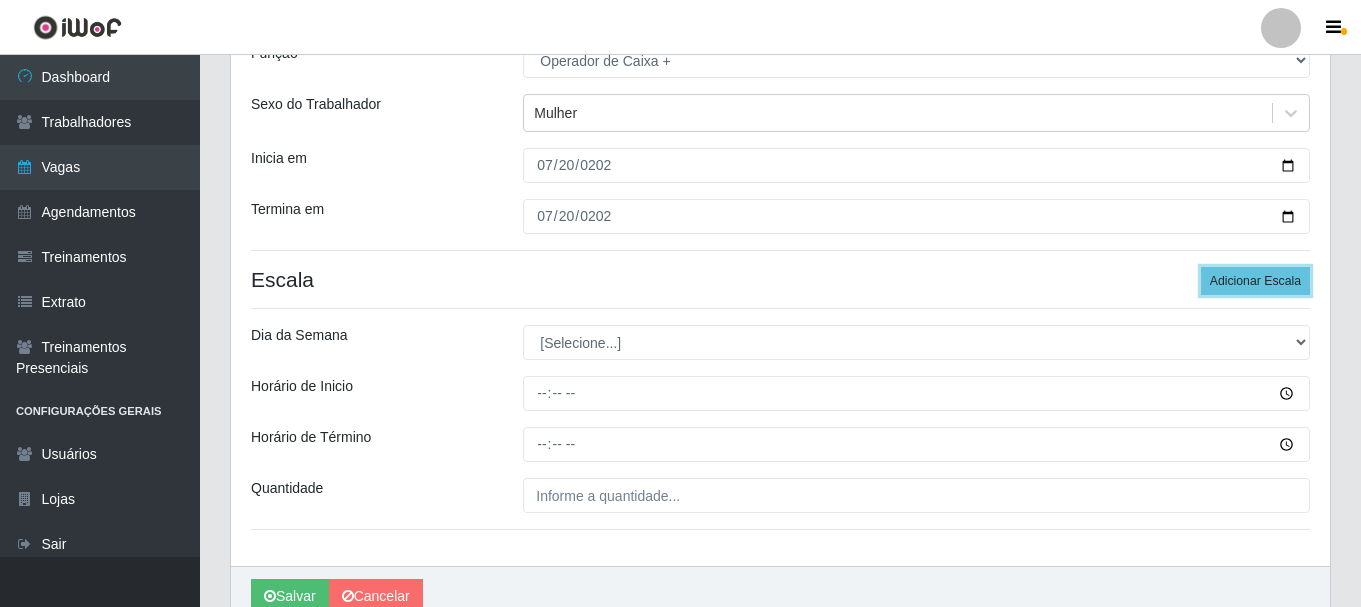 scroll, scrollTop: 294, scrollLeft: 0, axis: vertical 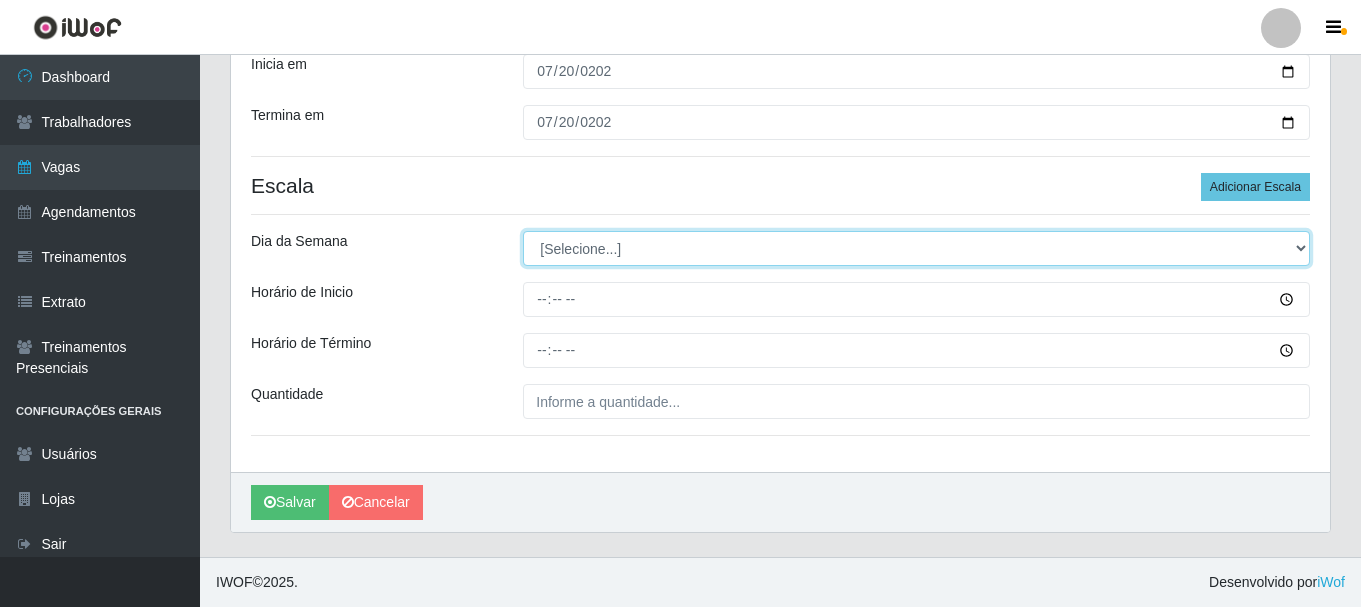 click on "[Selecione...] Segunda Terça Quarta Quinta Sexta Sábado Domingo" at bounding box center [916, 248] 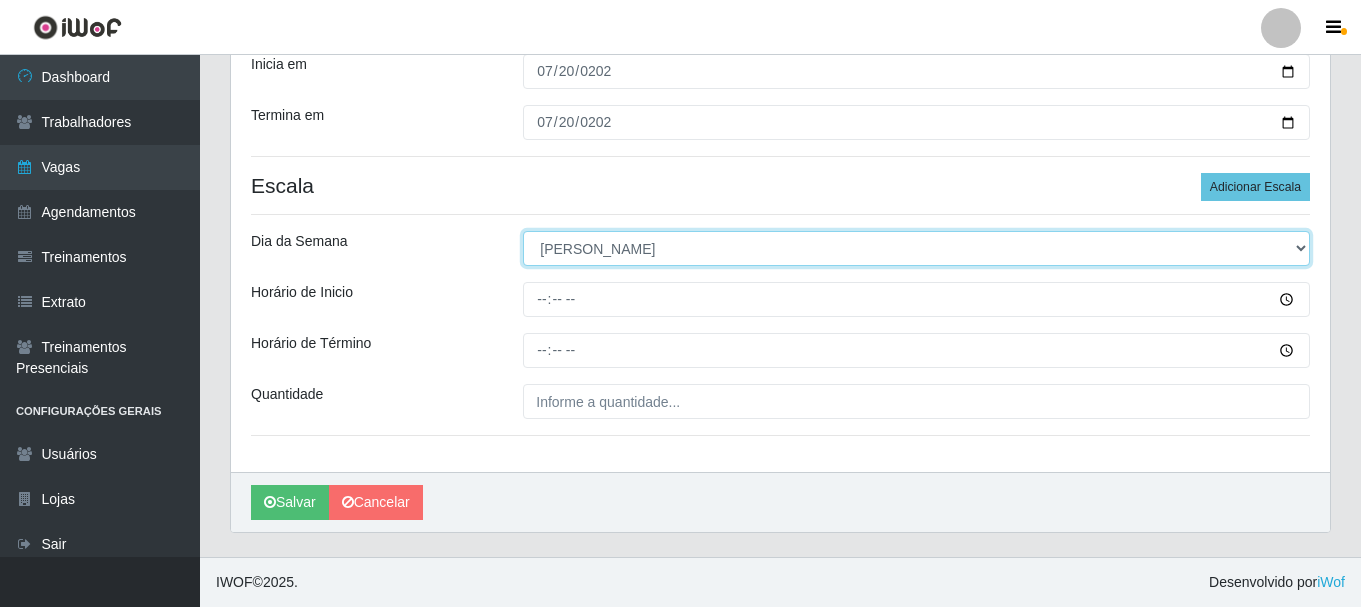 click on "[Selecione...] Segunda Terça Quarta Quinta Sexta Sábado Domingo" at bounding box center (916, 248) 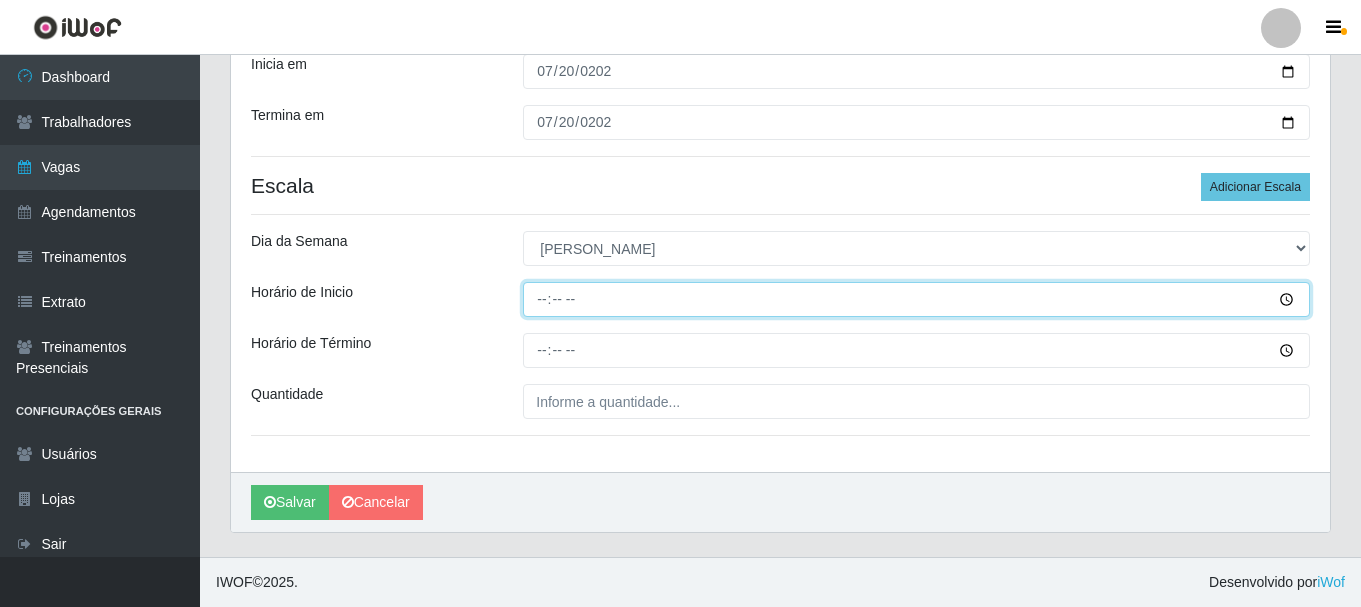 click on "Horário de Inicio" at bounding box center (916, 299) 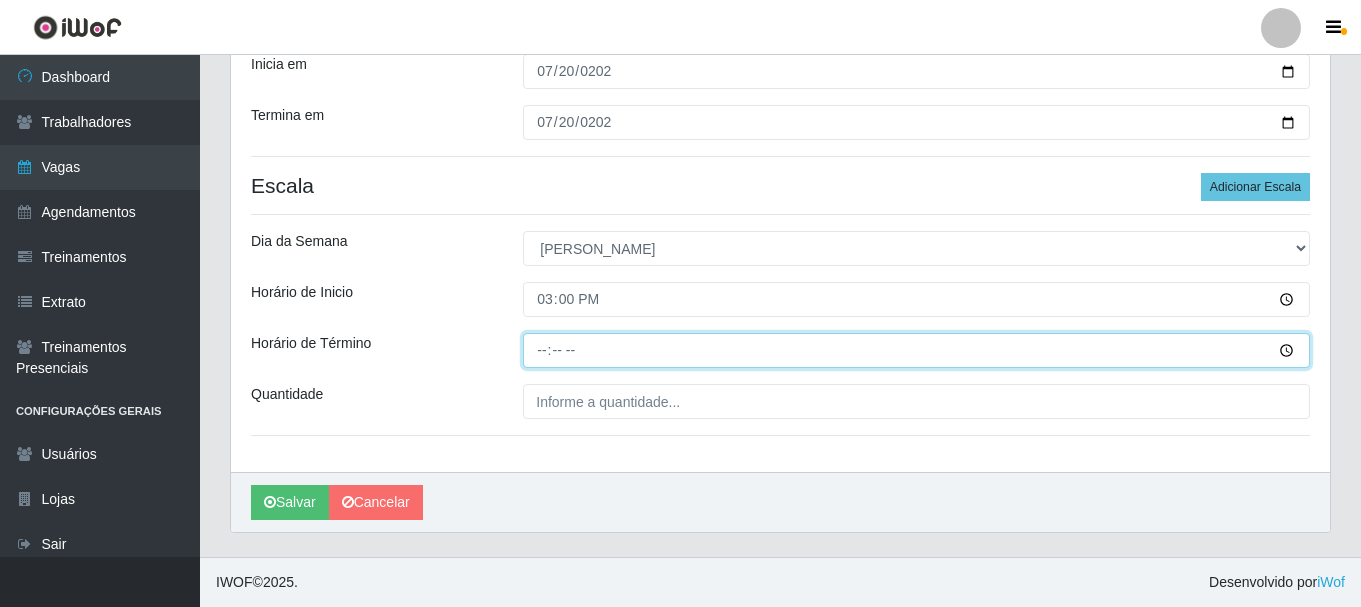 click on "Horário de Término" at bounding box center [916, 350] 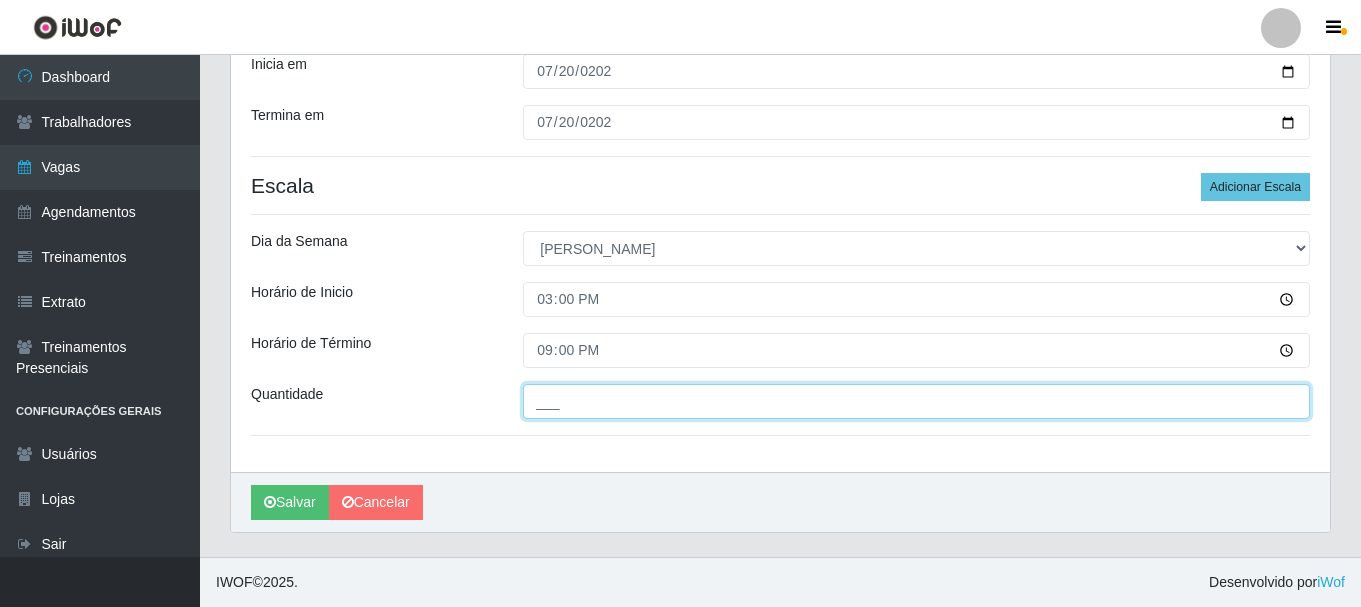 click on "___" at bounding box center (916, 401) 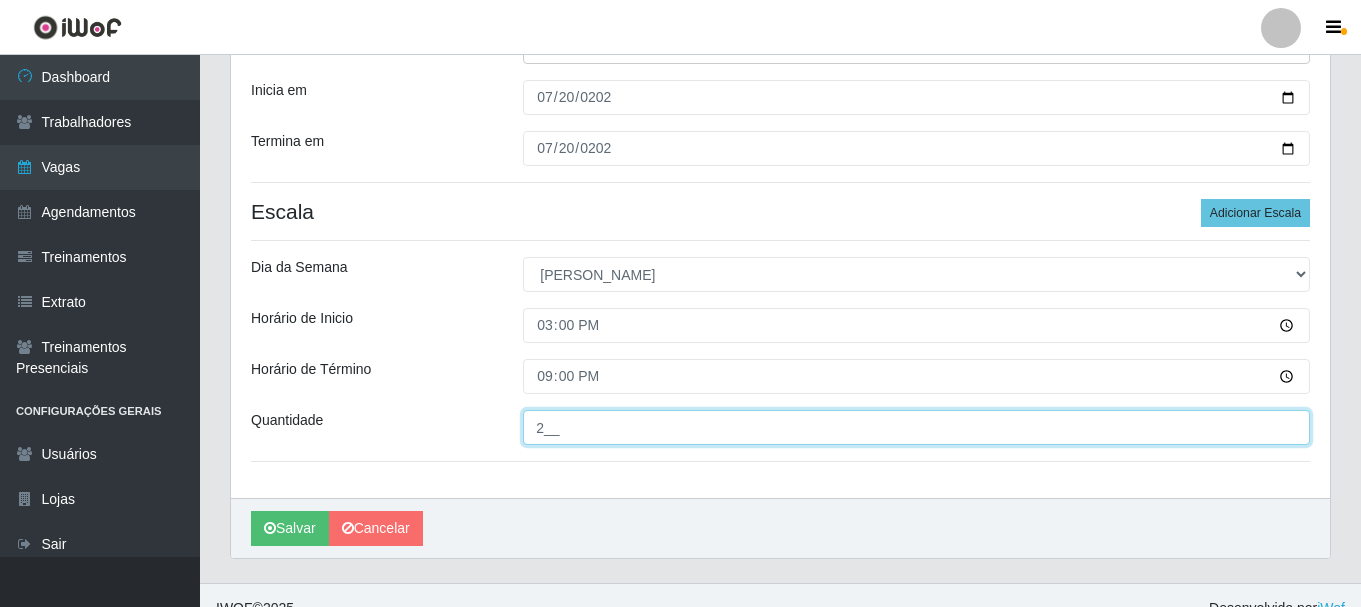 scroll, scrollTop: 294, scrollLeft: 0, axis: vertical 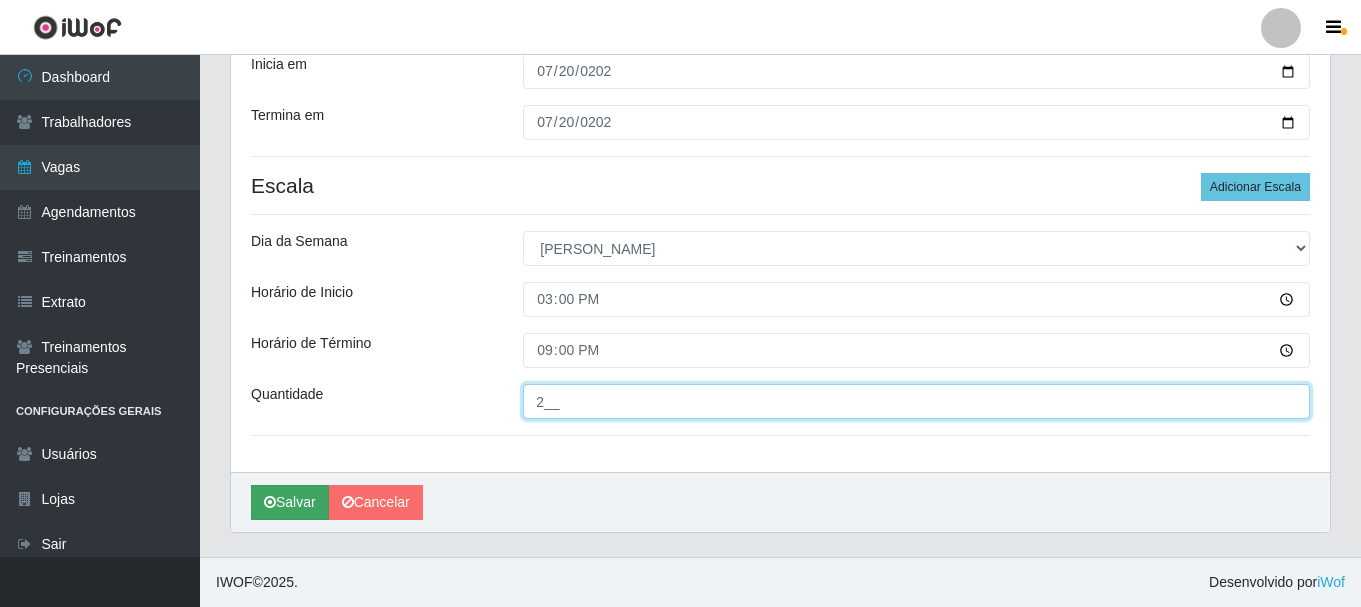 type on "2__" 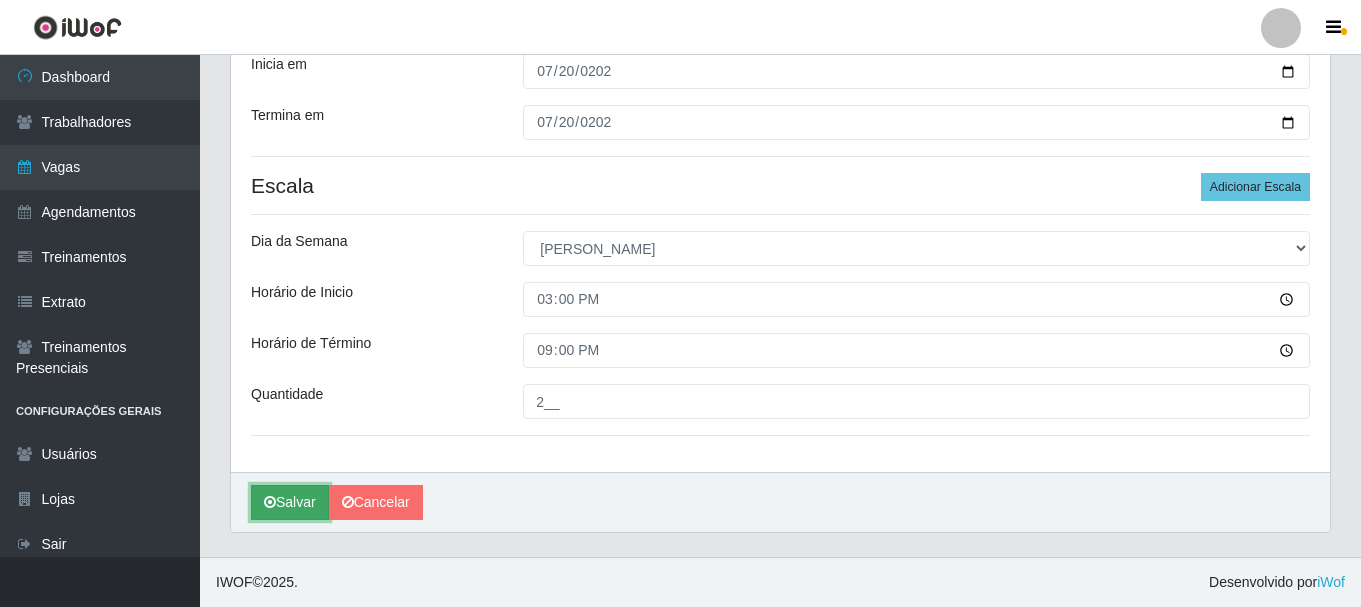 click at bounding box center (270, 502) 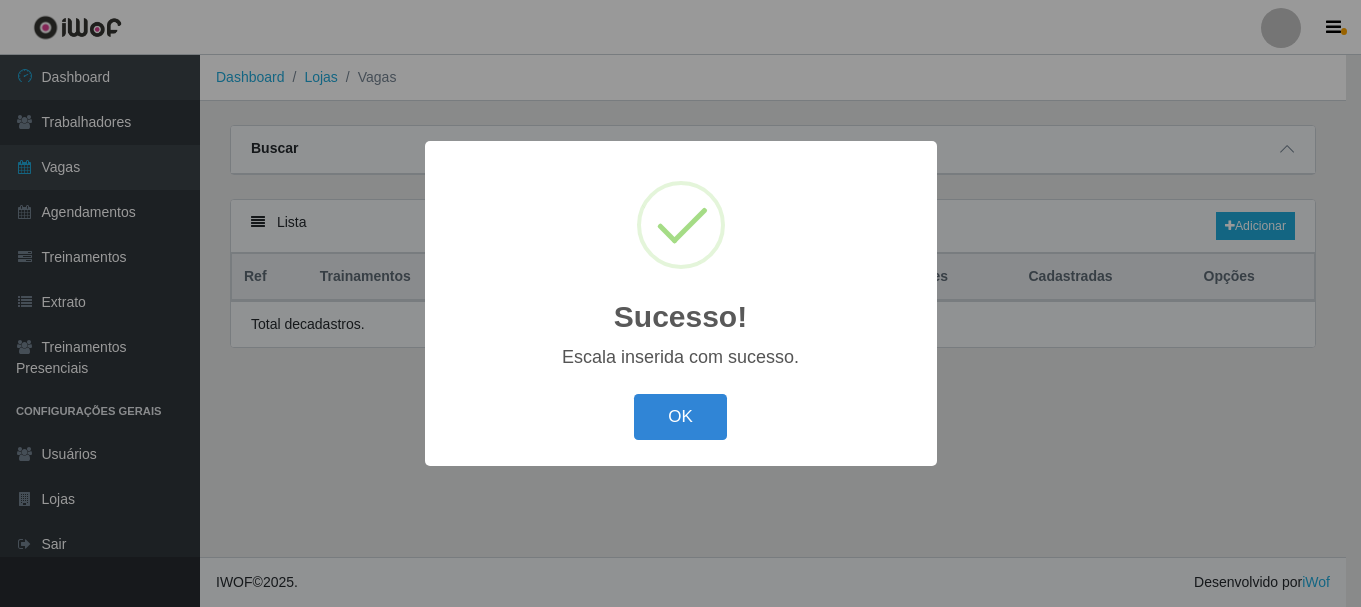 scroll, scrollTop: 0, scrollLeft: 0, axis: both 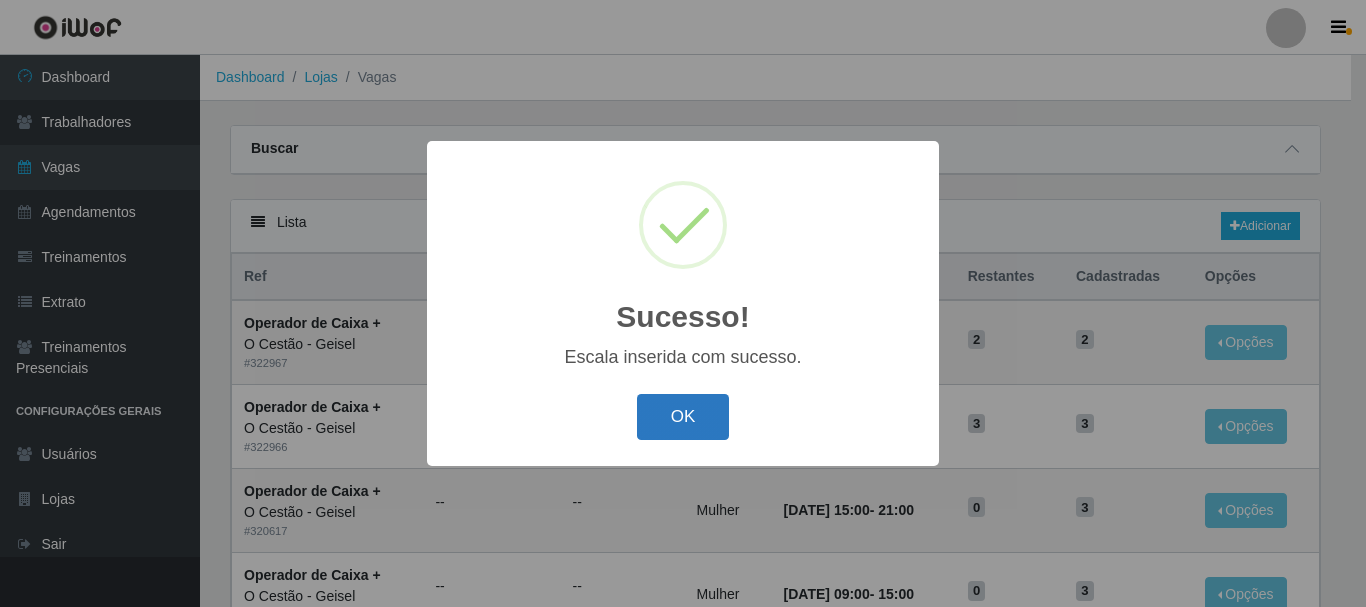 click on "OK" at bounding box center [683, 417] 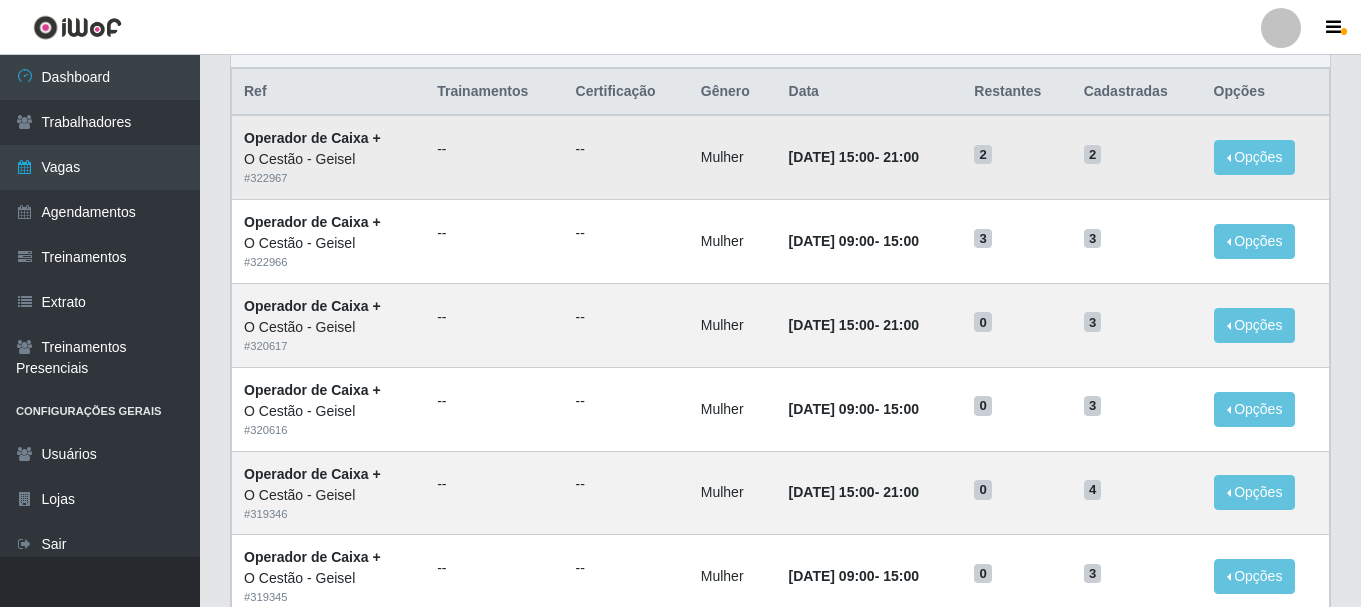 scroll, scrollTop: 0, scrollLeft: 0, axis: both 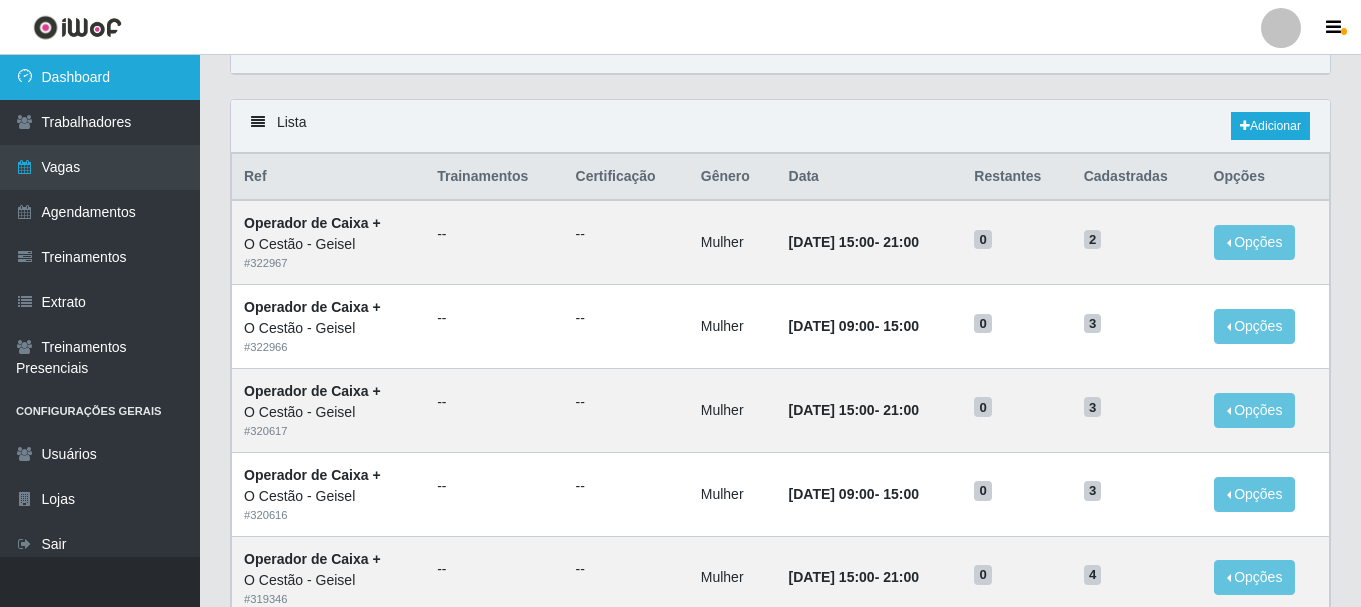 click on "Dashboard" at bounding box center [100, 77] 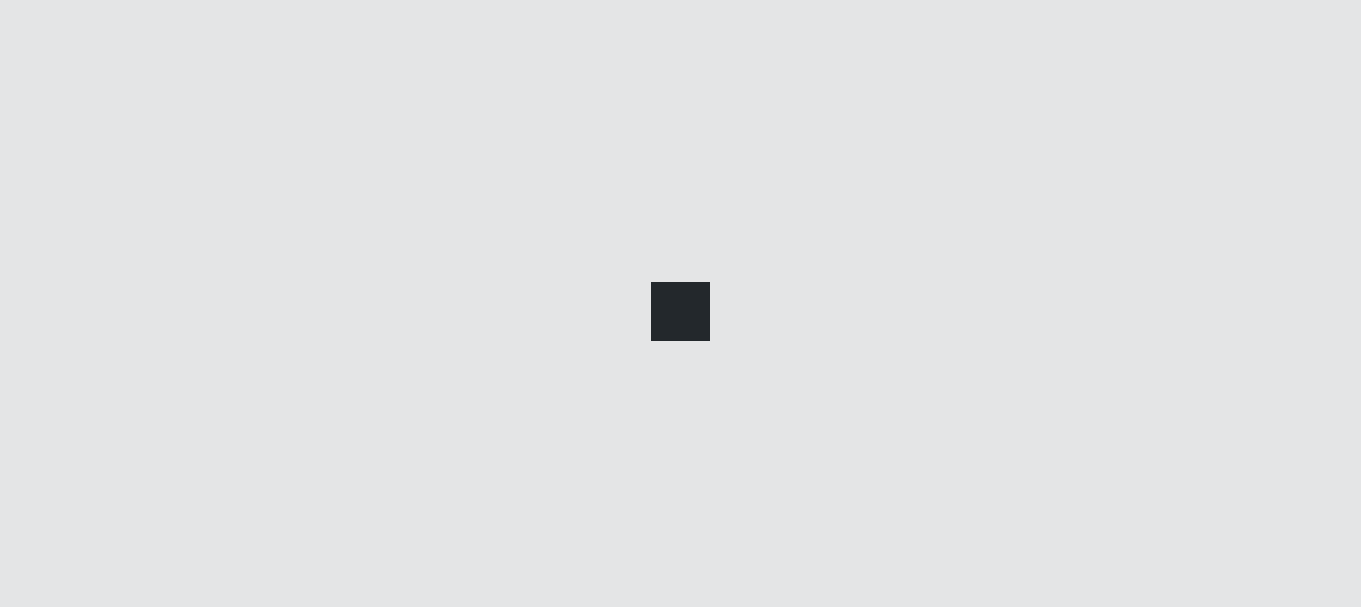 scroll, scrollTop: 0, scrollLeft: 0, axis: both 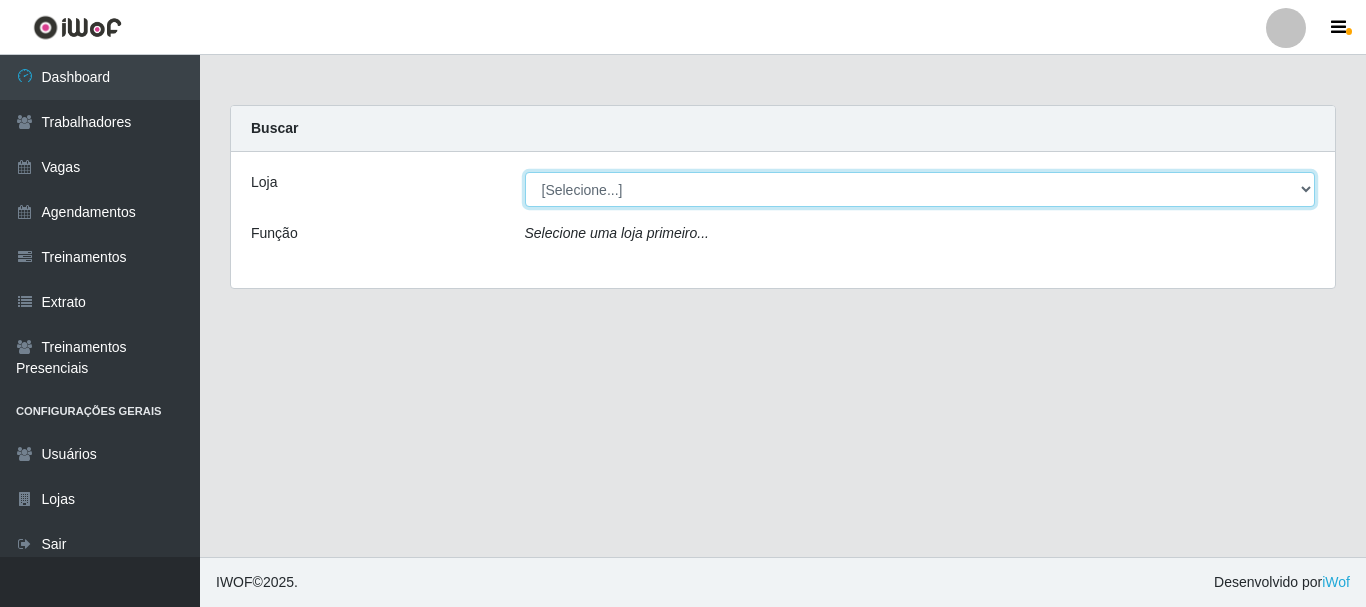click on "[Selecione...] O Cestão - Geisel" at bounding box center (920, 189) 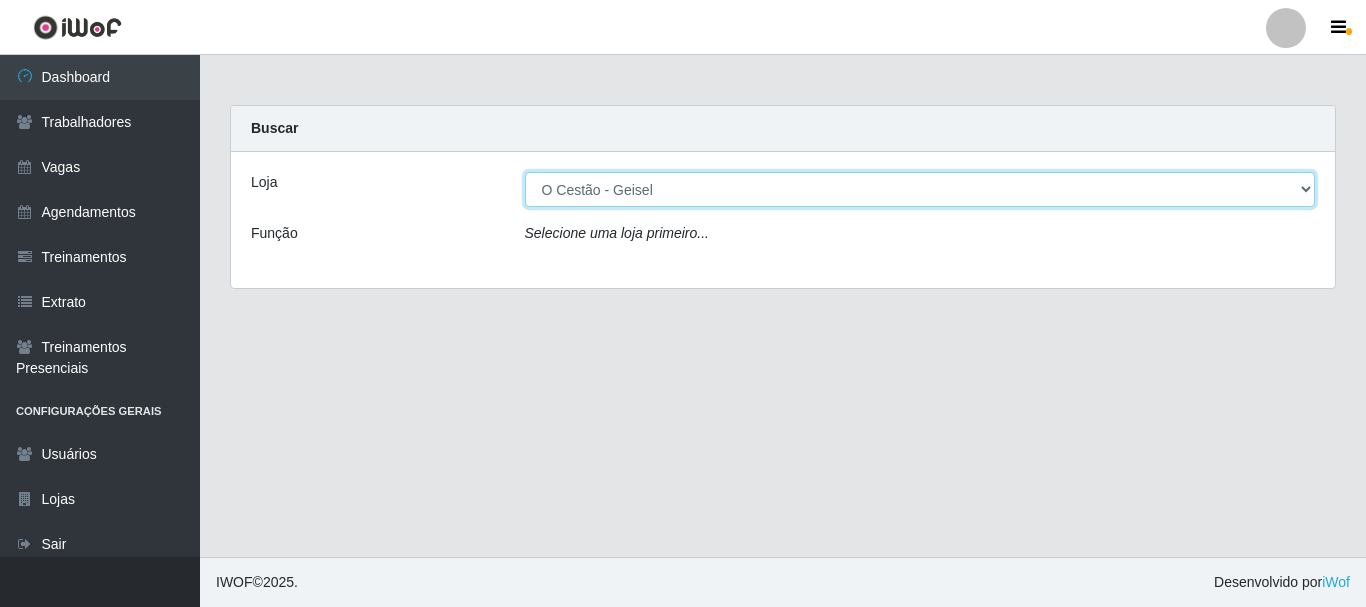click on "[Selecione...] O Cestão - Geisel" at bounding box center (920, 189) 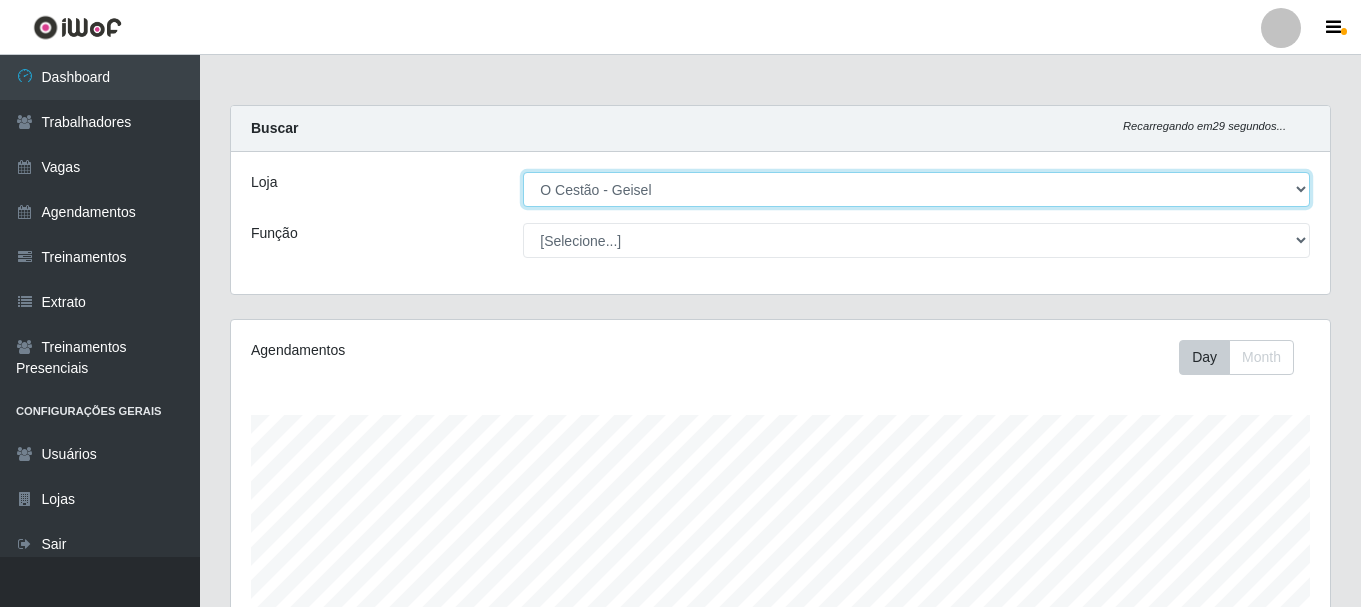 scroll, scrollTop: 999585, scrollLeft: 998901, axis: both 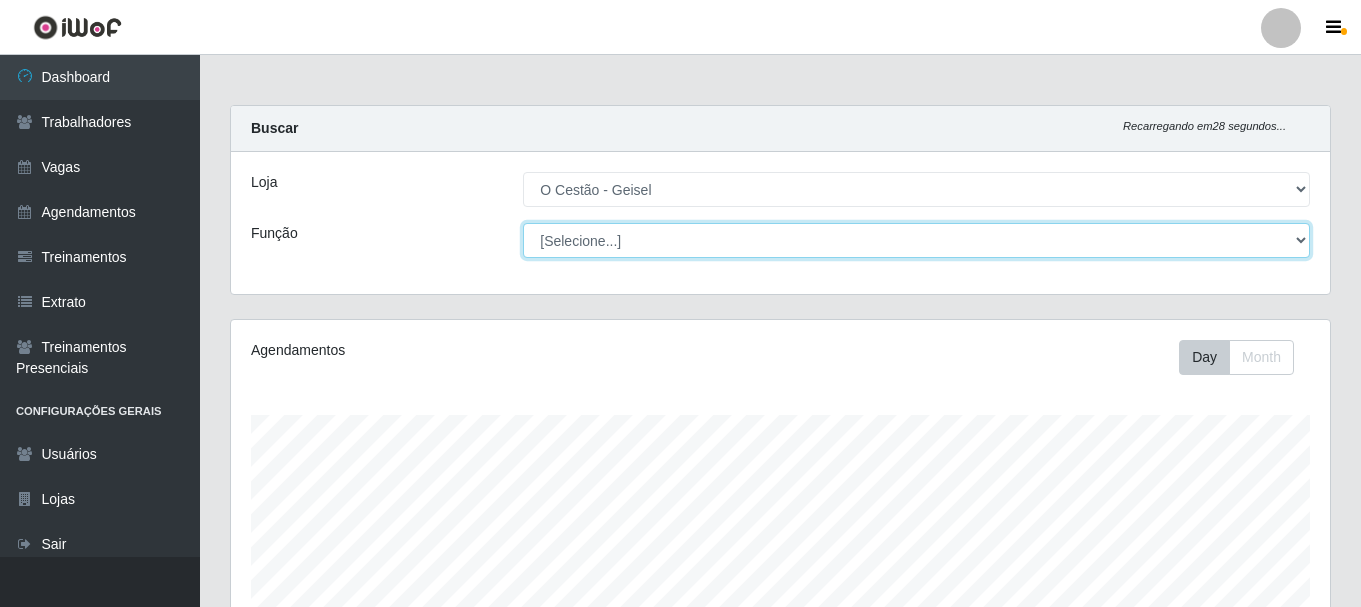 click on "[Selecione...] ASG ASG + ASG ++ Auxiliar de Estoque Auxiliar de Estoque + Auxiliar de Estoque ++ Balconista Balconista + Balconista ++ Balconista de Frios Balconista de Frios + Balconista de Frios ++ Balconista de Padaria  Balconista de Padaria + Balconista de Padaria ++ Embalador Embalador + Embalador ++ Operador de Caixa Operador de Caixa + Operador de Caixa ++ Repositor  Repositor + Repositor ++" at bounding box center [916, 240] 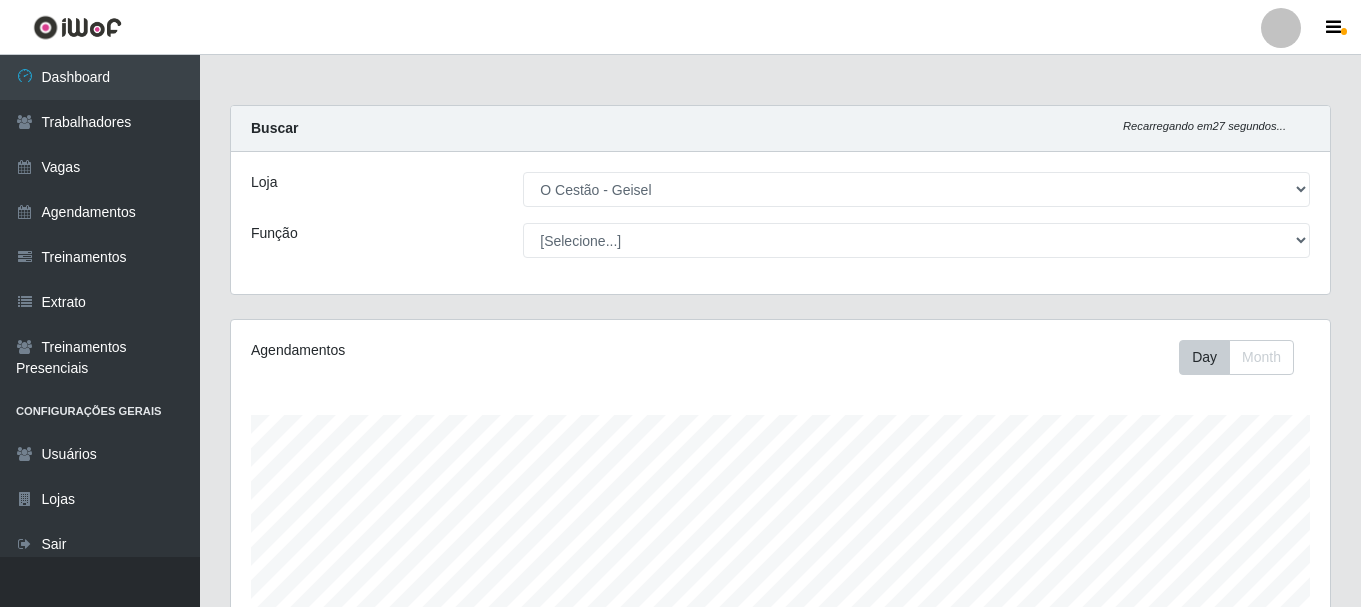 click on "Loja [Selecione...] O Cestão - Geisel Função [Selecione...] ASG ASG + ASG ++ Auxiliar de Estoque Auxiliar de Estoque + Auxiliar de Estoque ++ Balconista Balconista + Balconista ++ Balconista de Frios Balconista de Frios + Balconista de Frios ++ Balconista de Padaria  Balconista de Padaria + Balconista de Padaria ++ Embalador Embalador + Embalador ++ Operador de Caixa Operador de Caixa + Operador de Caixa ++ Repositor  Repositor + Repositor ++" at bounding box center (780, 223) 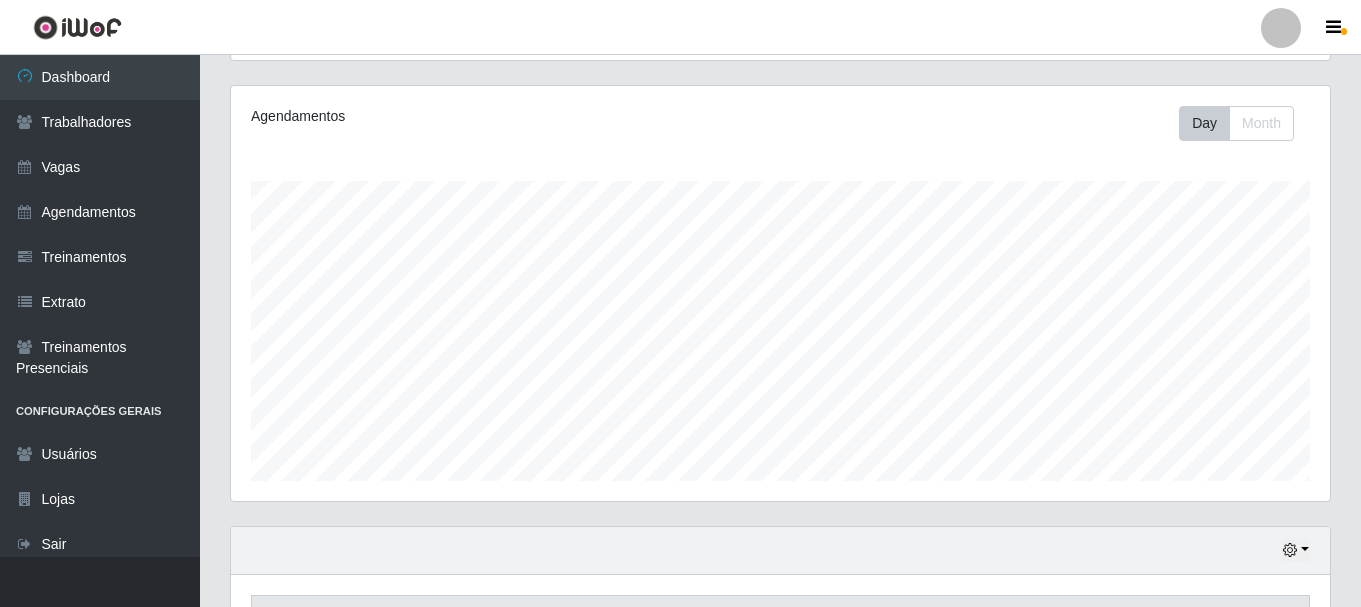 scroll, scrollTop: 65, scrollLeft: 0, axis: vertical 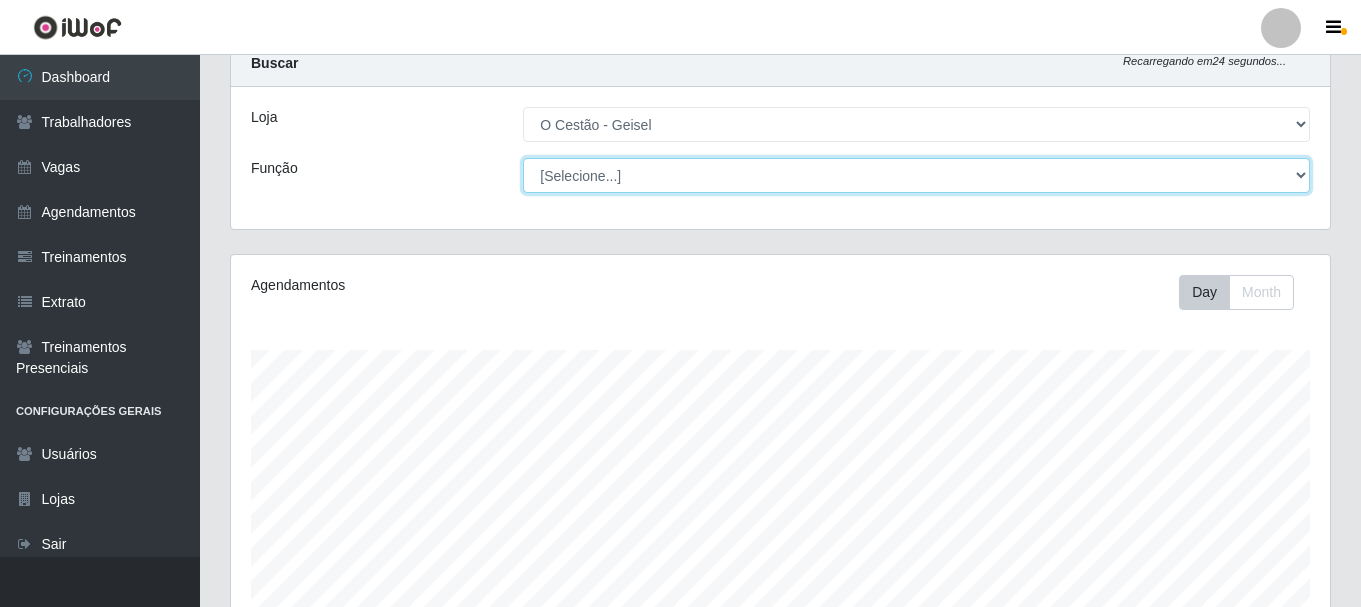 click on "[Selecione...] ASG ASG + ASG ++ Auxiliar de Estoque Auxiliar de Estoque + Auxiliar de Estoque ++ Balconista Balconista + Balconista ++ Balconista de Frios Balconista de Frios + Balconista de Frios ++ Balconista de Padaria  Balconista de Padaria + Balconista de Padaria ++ Embalador Embalador + Embalador ++ Operador de Caixa Operador de Caixa + Operador de Caixa ++ Repositor  Repositor + Repositor ++" at bounding box center [916, 175] 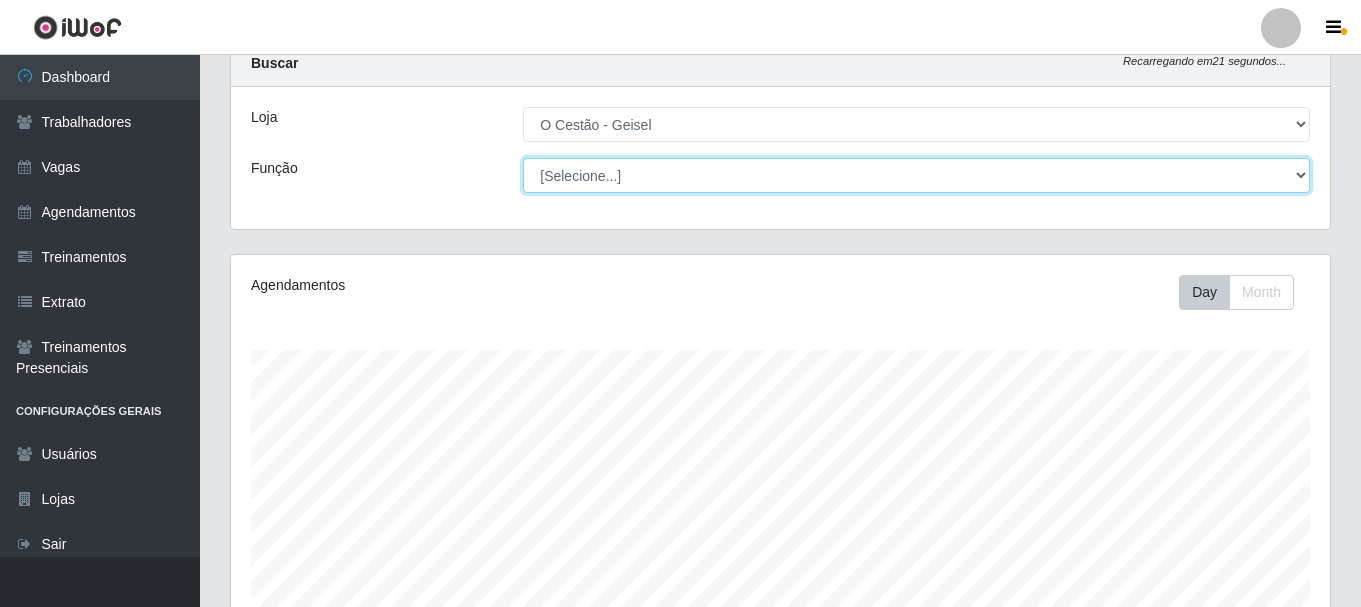 select on "72" 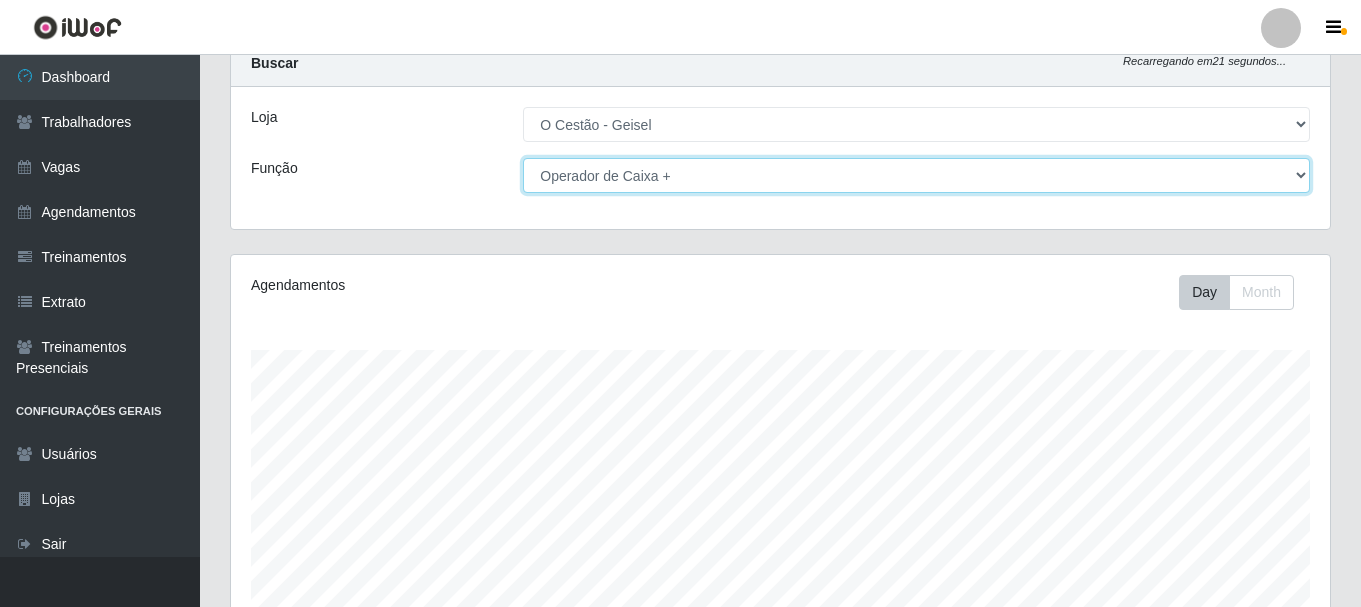 click on "[Selecione...] ASG ASG + ASG ++ Auxiliar de Estoque Auxiliar de Estoque + Auxiliar de Estoque ++ Balconista Balconista + Balconista ++ Balconista de Frios Balconista de Frios + Balconista de Frios ++ Balconista de Padaria  Balconista de Padaria + Balconista de Padaria ++ Embalador Embalador + Embalador ++ Operador de Caixa Operador de Caixa + Operador de Caixa ++ Repositor  Repositor + Repositor ++" at bounding box center [916, 175] 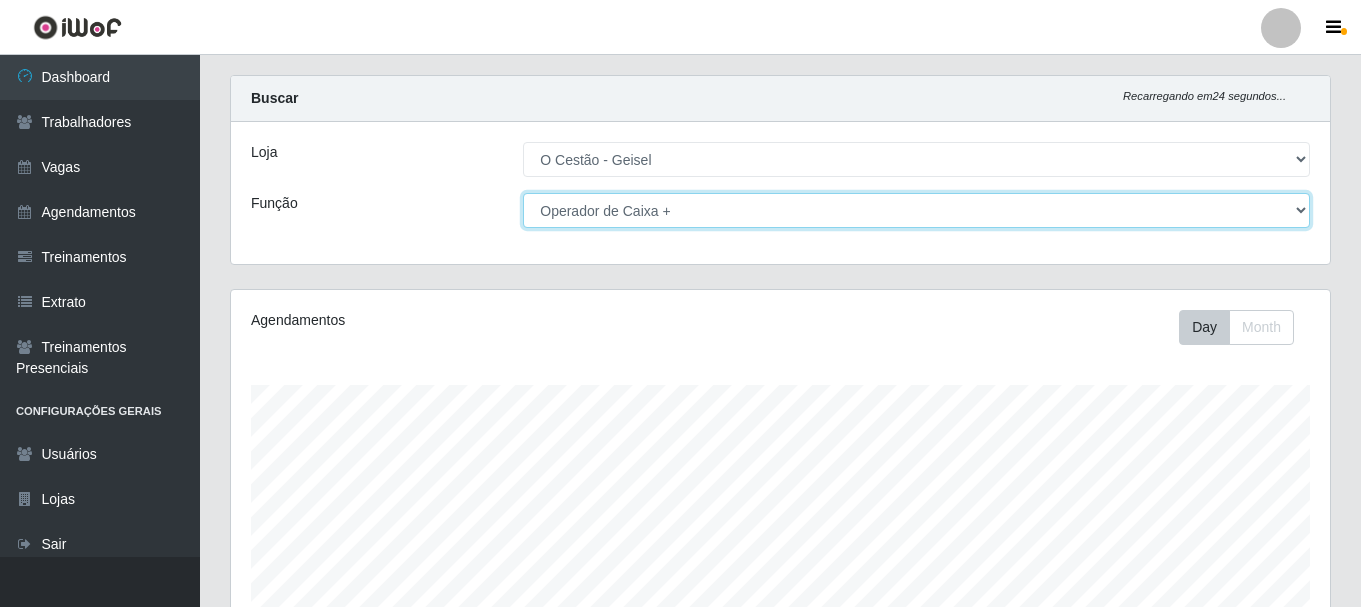 scroll, scrollTop: 0, scrollLeft: 0, axis: both 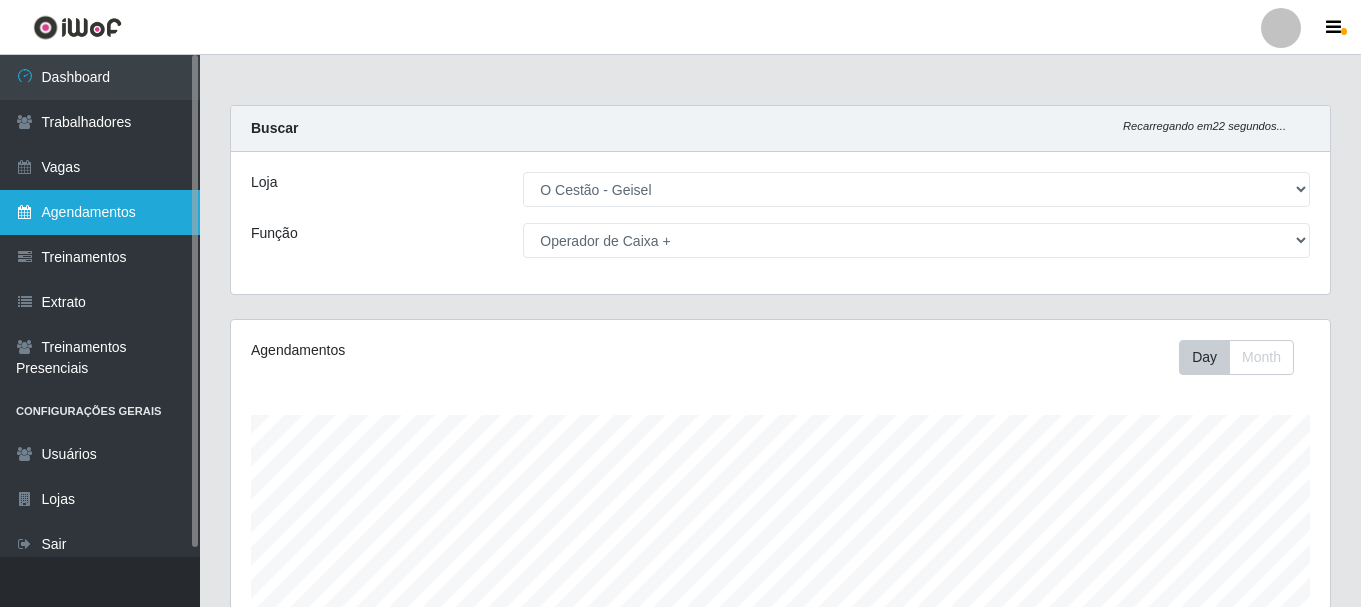 click on "Agendamentos" at bounding box center (100, 212) 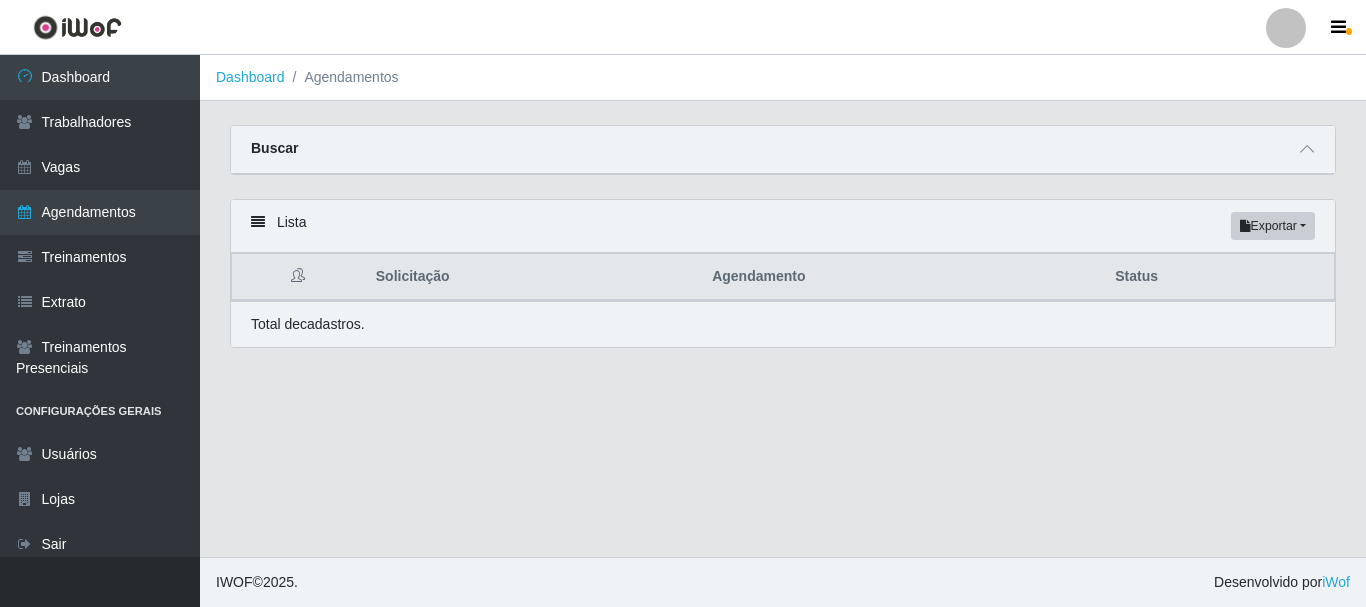 click on "Buscar" at bounding box center [783, 150] 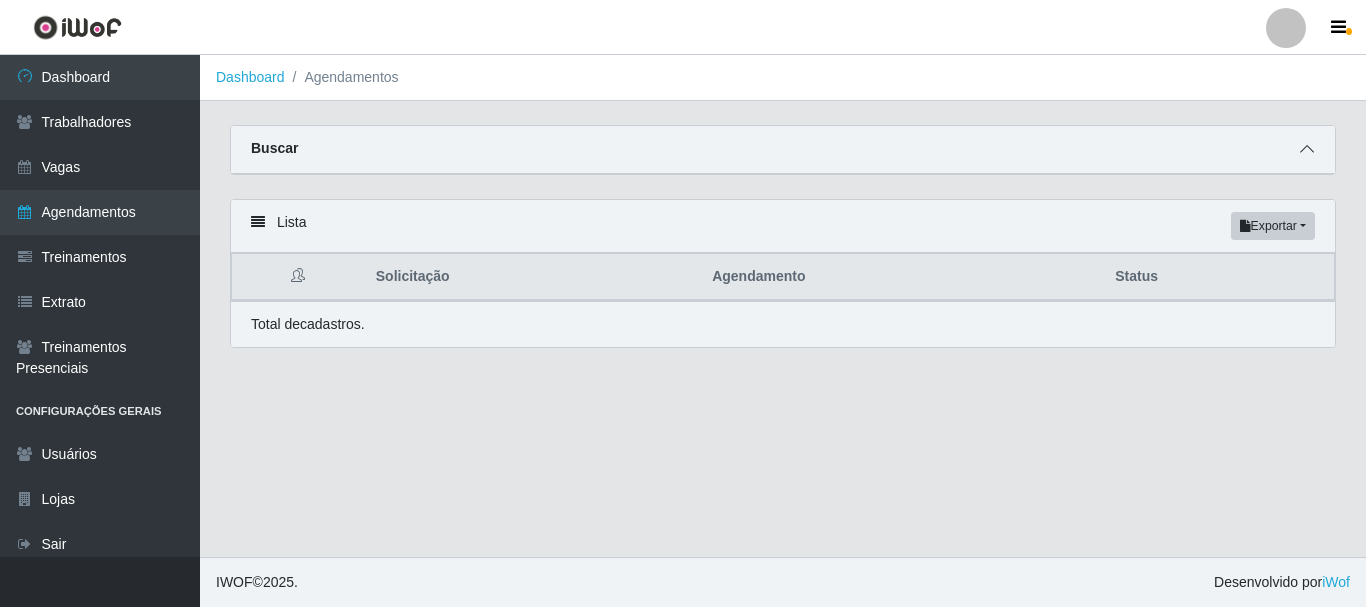 click at bounding box center [1307, 149] 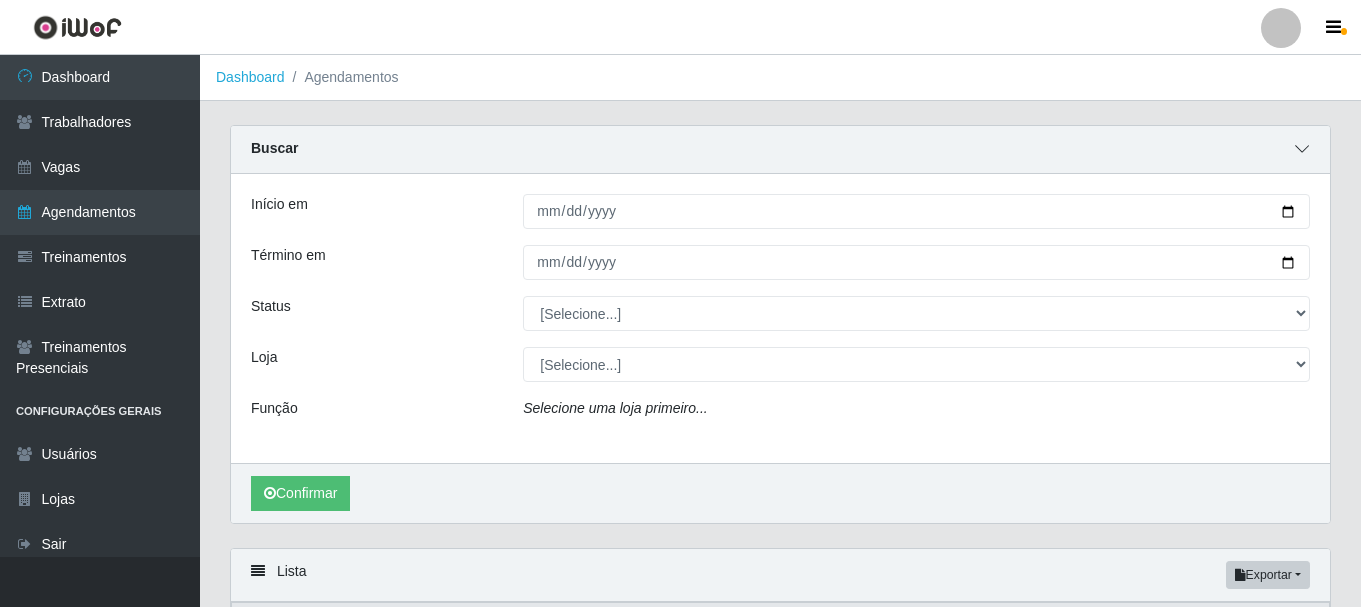 click at bounding box center [1302, 149] 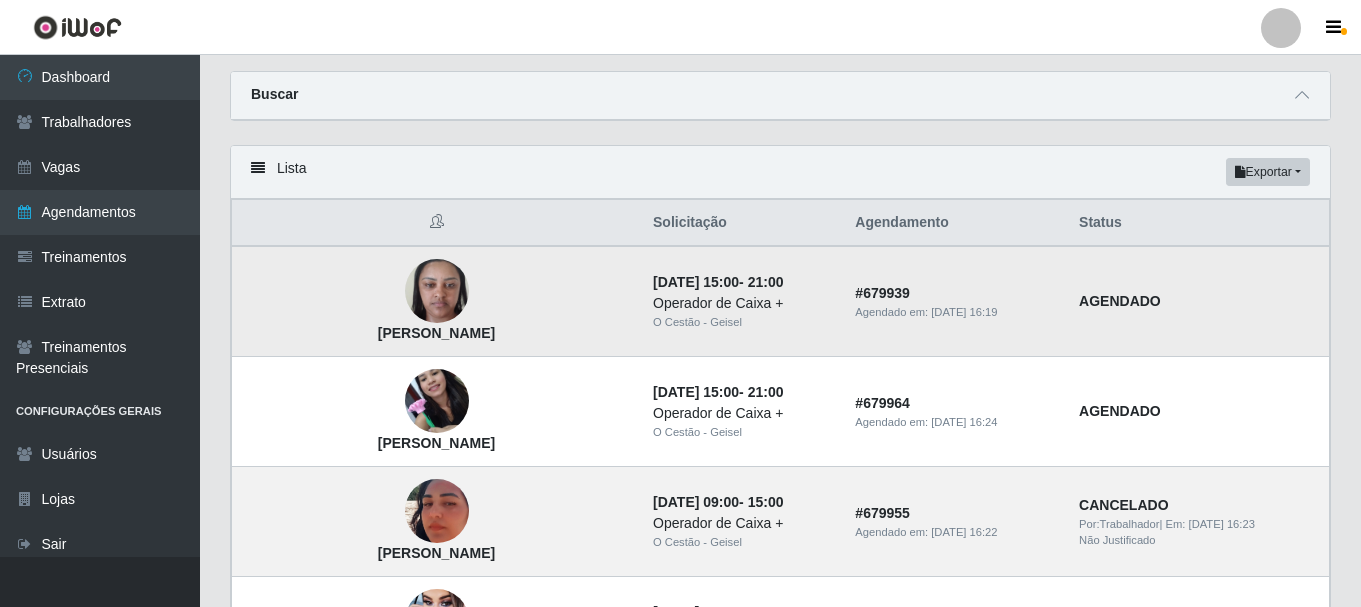 scroll, scrollTop: 100, scrollLeft: 0, axis: vertical 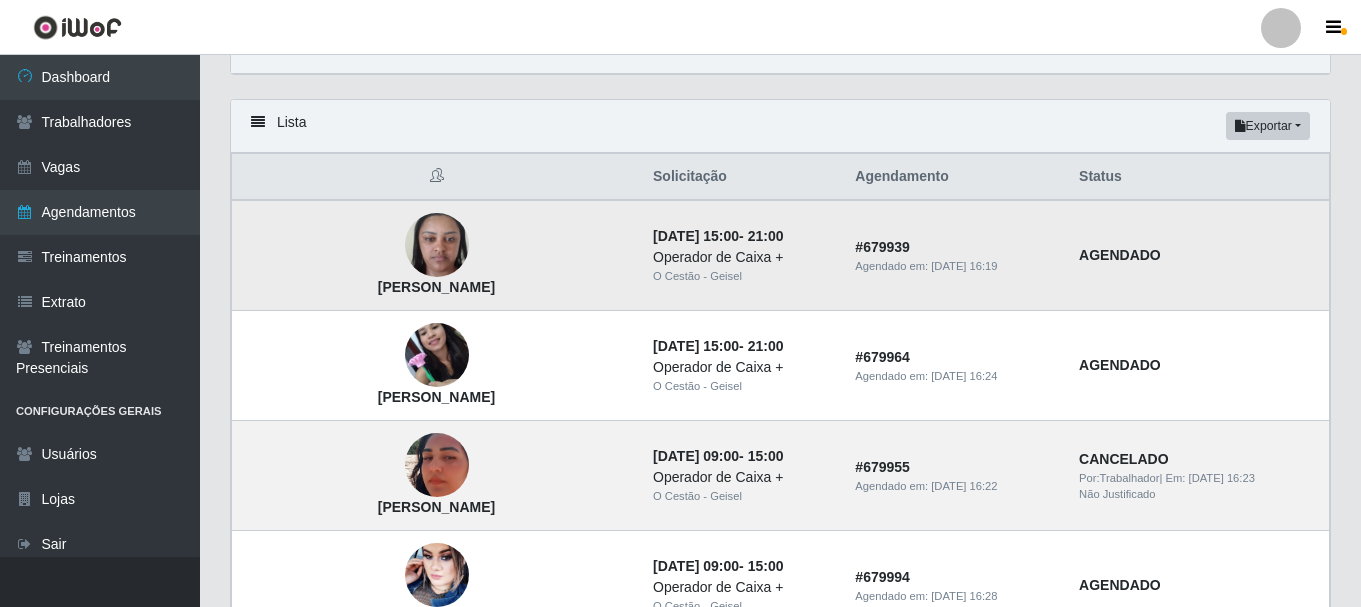 click at bounding box center [437, 245] 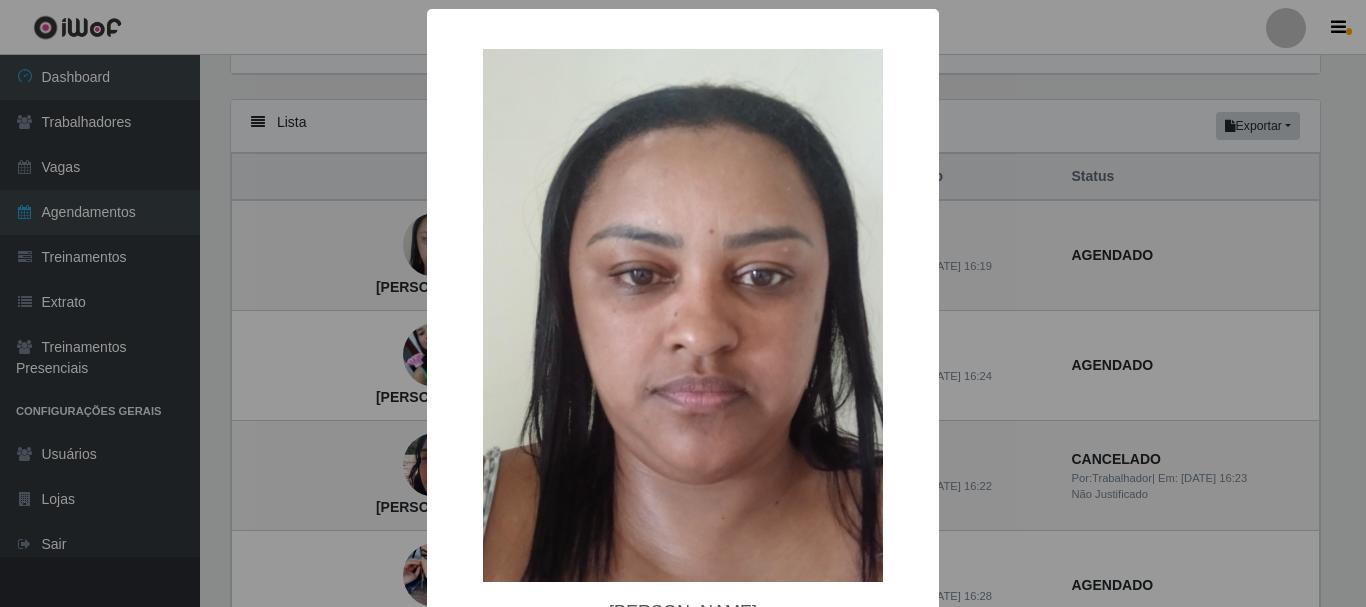 click on "× Andrea Jordão Gomes da Silva  OK Cancel" at bounding box center (683, 303) 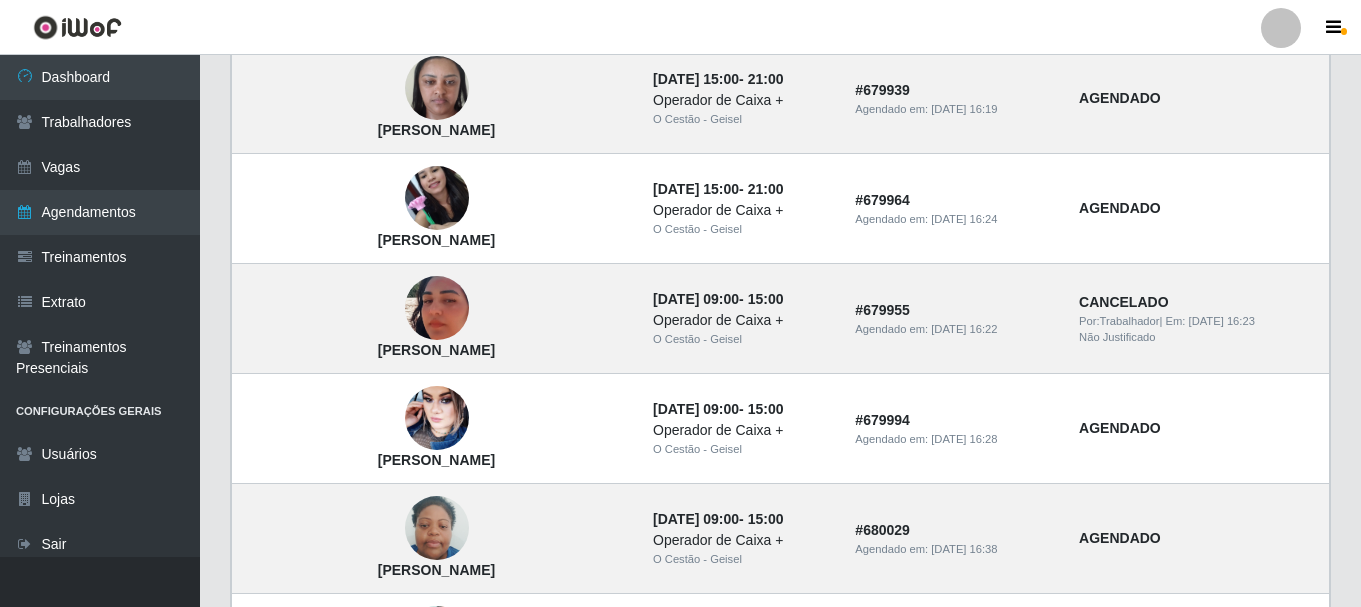 scroll, scrollTop: 300, scrollLeft: 0, axis: vertical 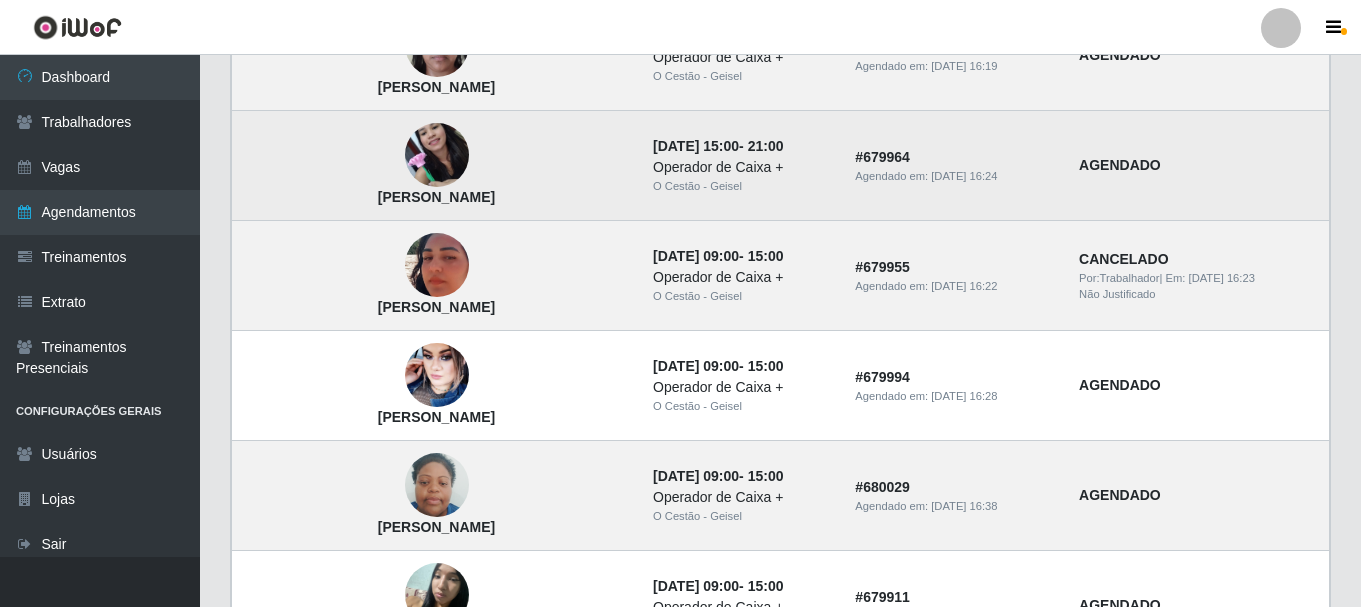 click at bounding box center [437, 155] 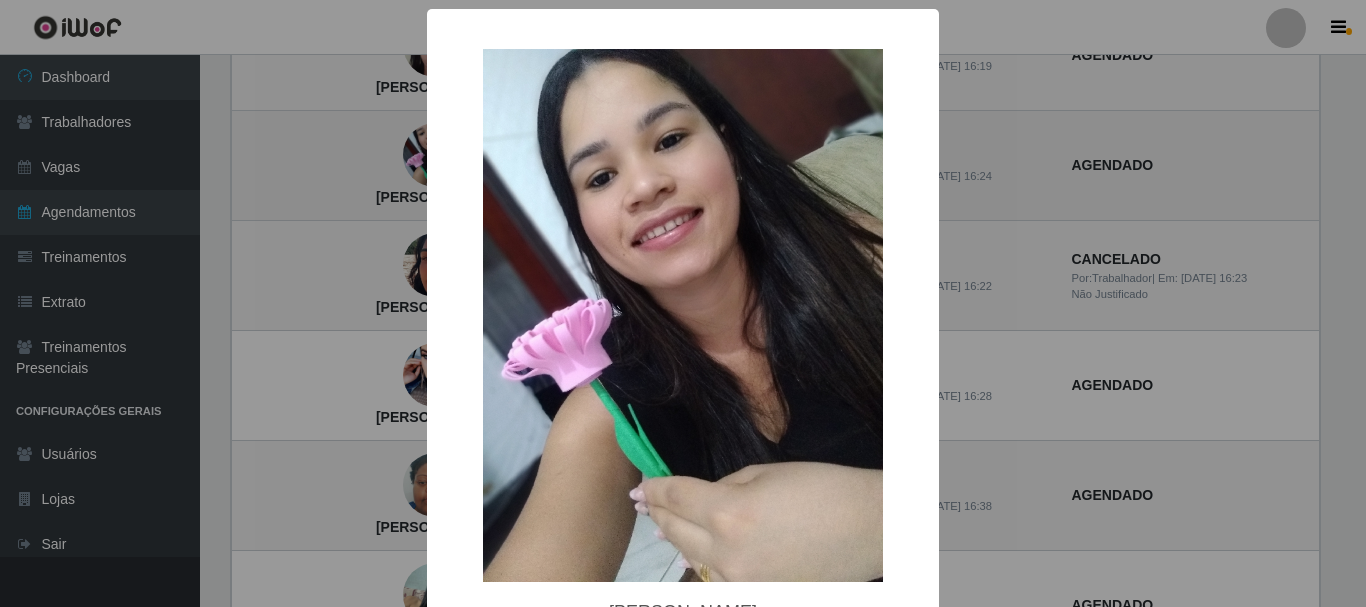 click on "× Josivania Alves da Silva  OK Cancel" at bounding box center [683, 303] 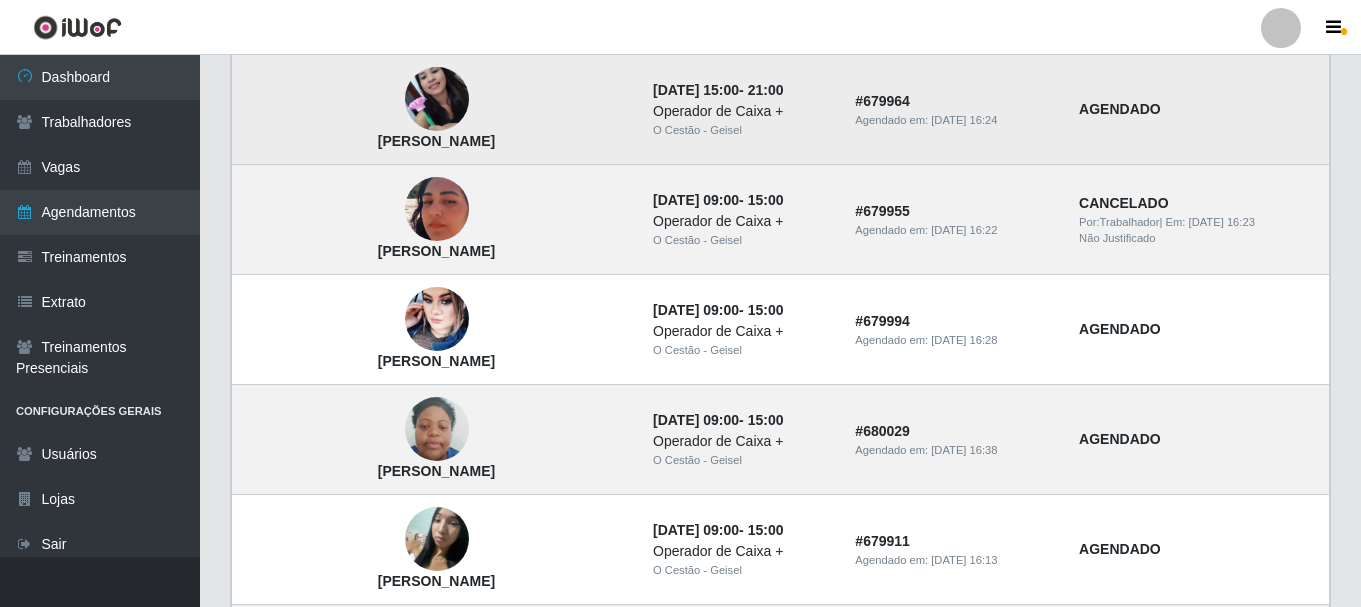 scroll, scrollTop: 400, scrollLeft: 0, axis: vertical 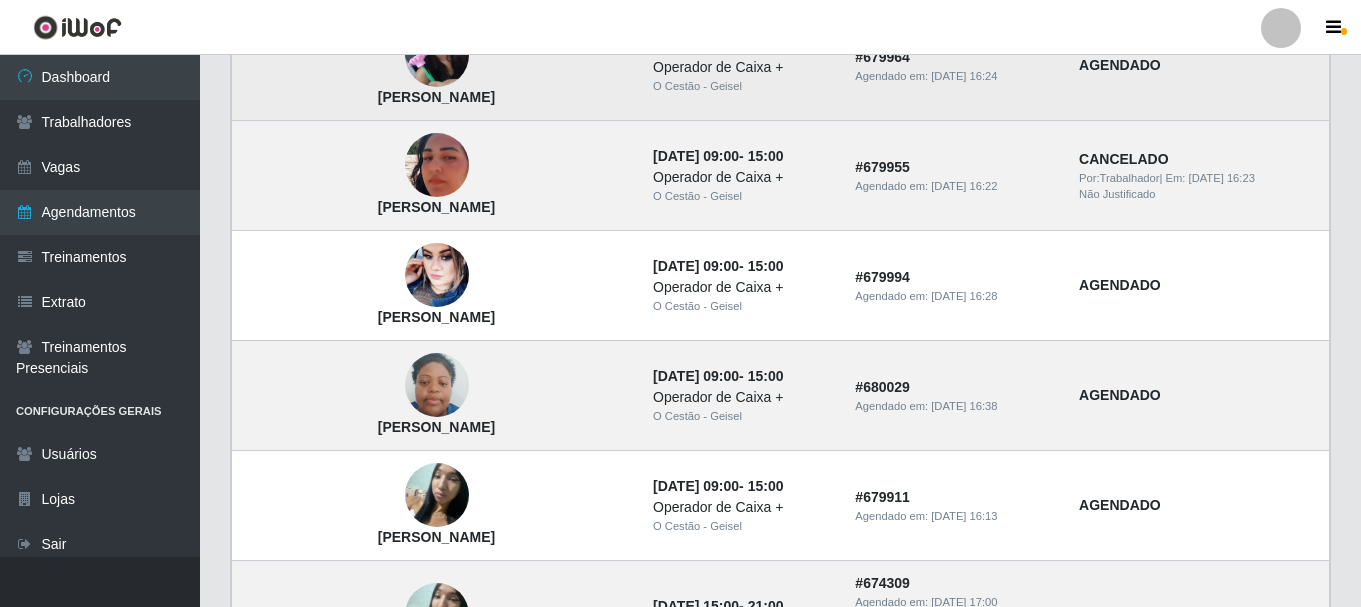 click at bounding box center (437, 165) 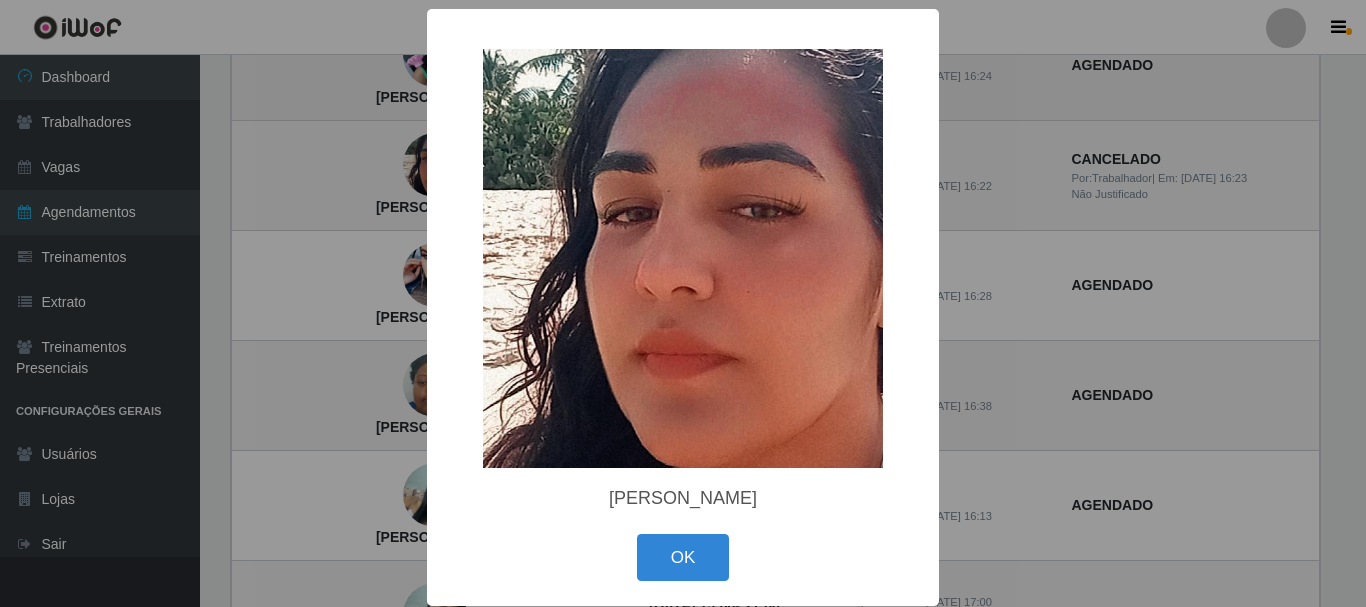 click on "× Meyriellen Pereira dos Santos OK Cancel" at bounding box center [683, 303] 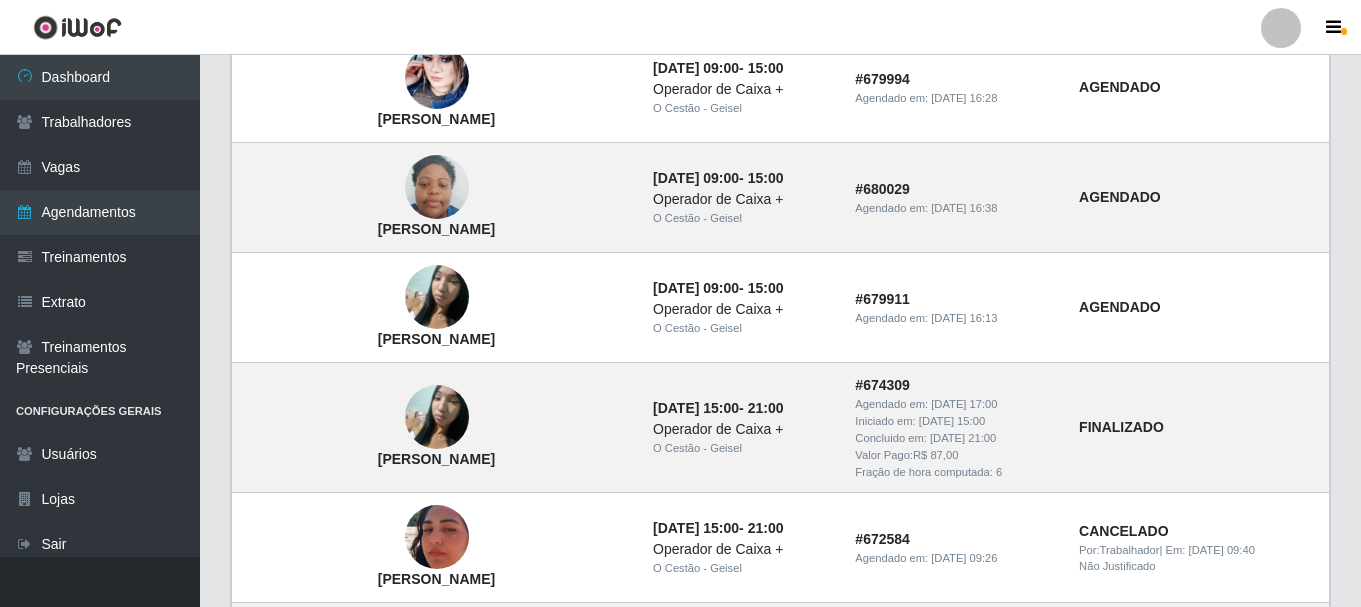 scroll, scrollTop: 600, scrollLeft: 0, axis: vertical 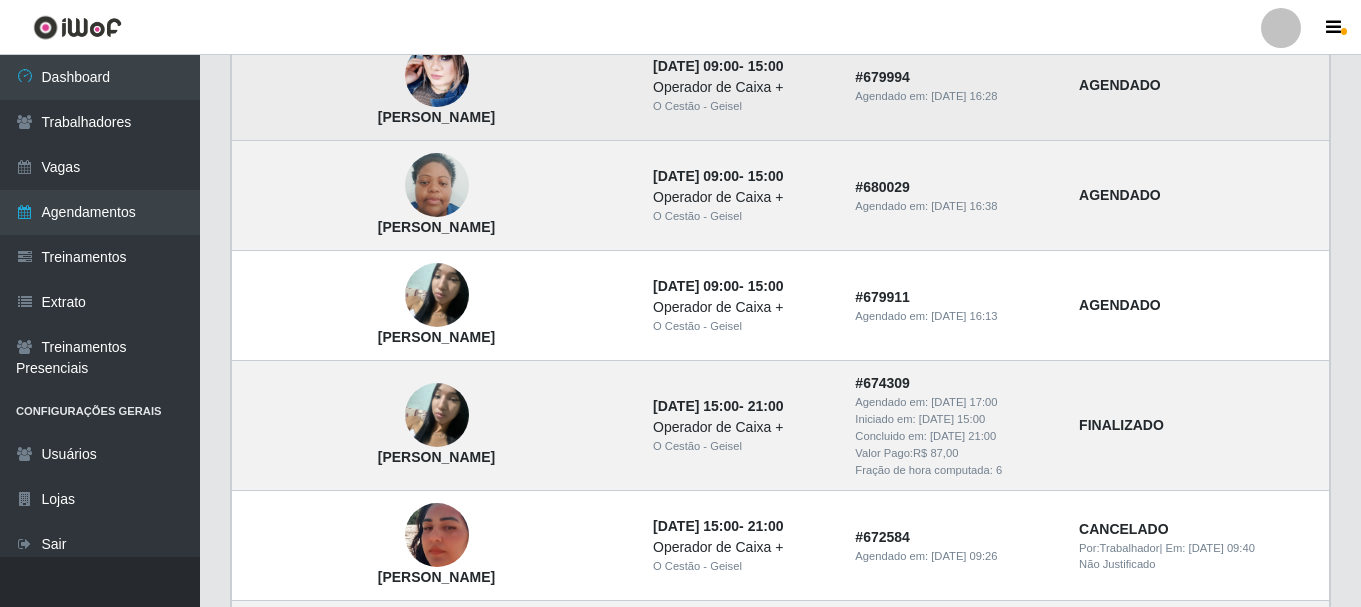click at bounding box center (437, 75) 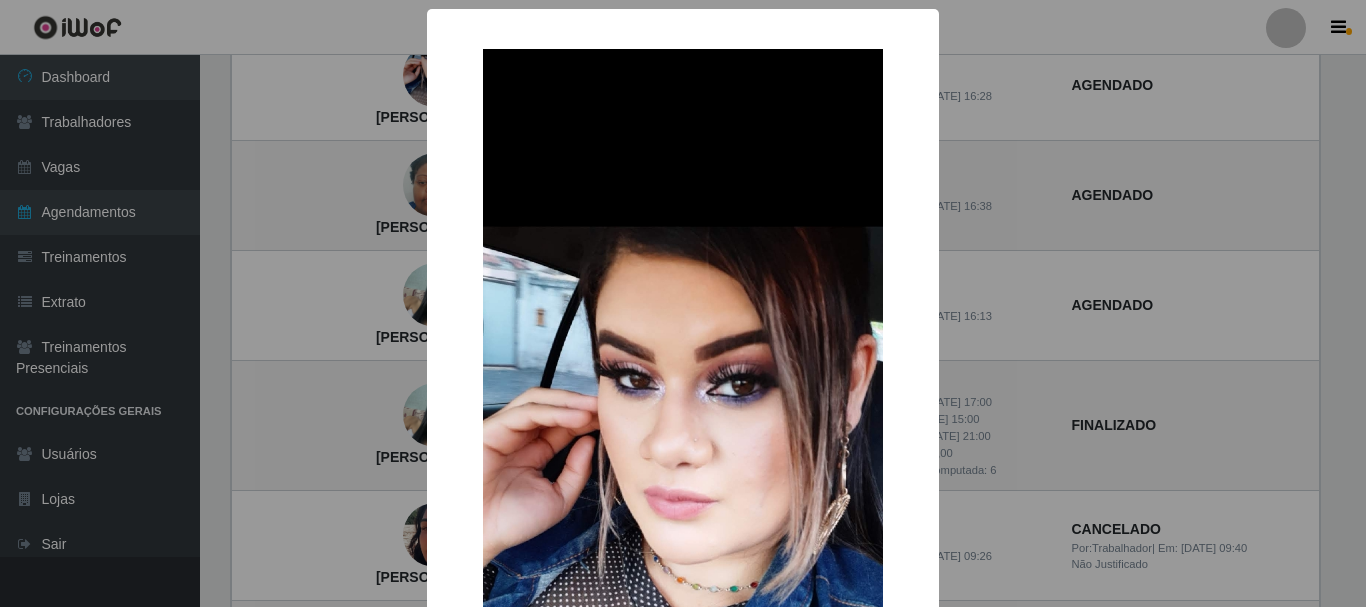 click on "× Ingrid Eugenia Oliveira Noronha  OK Cancel" at bounding box center [683, 303] 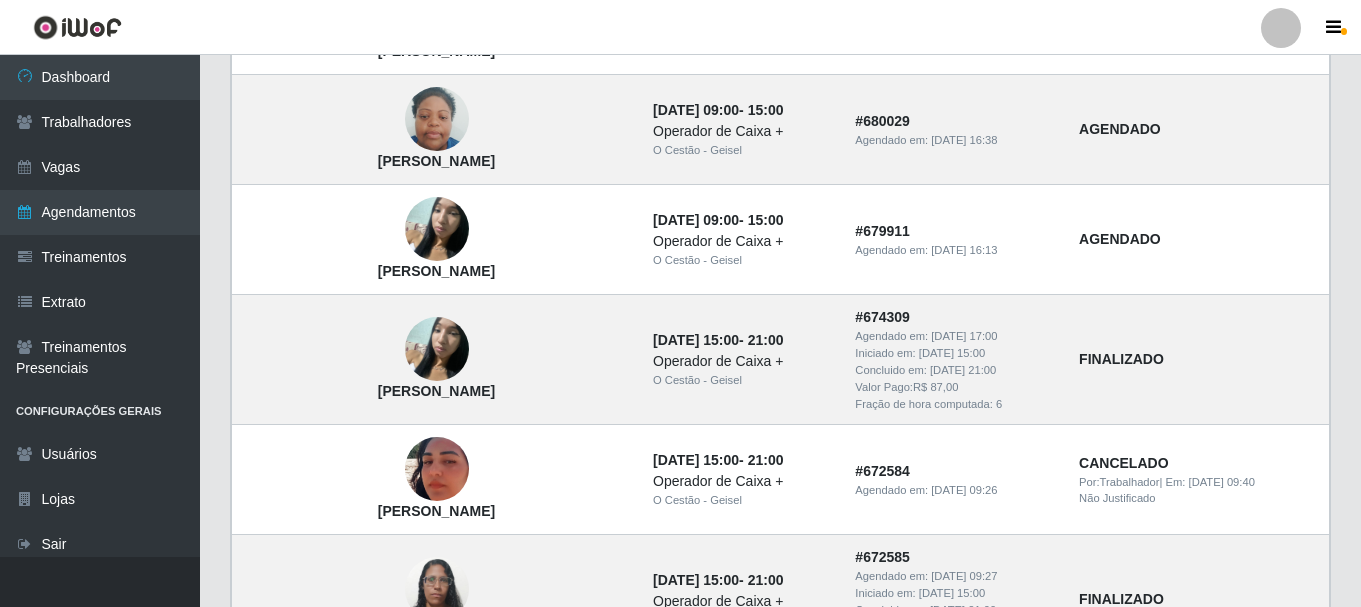 scroll, scrollTop: 700, scrollLeft: 0, axis: vertical 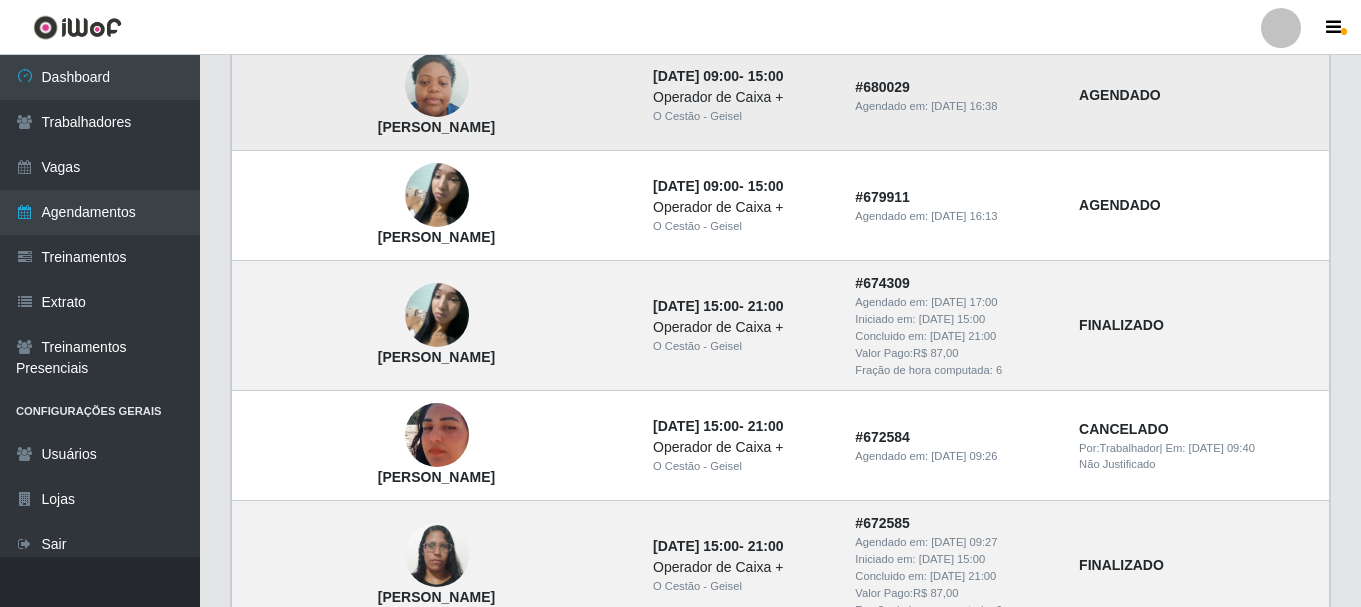 click at bounding box center [437, 85] 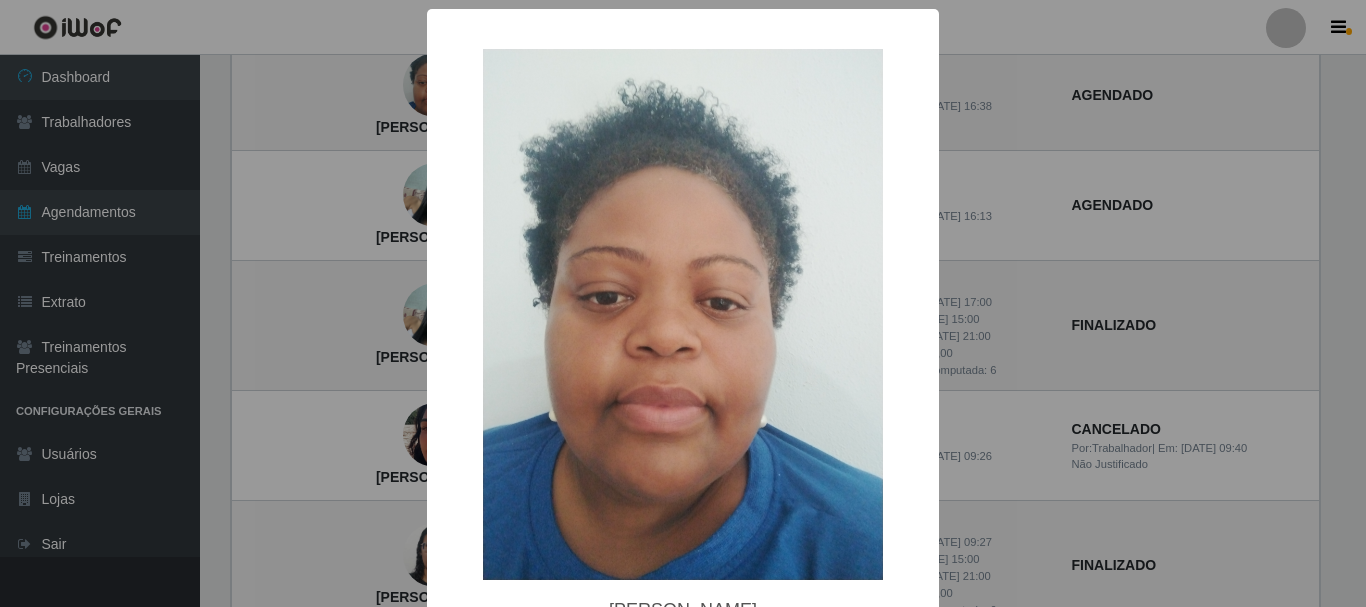 click on "× Egidia Rosângela da Silva OK Cancel" at bounding box center (683, 303) 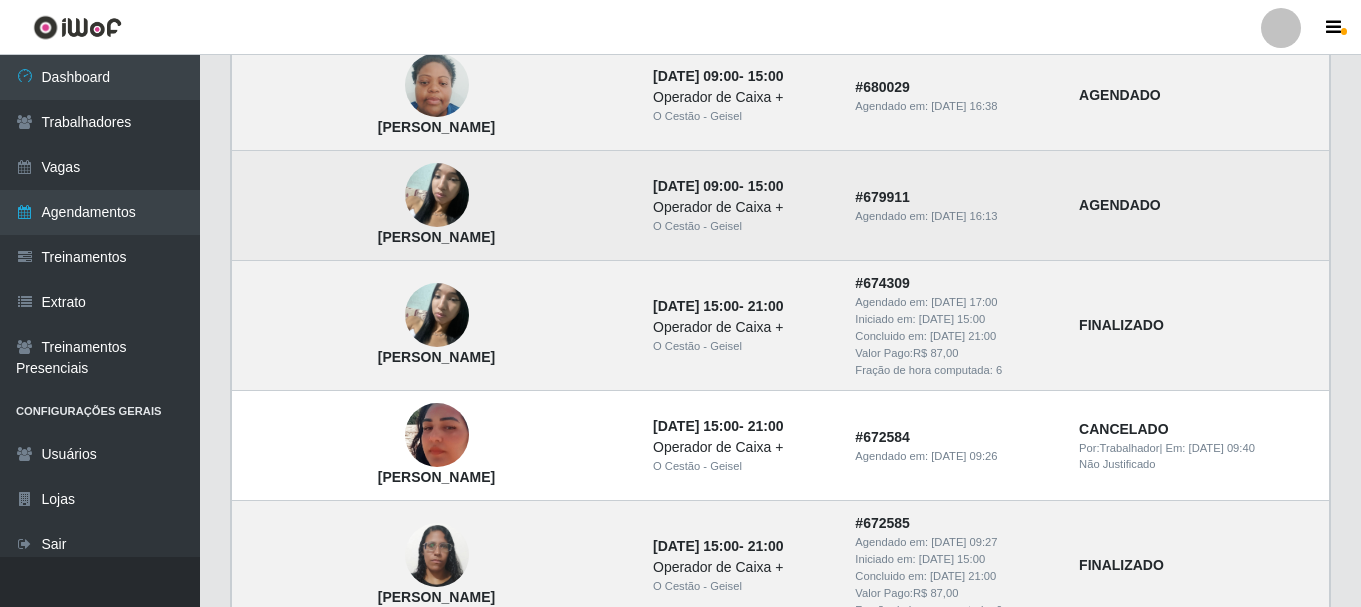 click at bounding box center [437, 195] 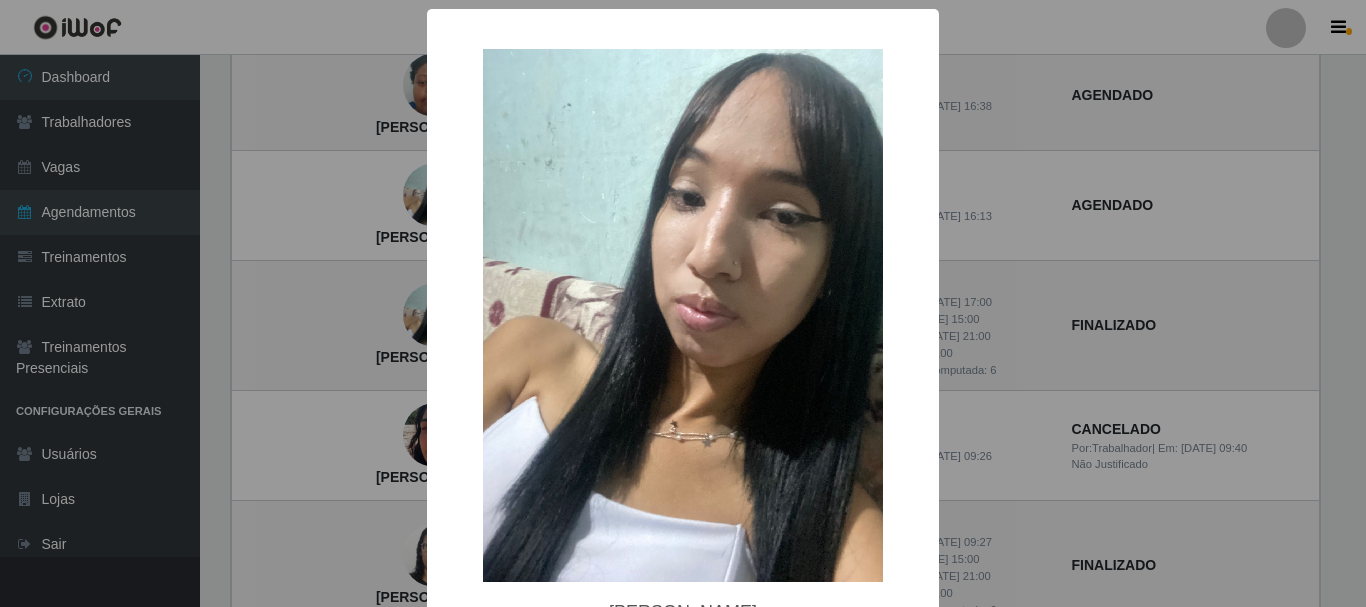 click on "× Ana Vytorya Lima Alves  OK Cancel" at bounding box center (683, 303) 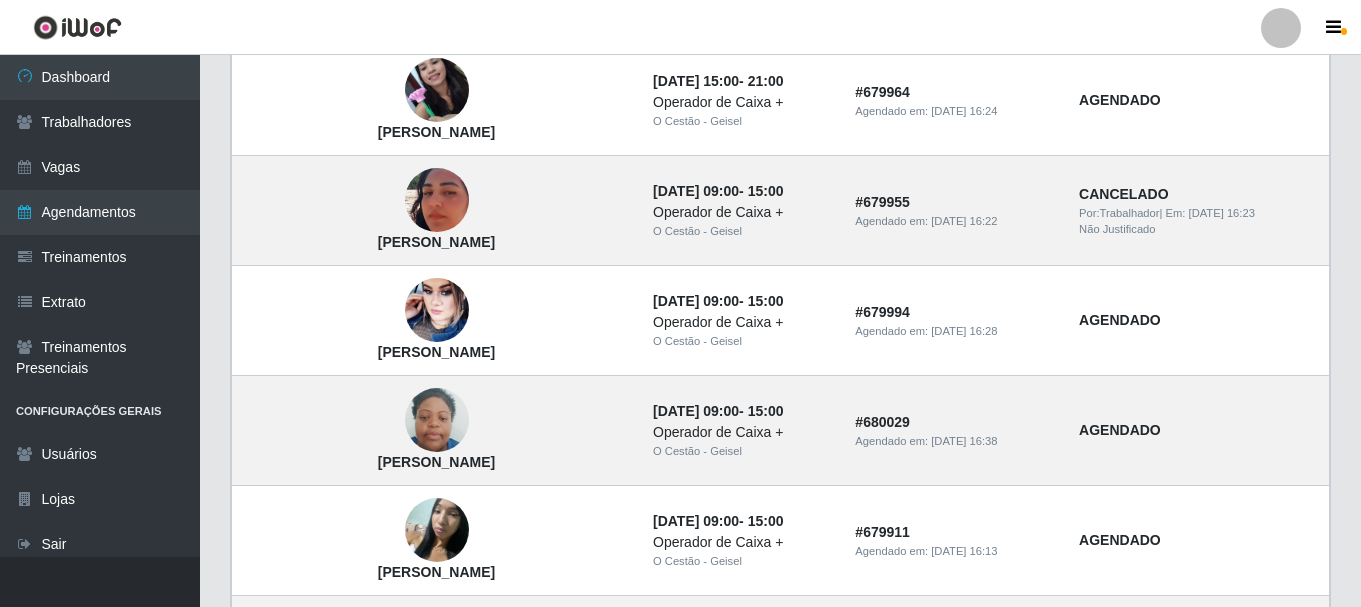 scroll, scrollTop: 400, scrollLeft: 0, axis: vertical 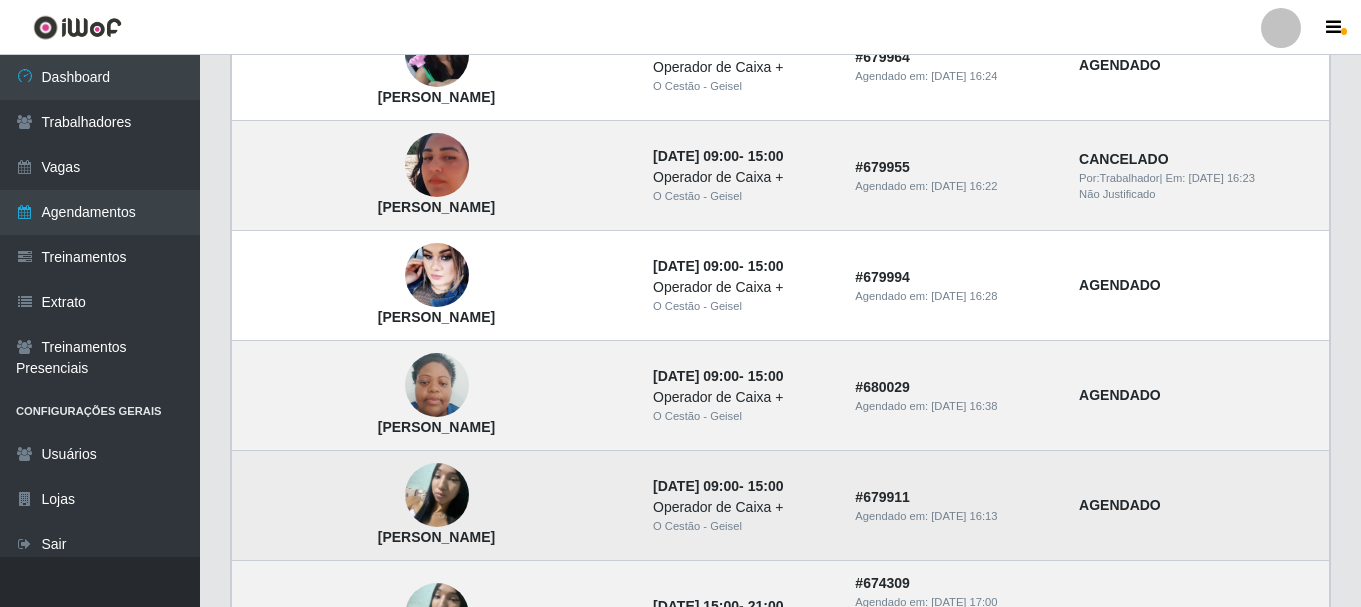 click at bounding box center [437, 495] 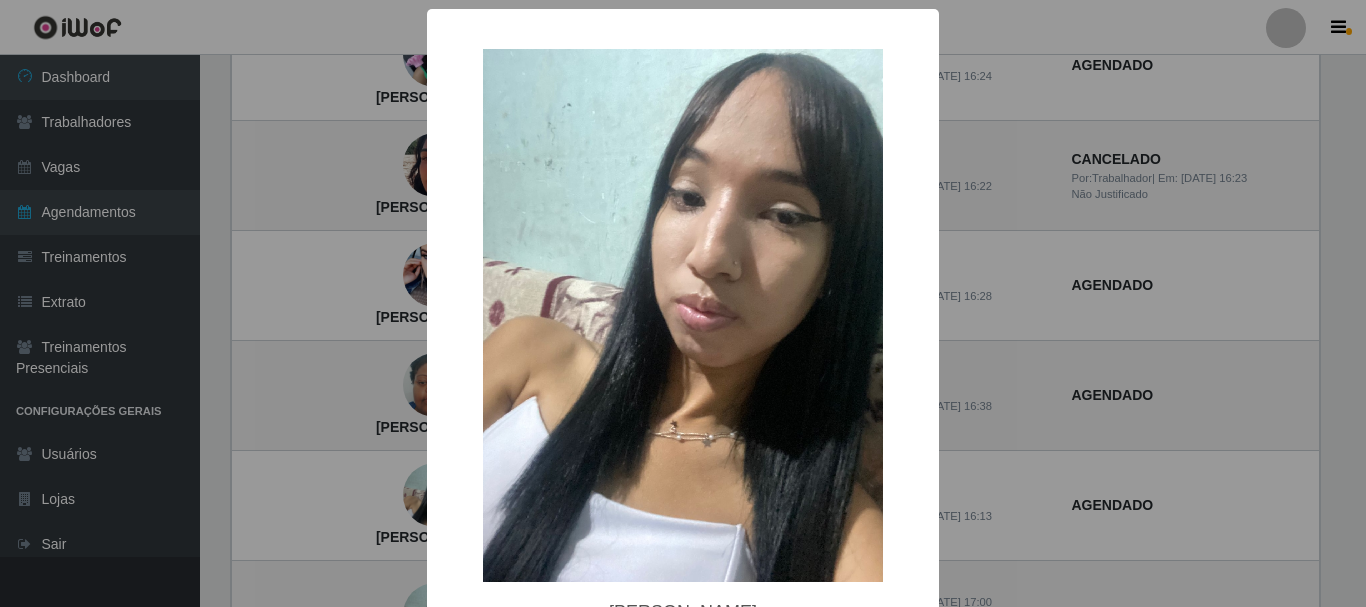 click on "× Ana Vytorya Lima Alves  OK Cancel" at bounding box center (683, 303) 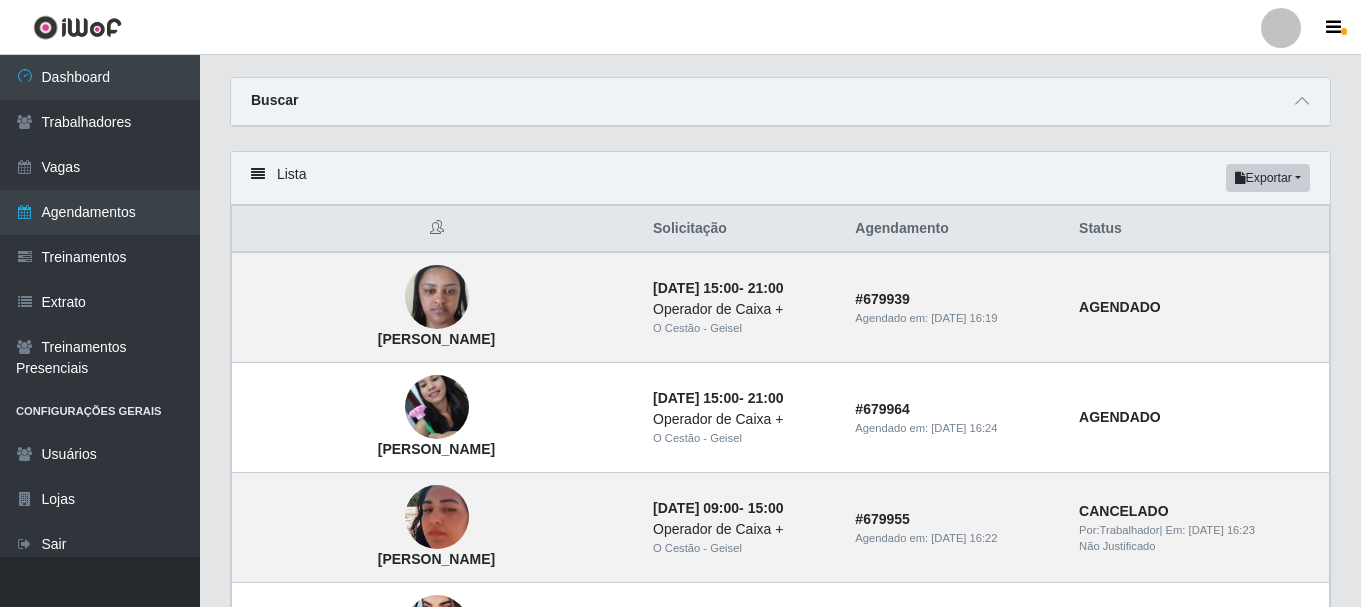 scroll, scrollTop: 0, scrollLeft: 0, axis: both 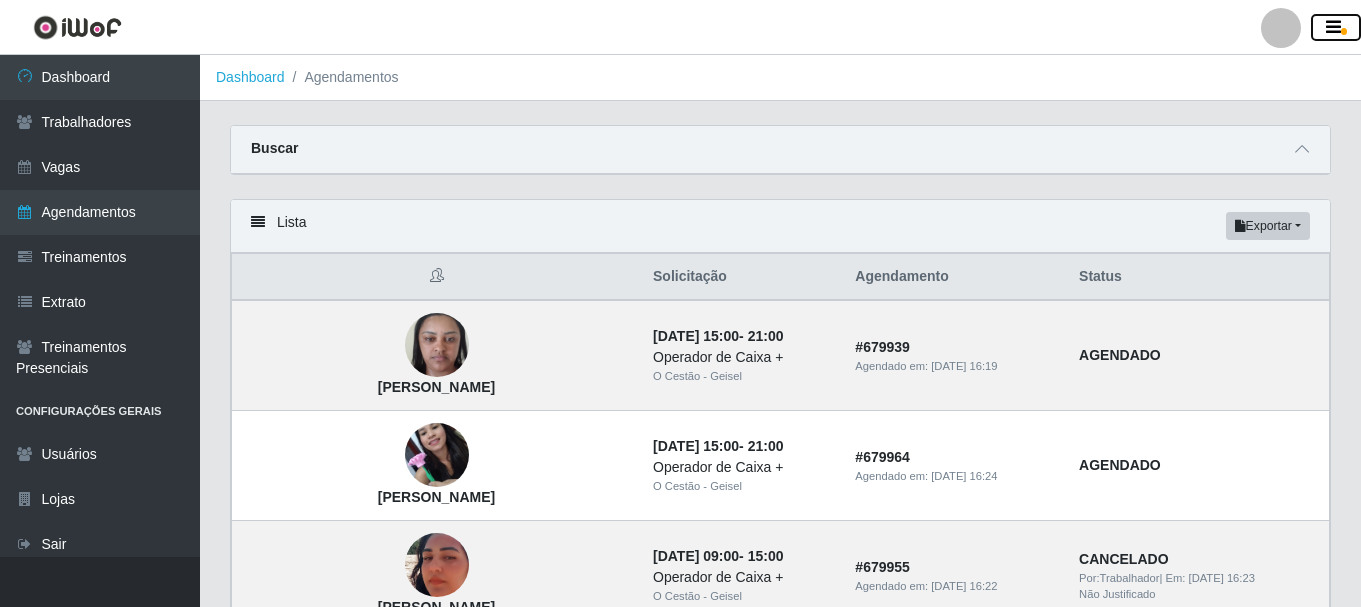 click at bounding box center [1336, 28] 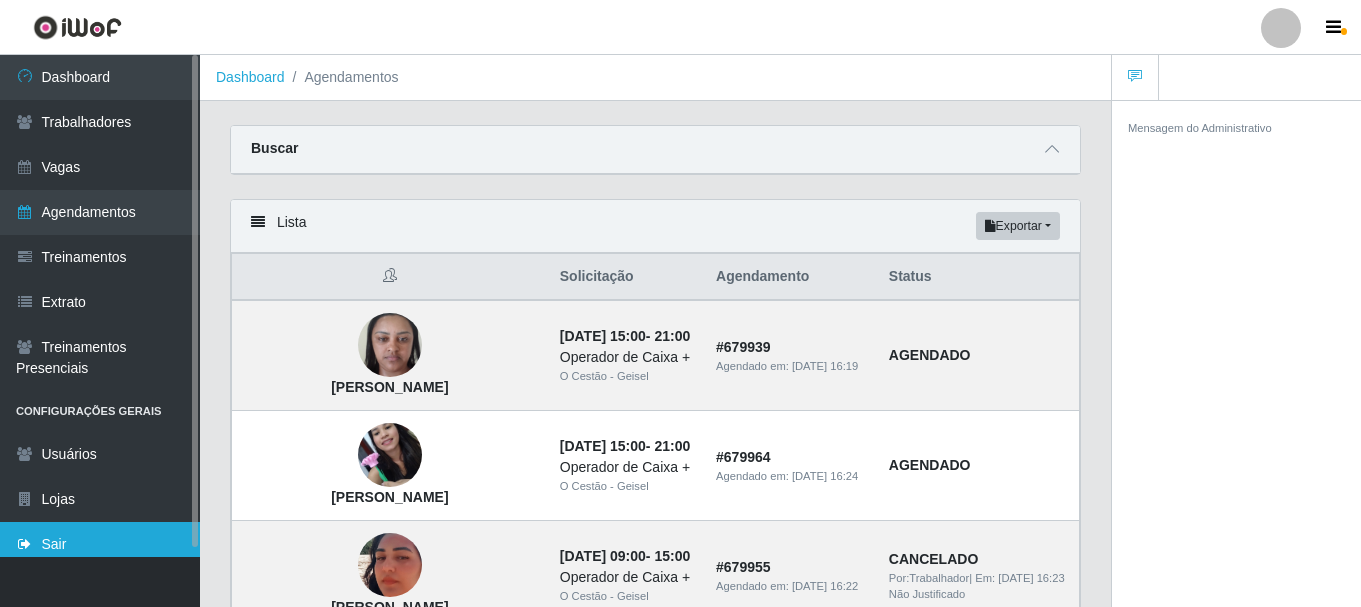 click on "Sair" at bounding box center [100, 544] 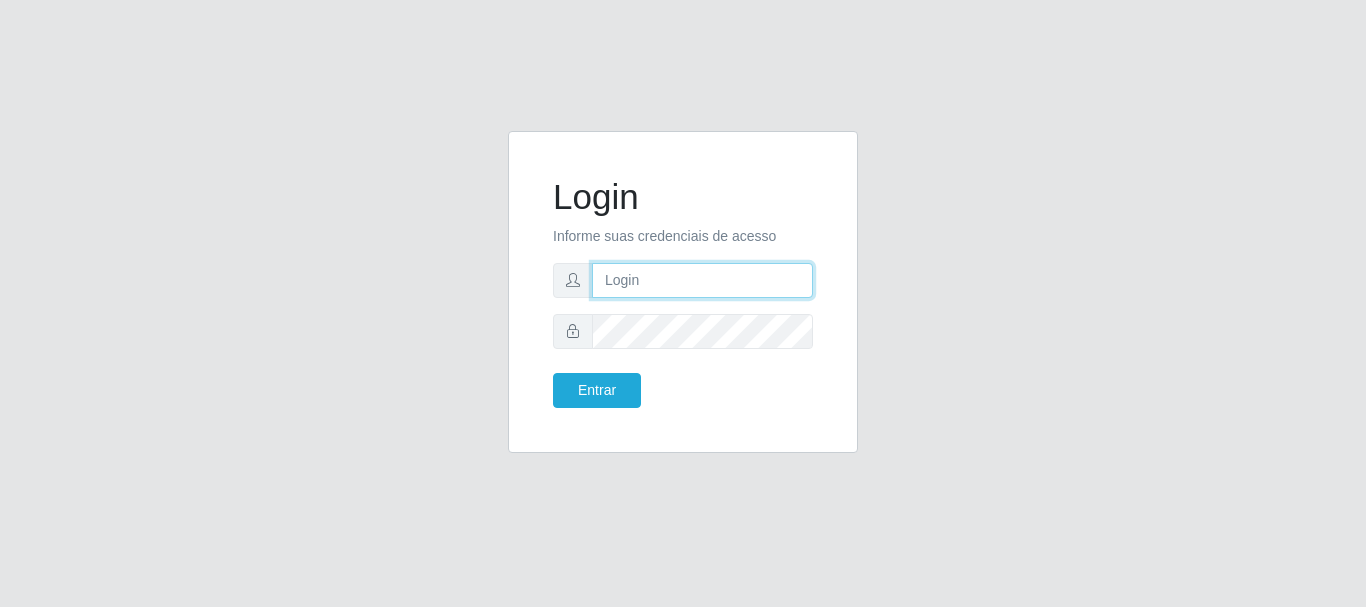 click at bounding box center [702, 280] 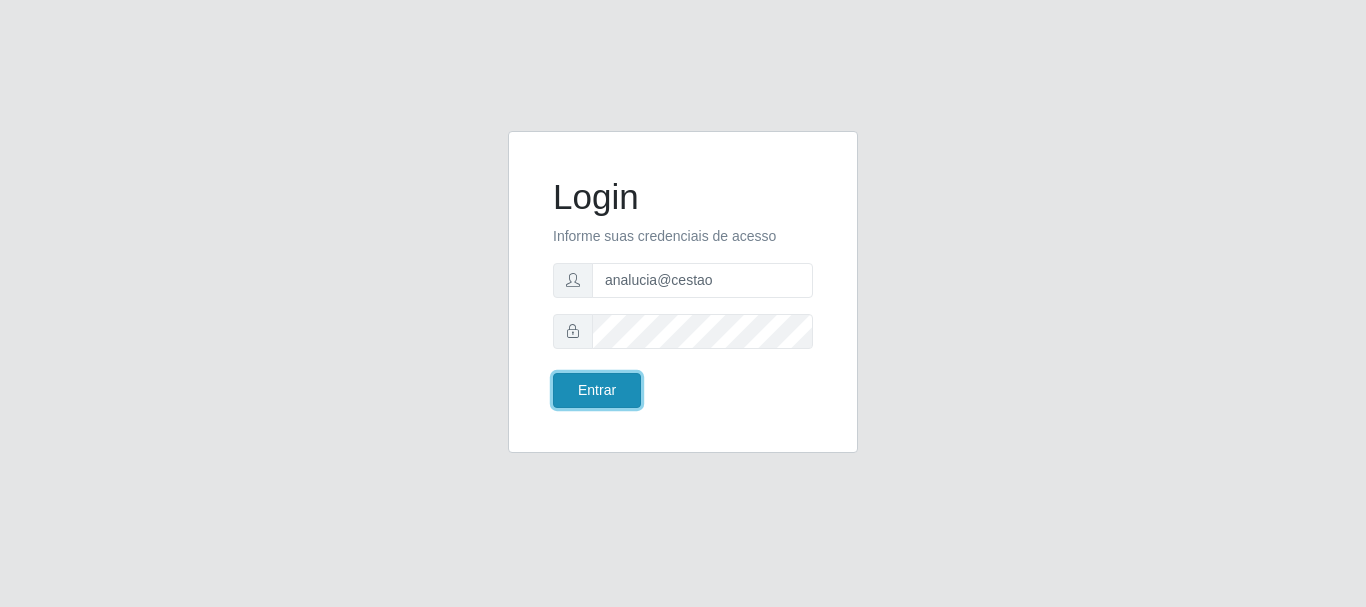 click on "Entrar" at bounding box center (597, 390) 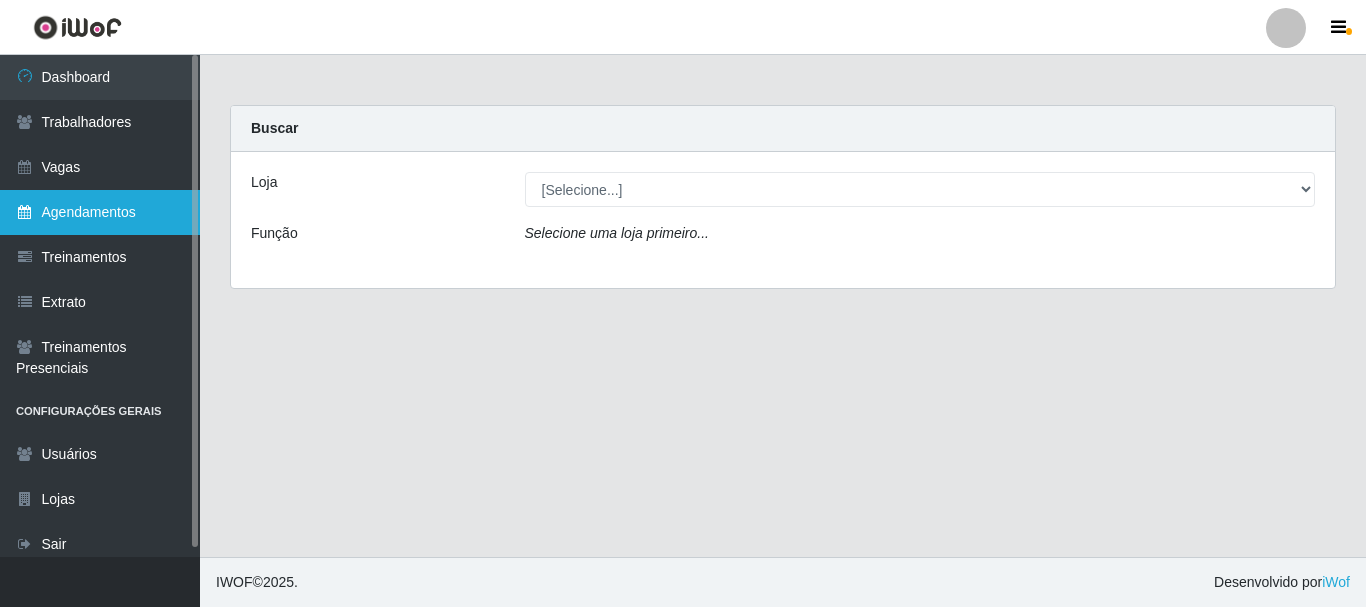 click on "Agendamentos" at bounding box center (100, 212) 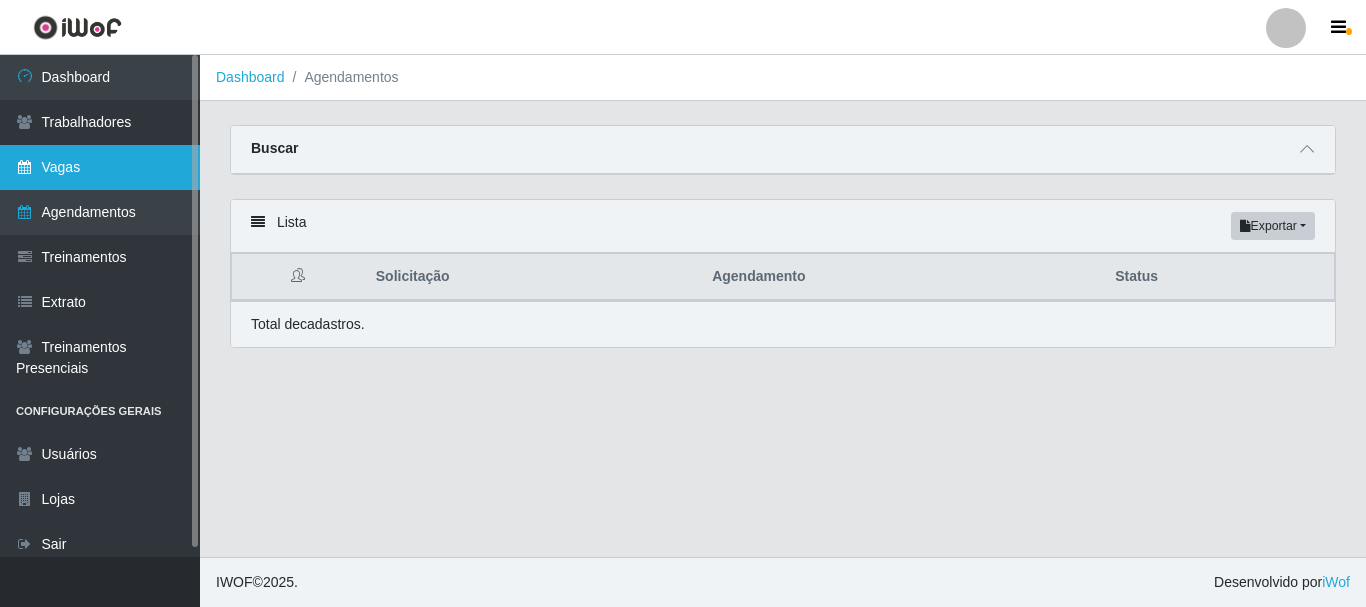 click on "Vagas" at bounding box center [100, 167] 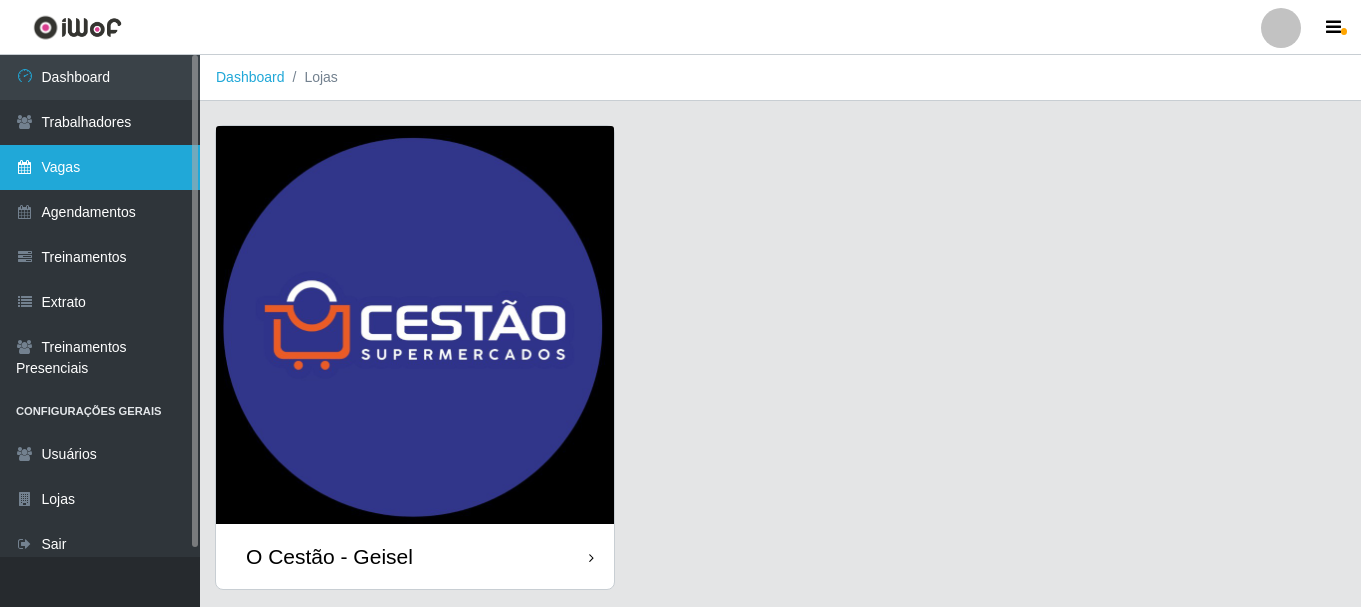 click on "Vagas" at bounding box center (100, 167) 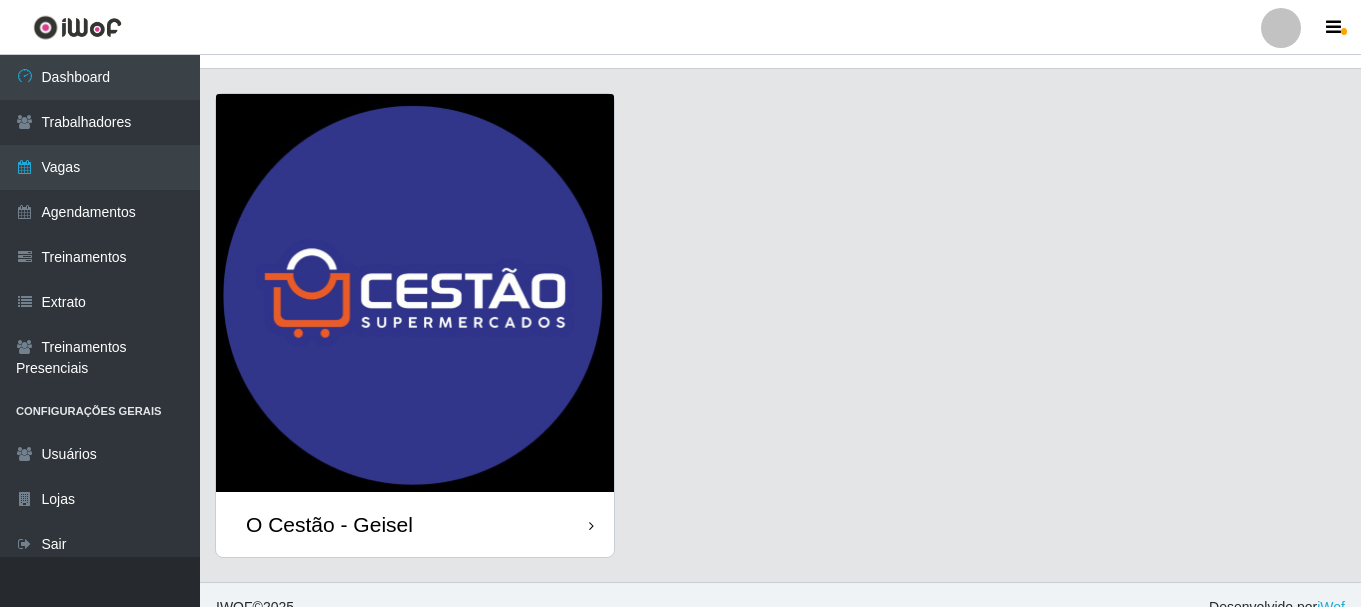scroll, scrollTop: 57, scrollLeft: 0, axis: vertical 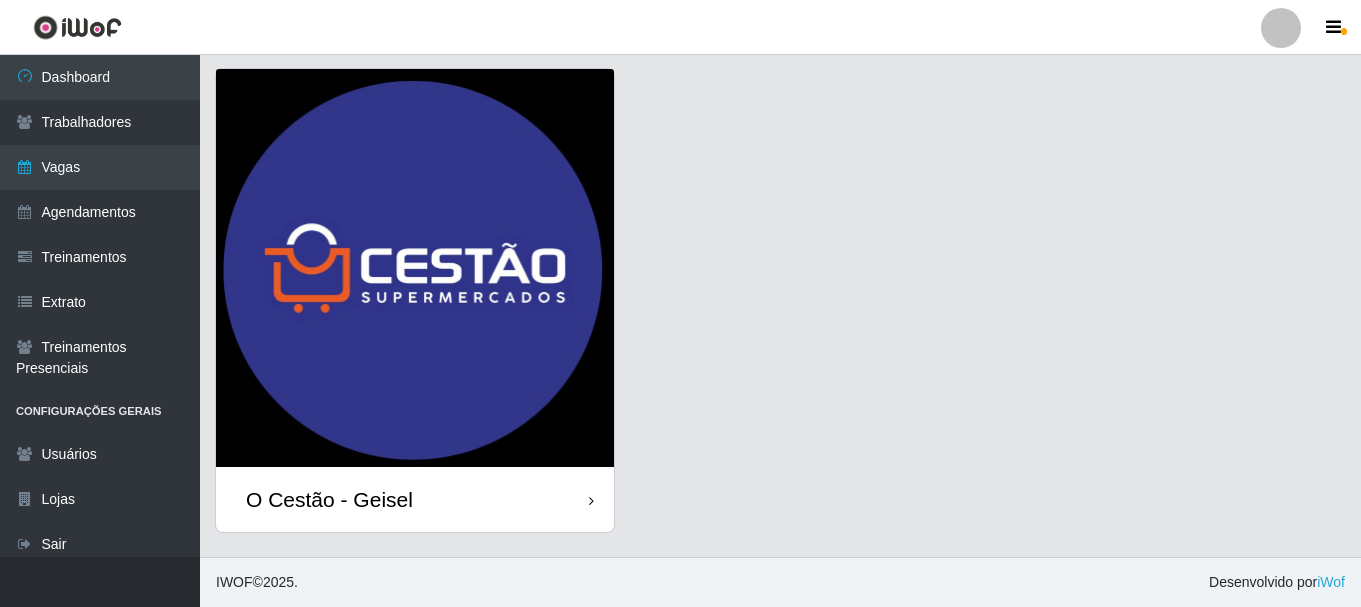 click on "O Cestão - Geisel" at bounding box center (415, 499) 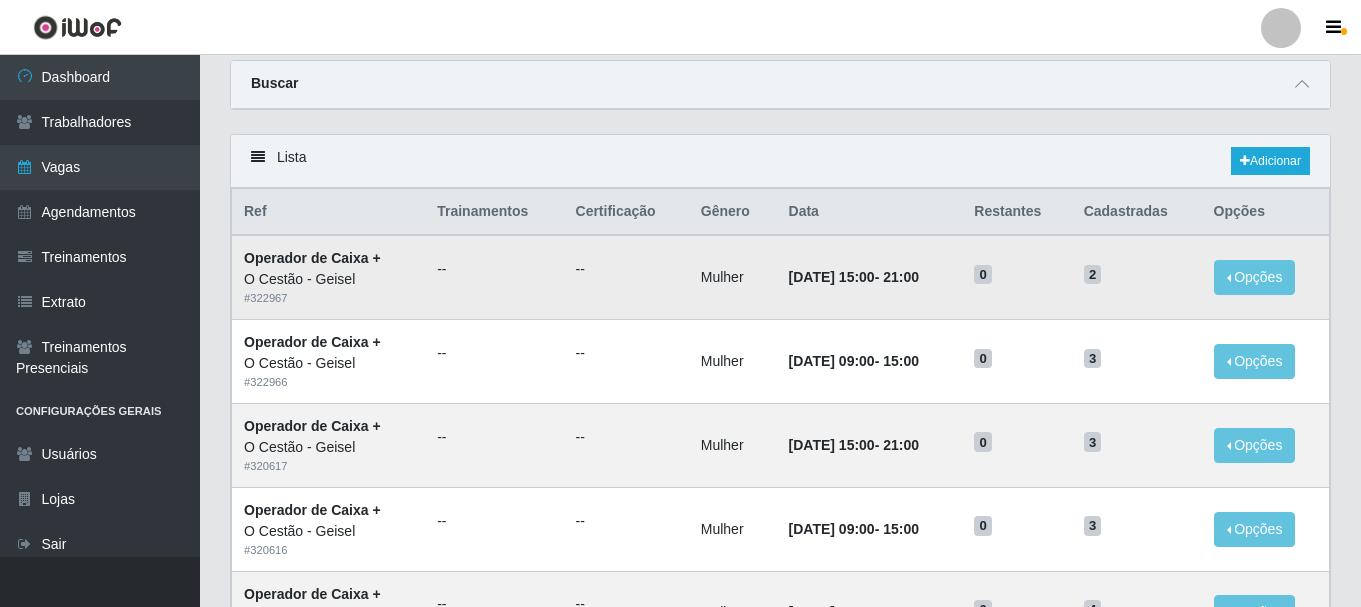 scroll, scrollTop: 100, scrollLeft: 0, axis: vertical 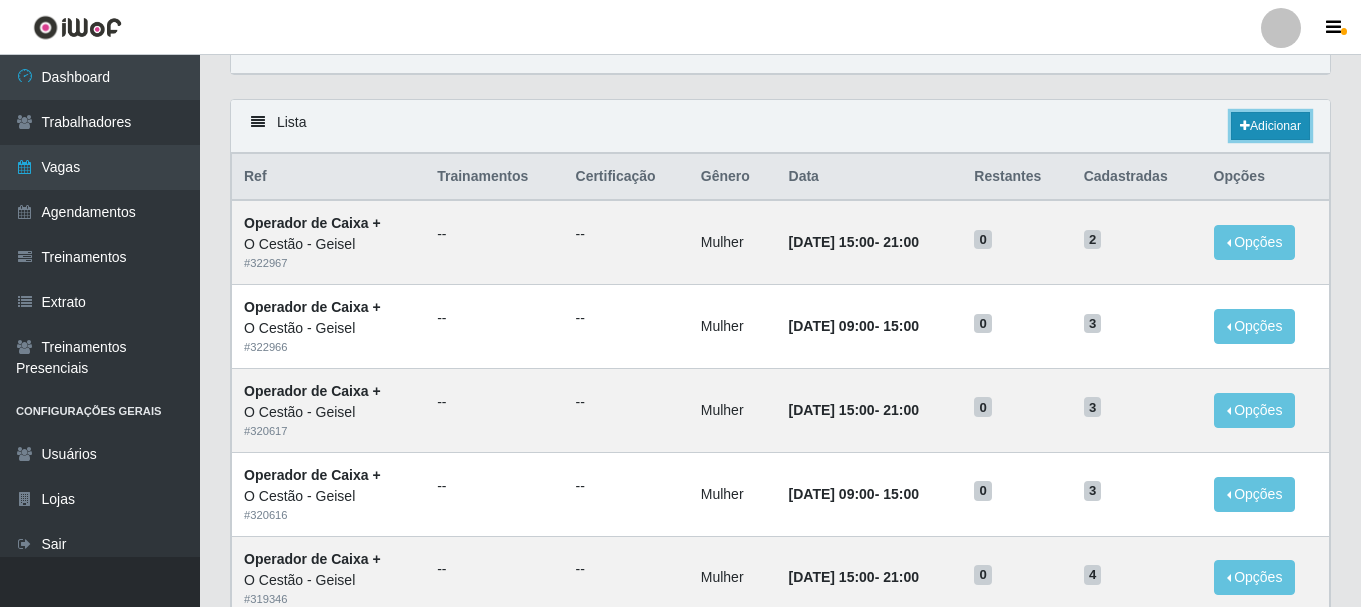 click on "Adicionar" at bounding box center (1270, 126) 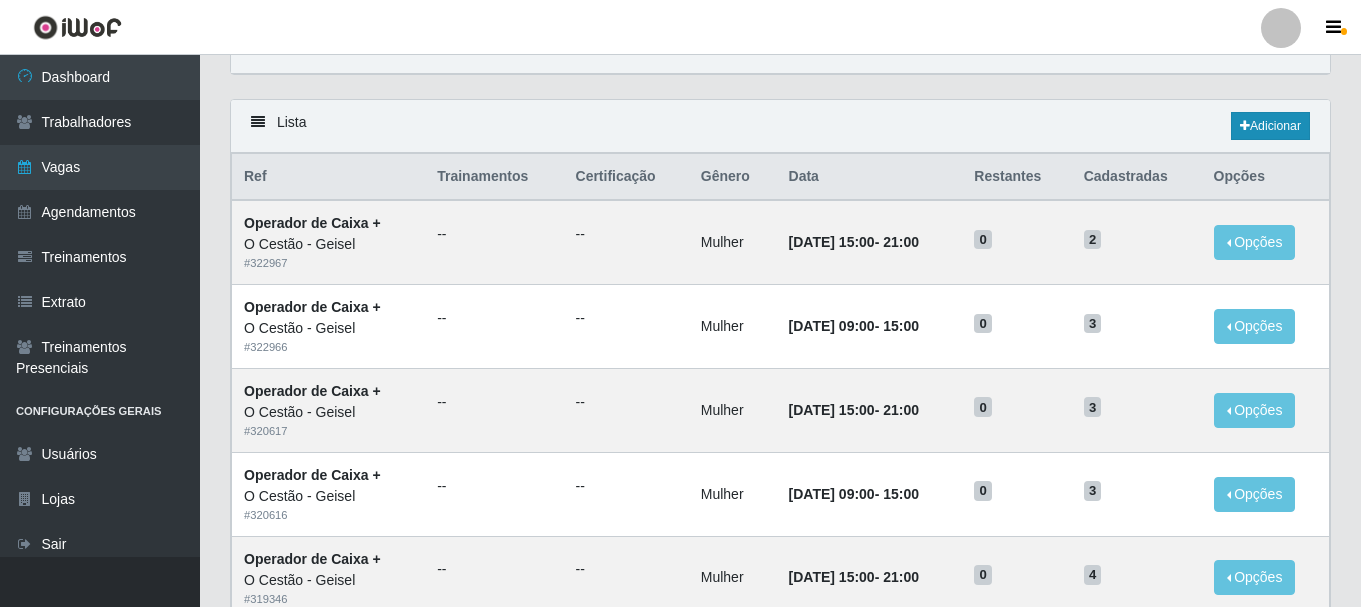 scroll, scrollTop: 0, scrollLeft: 0, axis: both 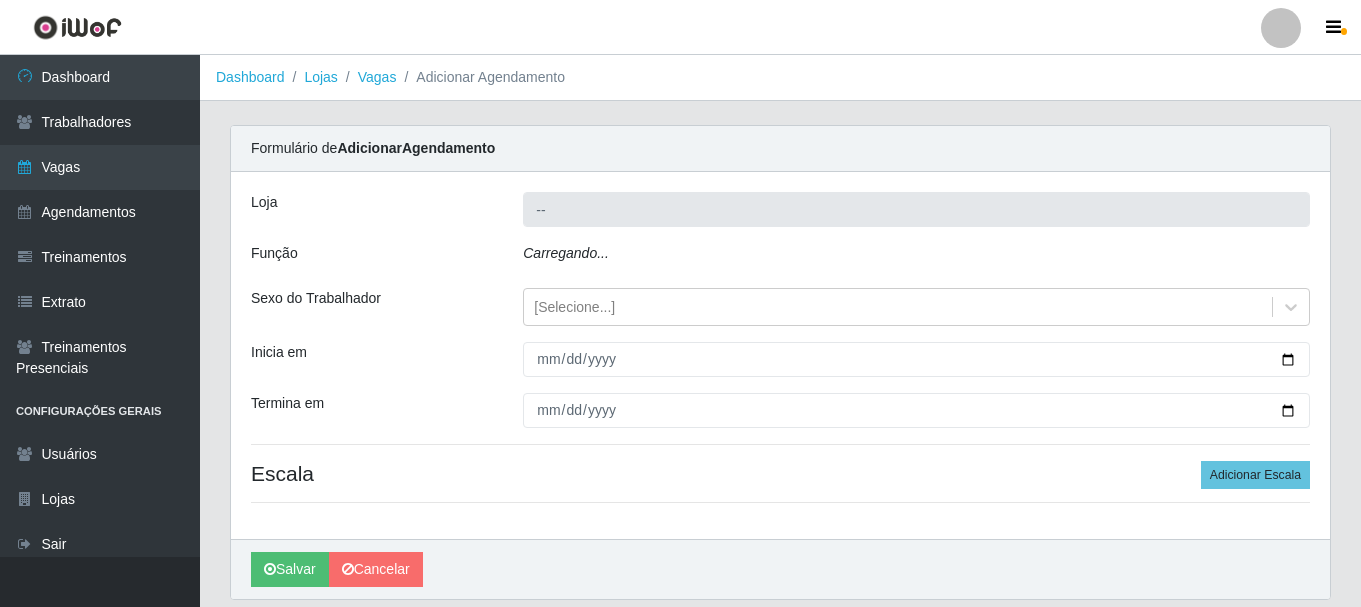 type on "O Cestão - Geisel" 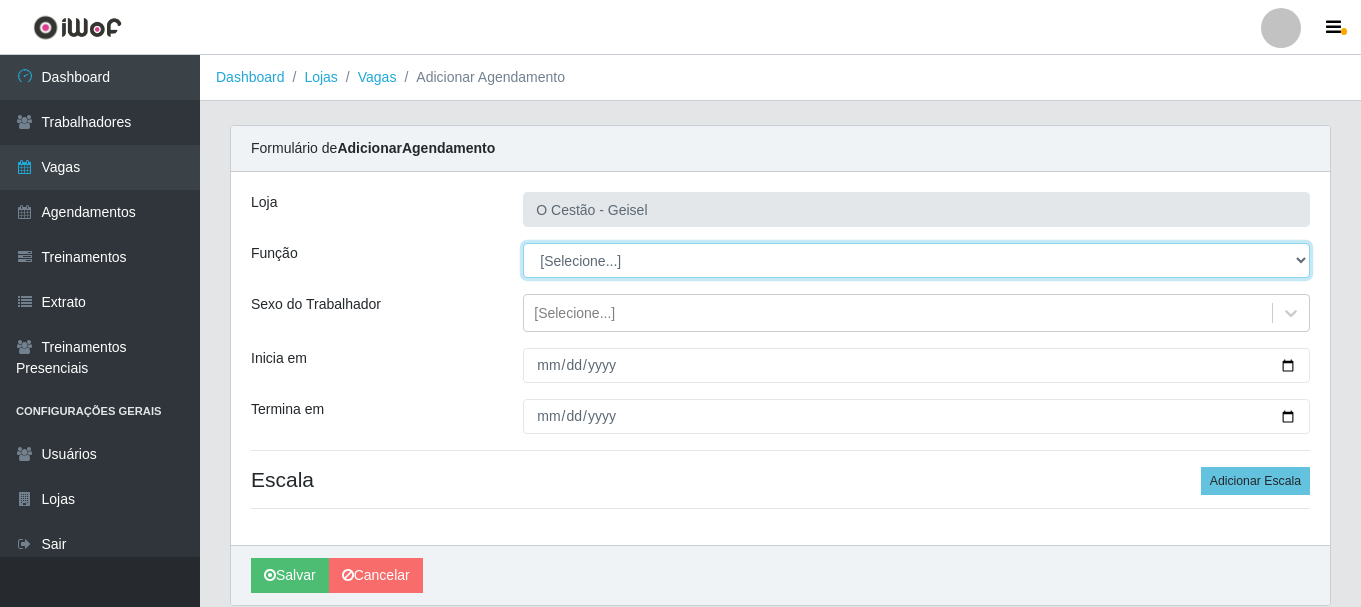 click on "[Selecione...] ASG ASG + ASG ++ Auxiliar de Estoque Auxiliar de Estoque + Auxiliar de Estoque ++ Balconista Balconista + Balconista ++ Balconista de Frios Balconista de Frios + Balconista de Frios ++ Balconista de Padaria  Balconista de Padaria + Balconista de Padaria ++ Embalador Embalador + Embalador ++ Operador de Caixa Operador de Caixa + Operador de Caixa ++ Repositor  Repositor + Repositor ++" at bounding box center [916, 260] 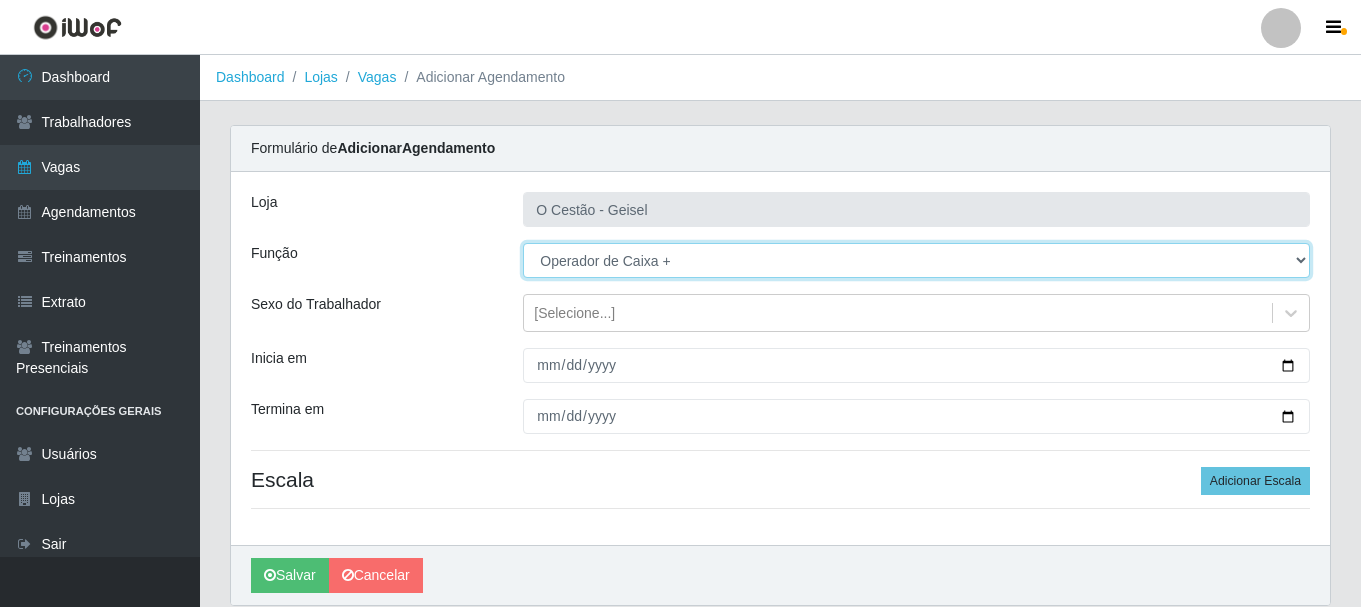 click on "[Selecione...] ASG ASG + ASG ++ Auxiliar de Estoque Auxiliar de Estoque + Auxiliar de Estoque ++ Balconista Balconista + Balconista ++ Balconista de Frios Balconista de Frios + Balconista de Frios ++ Balconista de Padaria  Balconista de Padaria + Balconista de Padaria ++ Embalador Embalador + Embalador ++ Operador de Caixa Operador de Caixa + Operador de Caixa ++ Repositor  Repositor + Repositor ++" at bounding box center (916, 260) 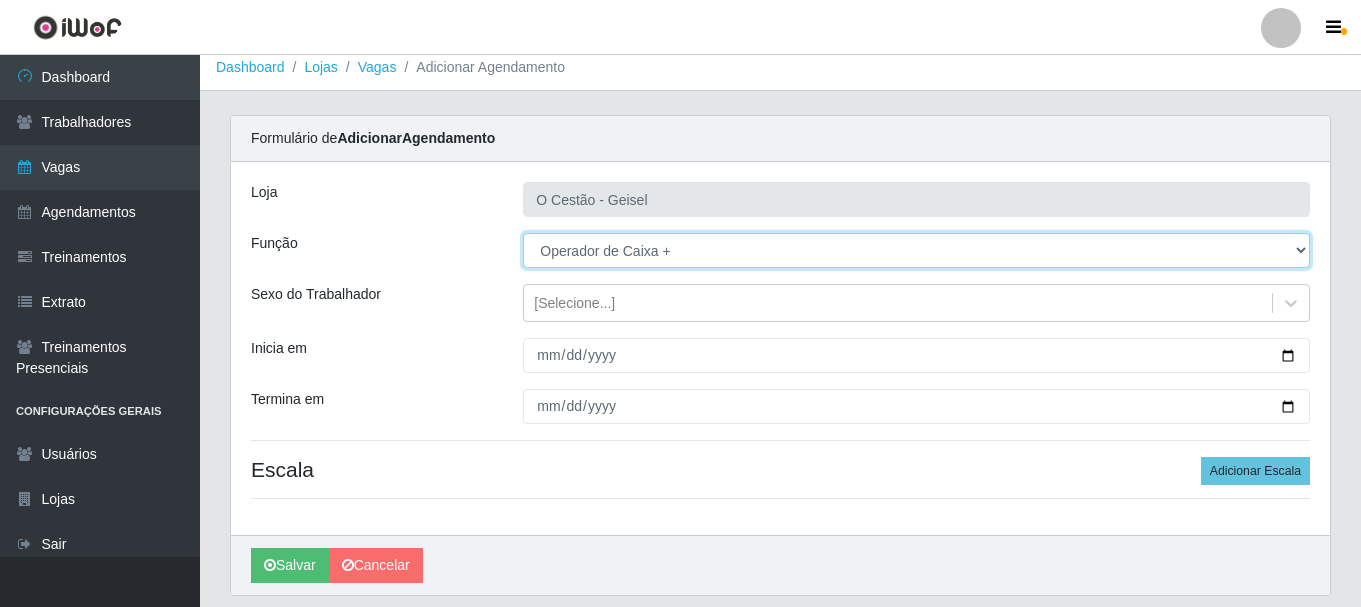 scroll, scrollTop: 73, scrollLeft: 0, axis: vertical 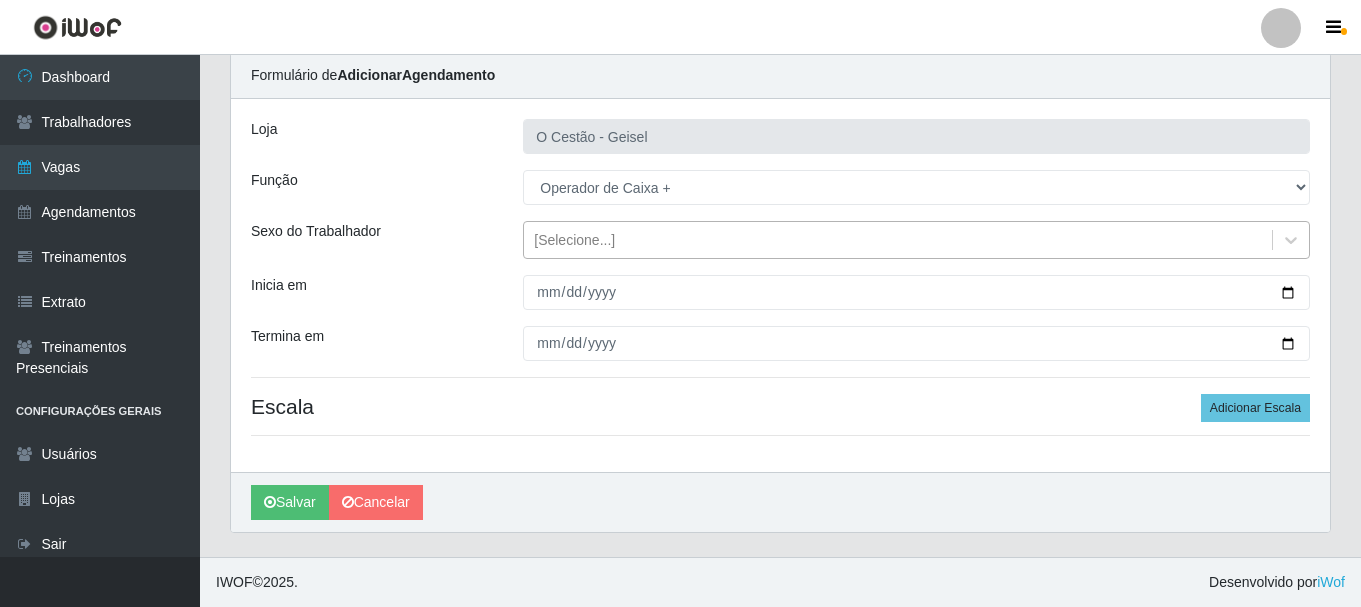 click on "[Selecione...]" at bounding box center [898, 240] 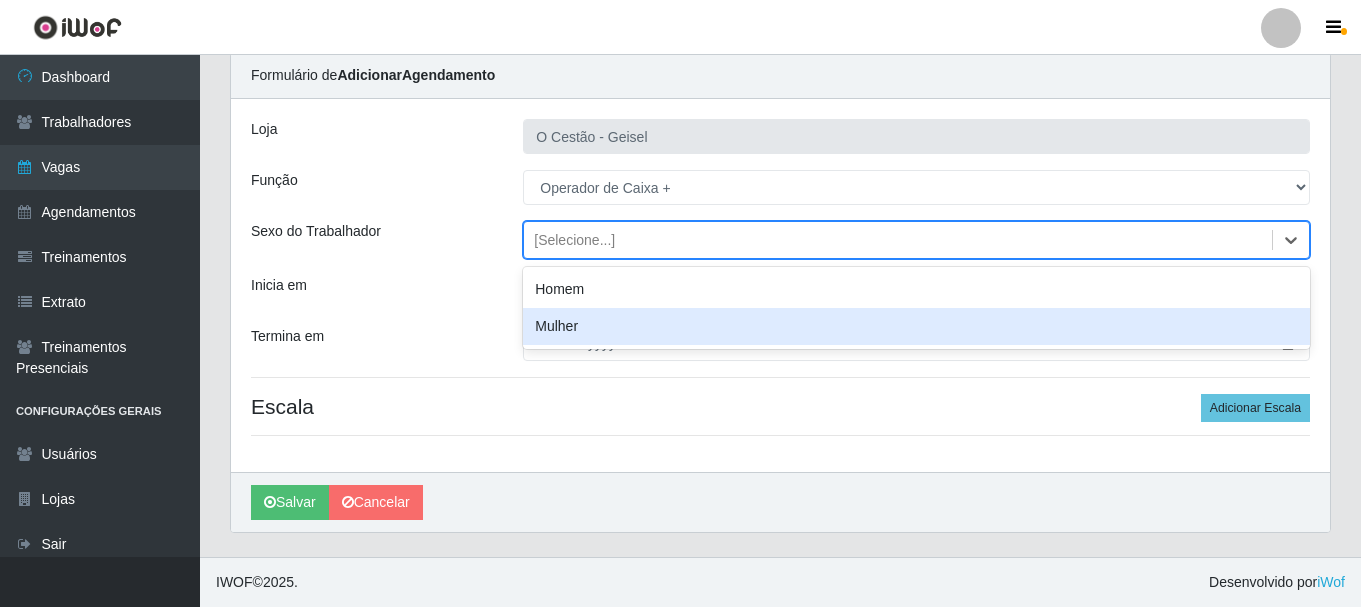 click on "Mulher" at bounding box center [916, 326] 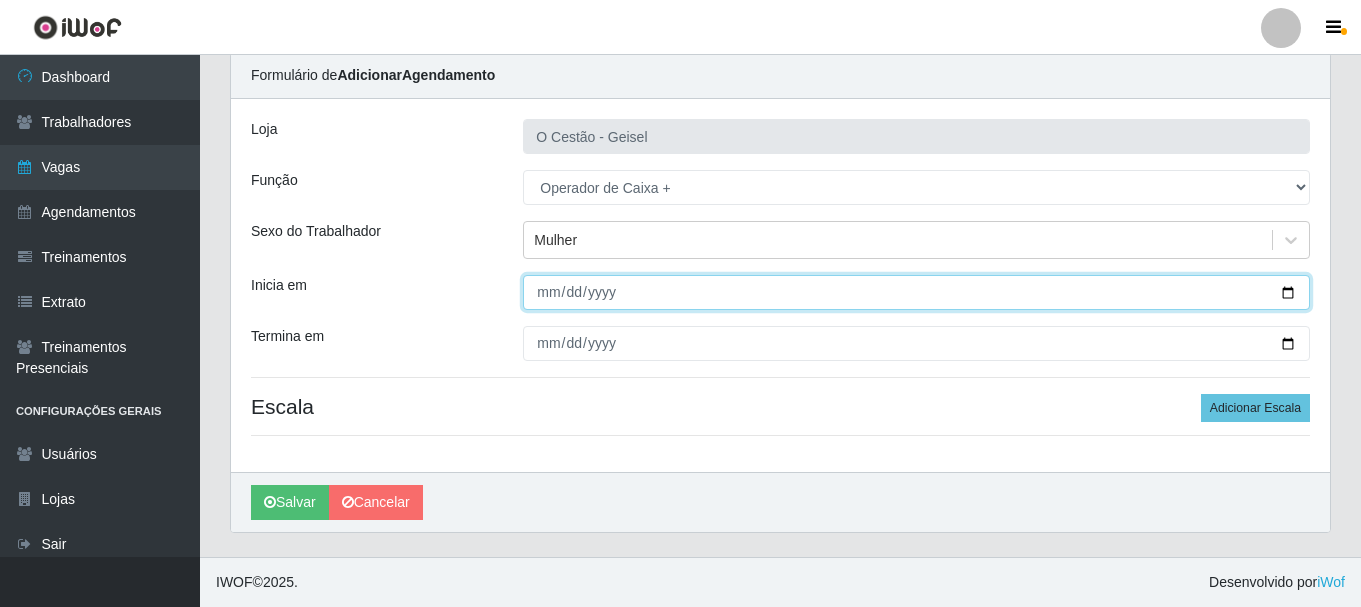 click on "Inicia em" at bounding box center [916, 292] 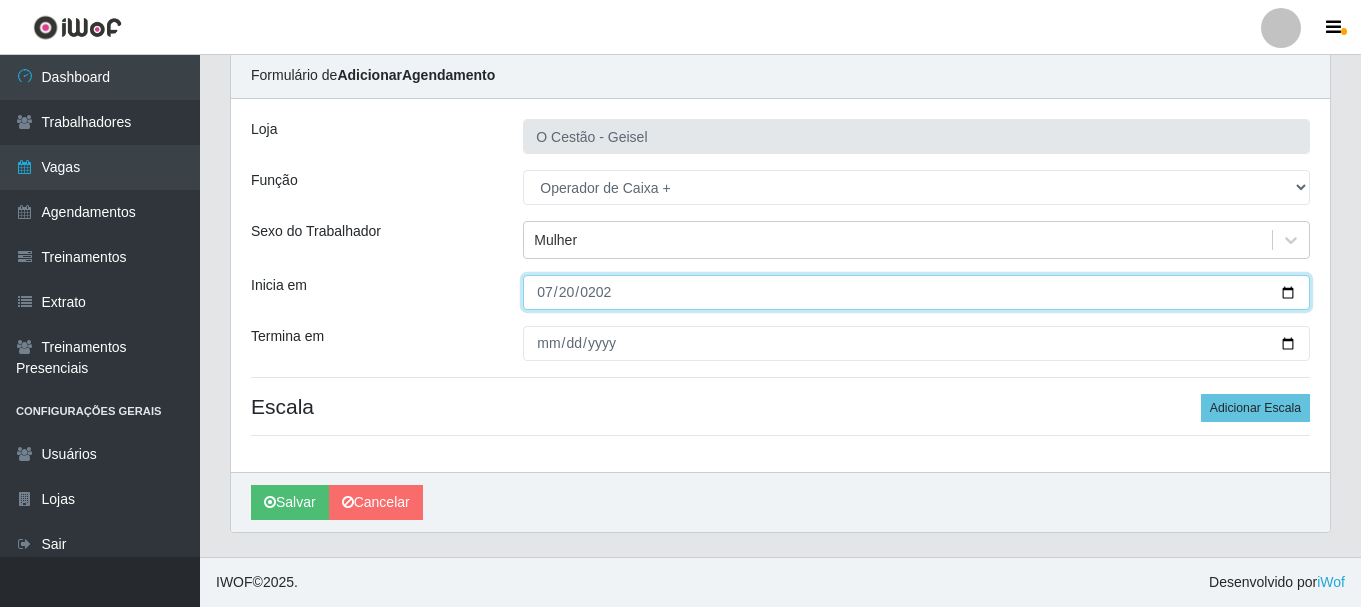 type on "[DATE]" 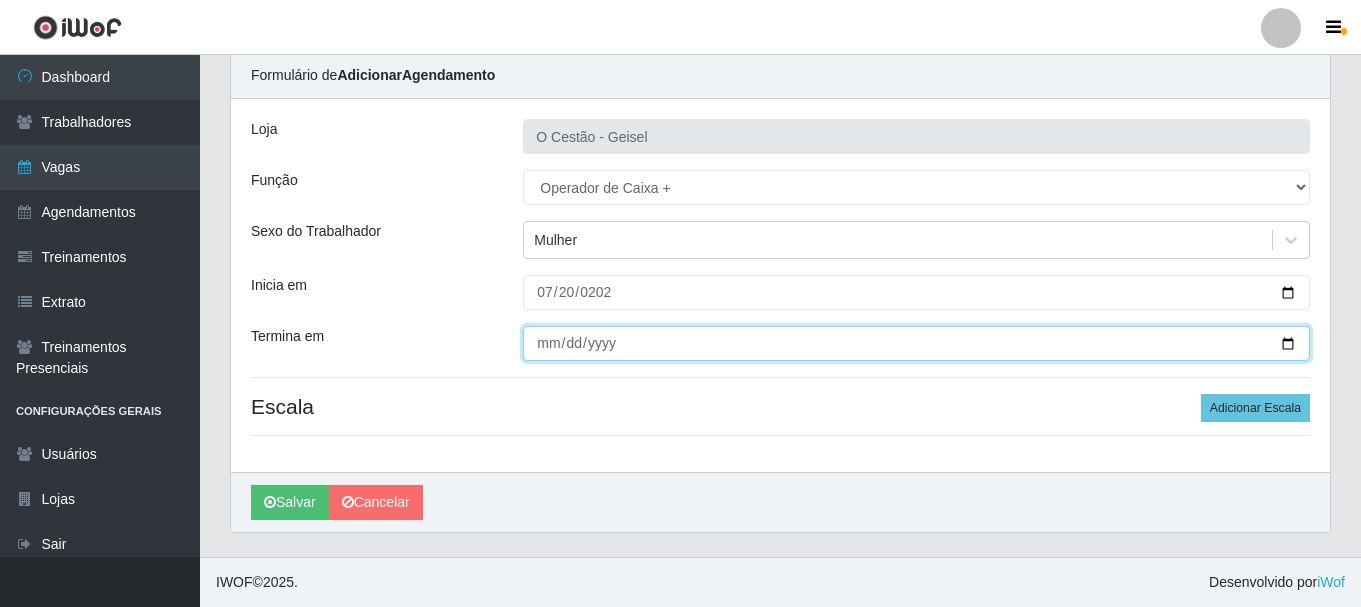 click on "Termina em" at bounding box center (916, 343) 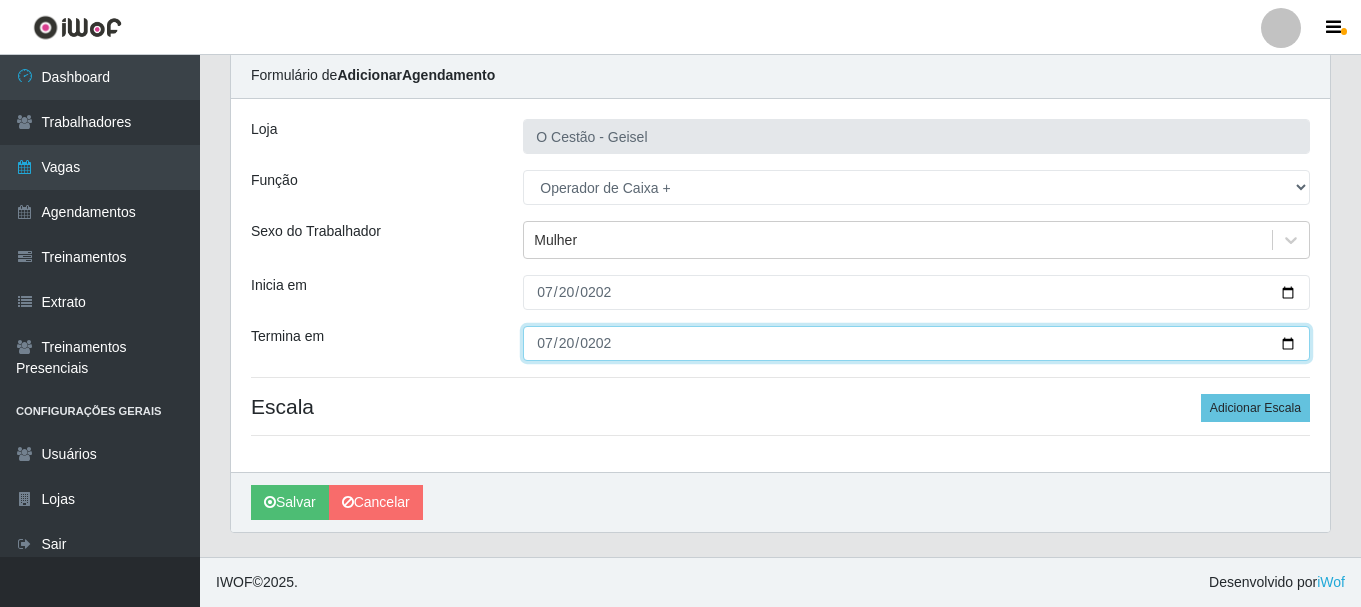type on "[DATE]" 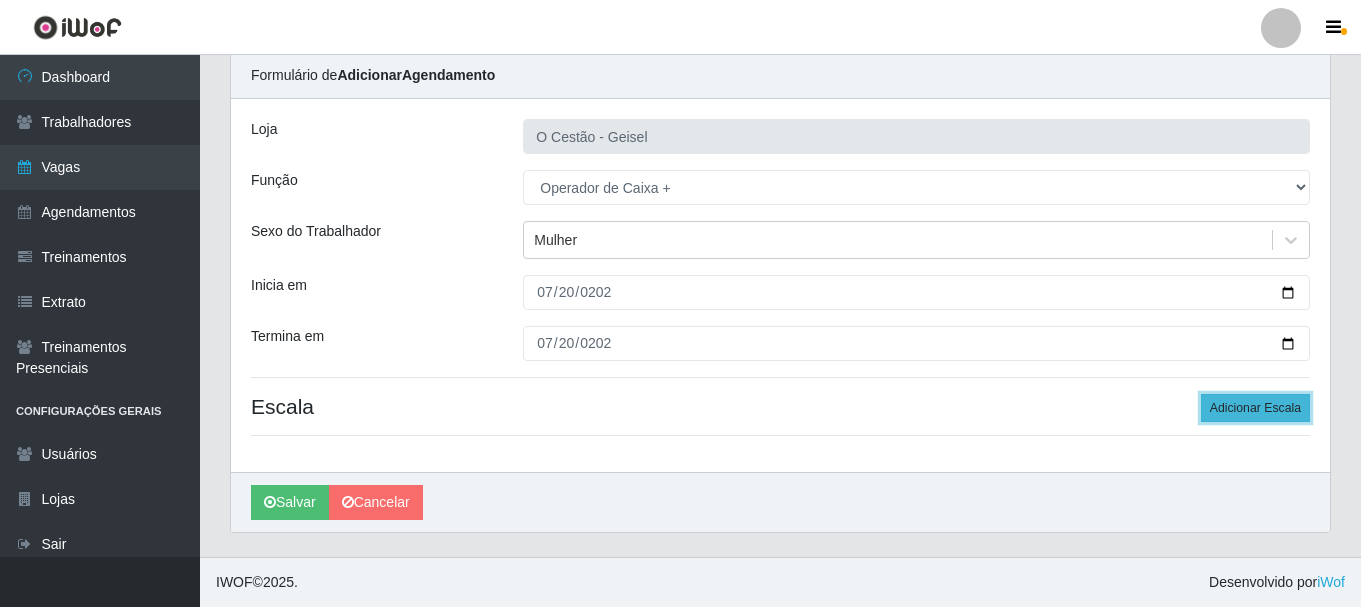 click on "Adicionar Escala" at bounding box center [1255, 408] 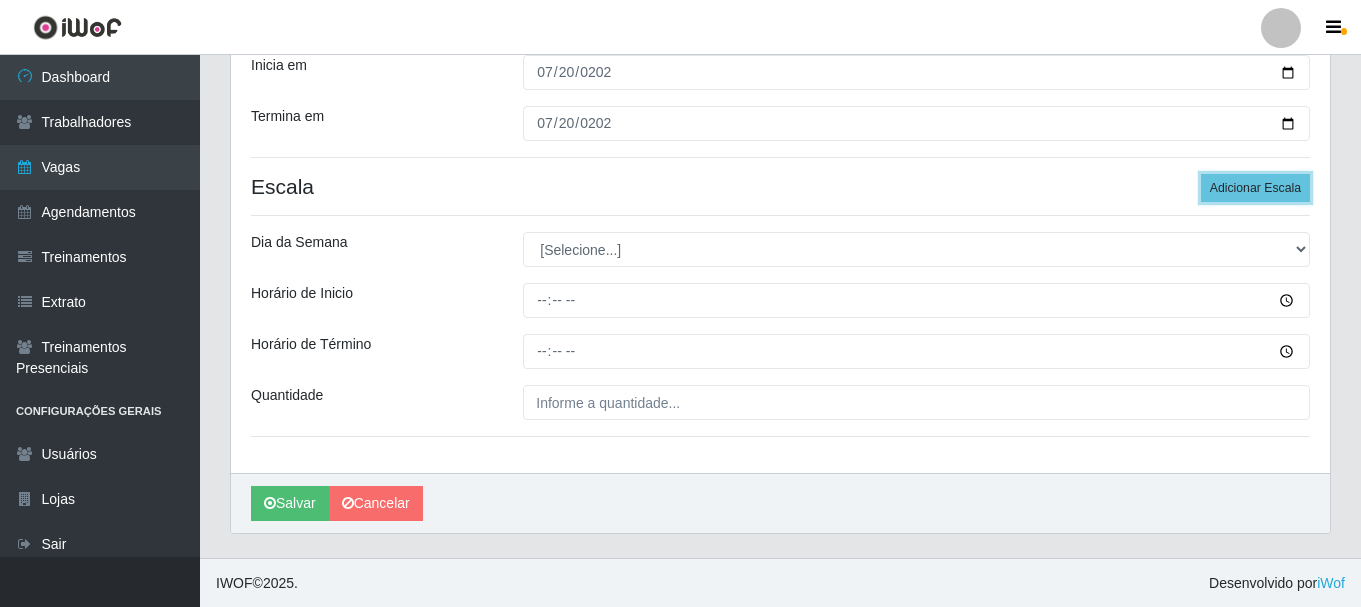 scroll, scrollTop: 294, scrollLeft: 0, axis: vertical 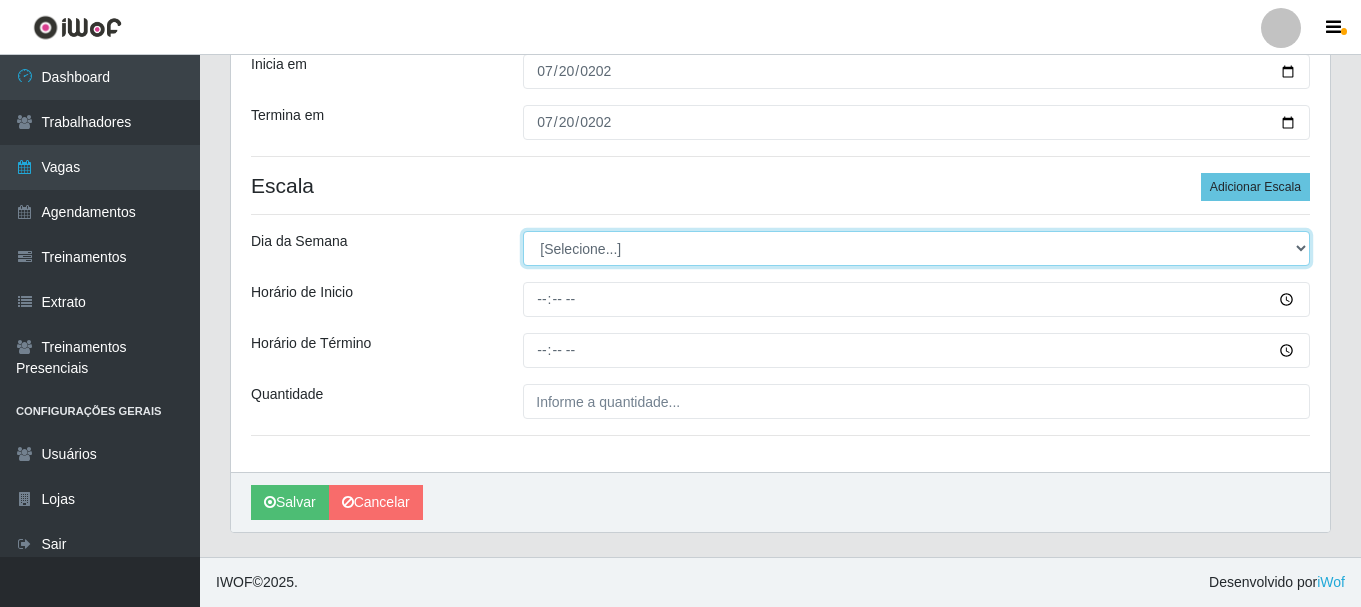 click on "[Selecione...] Segunda Terça Quarta Quinta Sexta Sábado Domingo" at bounding box center (916, 248) 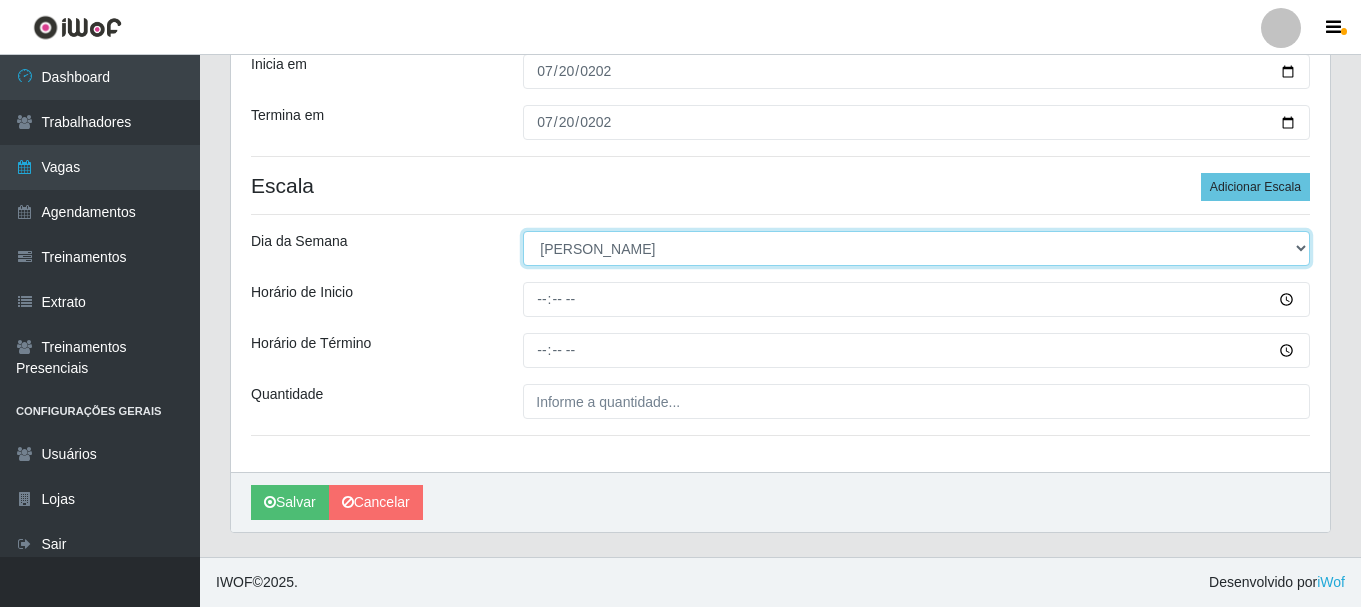 click on "[Selecione...] Segunda Terça Quarta Quinta Sexta Sábado Domingo" at bounding box center [916, 248] 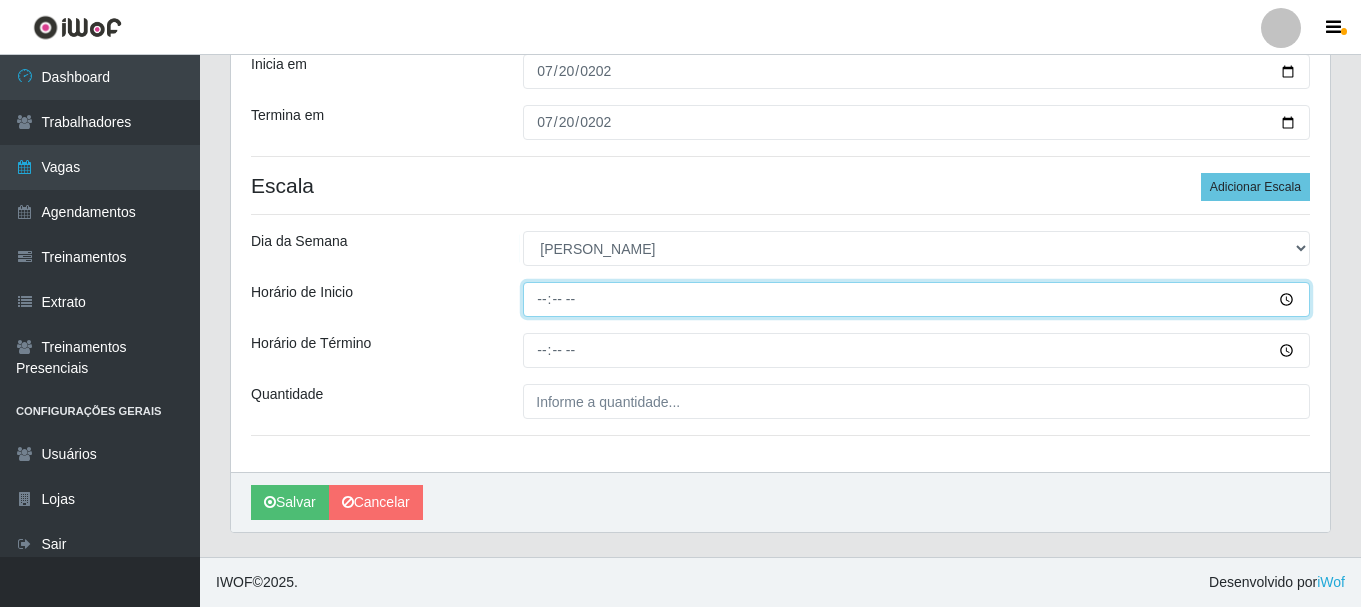 click on "Horário de Inicio" at bounding box center [916, 299] 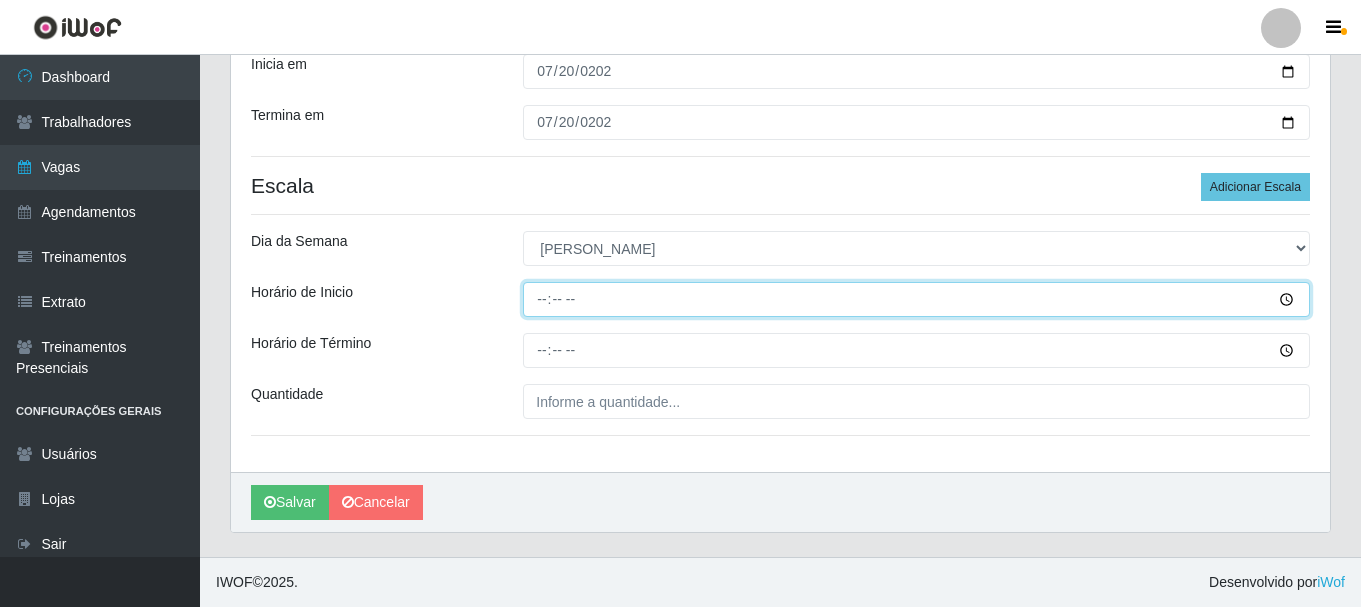 type on "09:00" 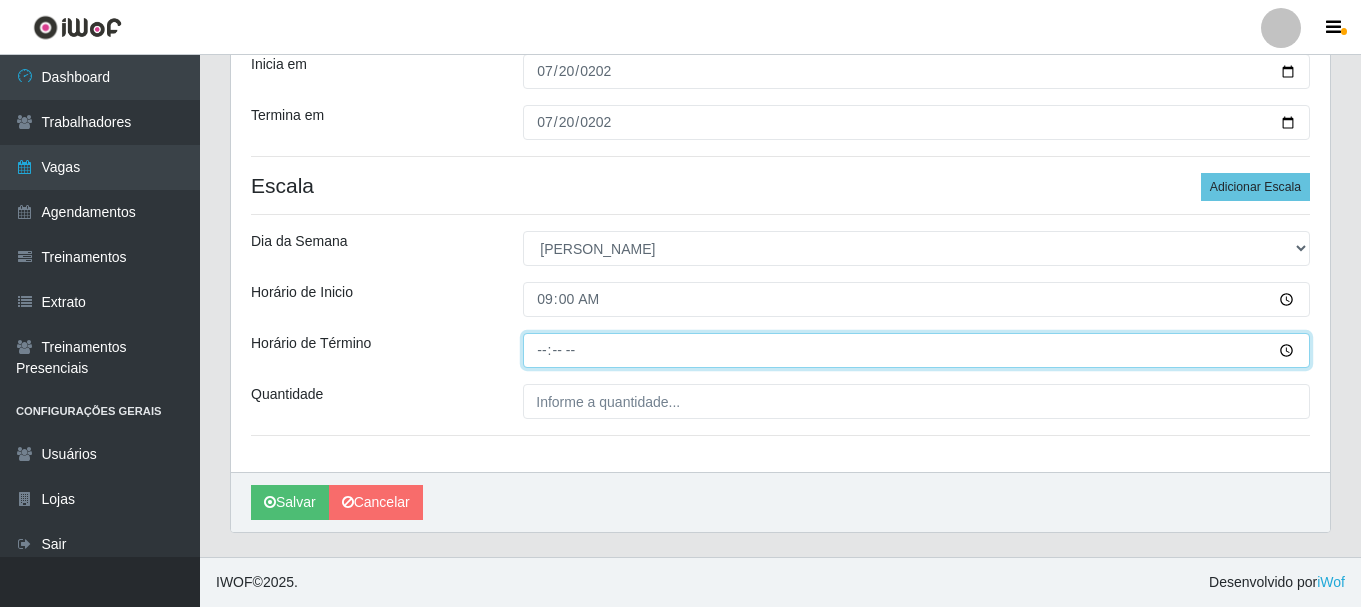 click on "Horário de Término" at bounding box center [916, 350] 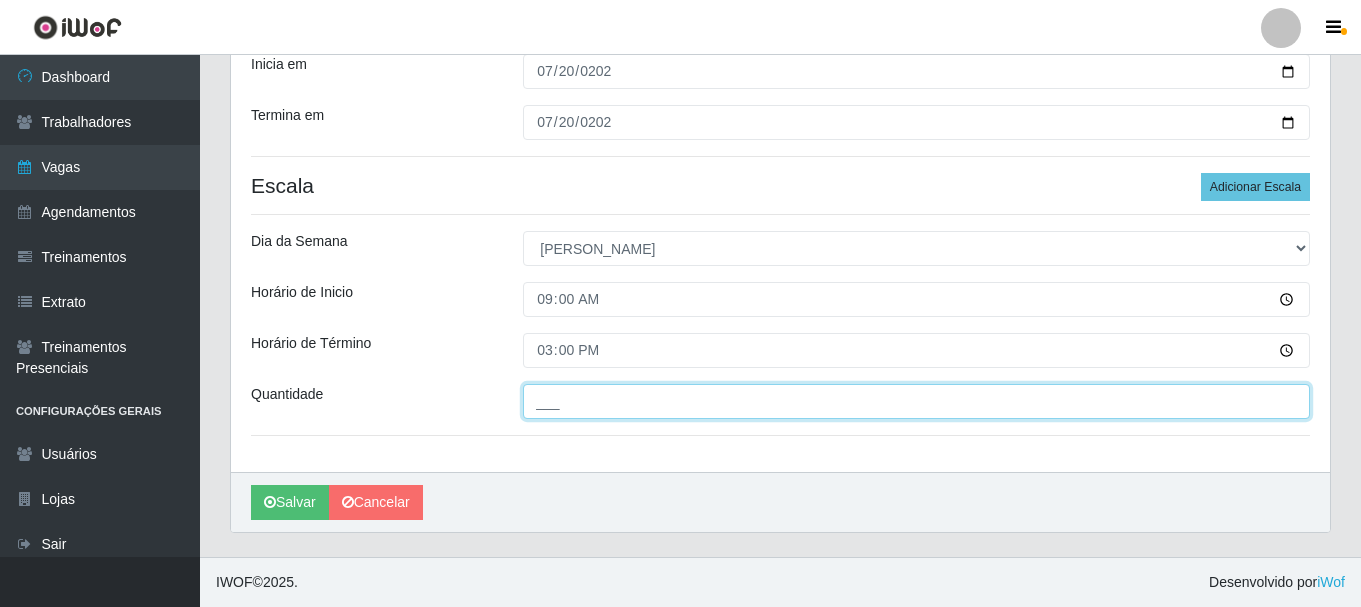 click on "___" at bounding box center [916, 401] 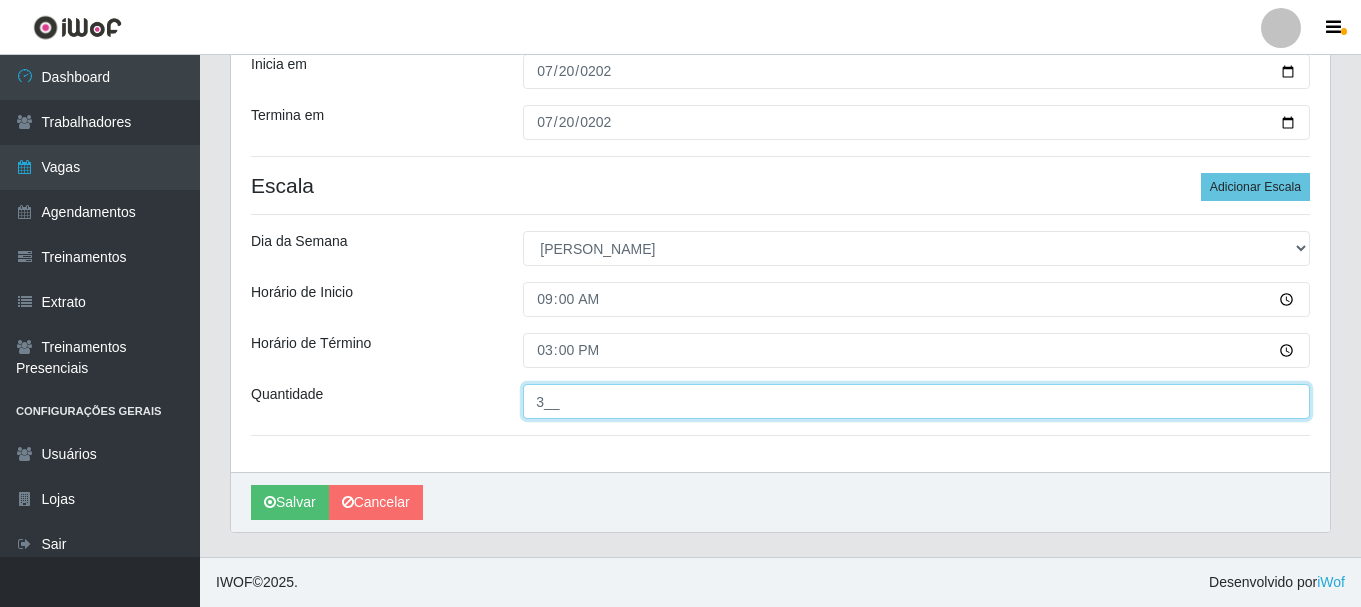 type on "3__" 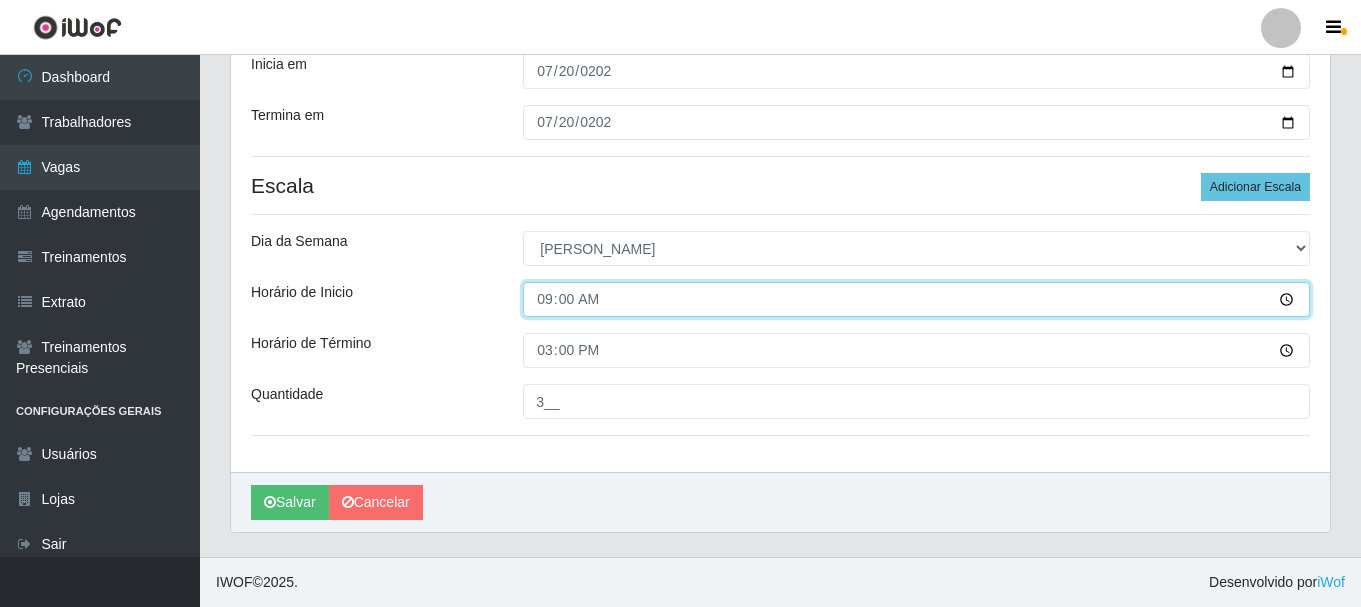 click on "09:00" at bounding box center [916, 299] 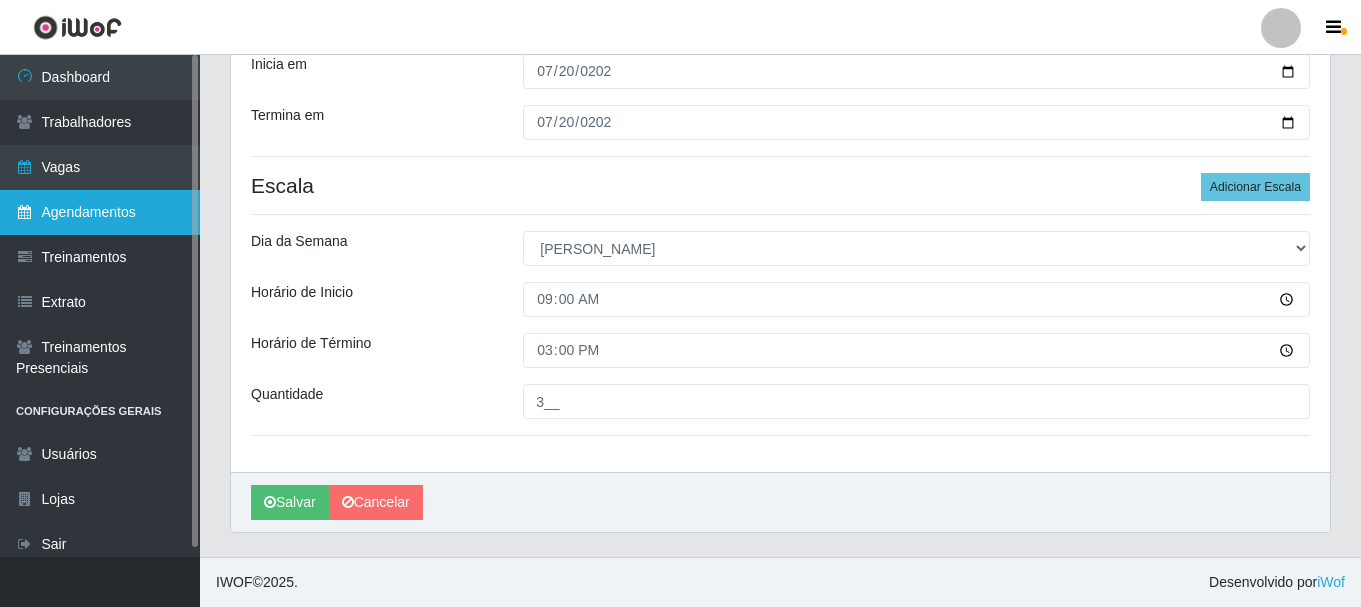 click on "Agendamentos" at bounding box center (100, 212) 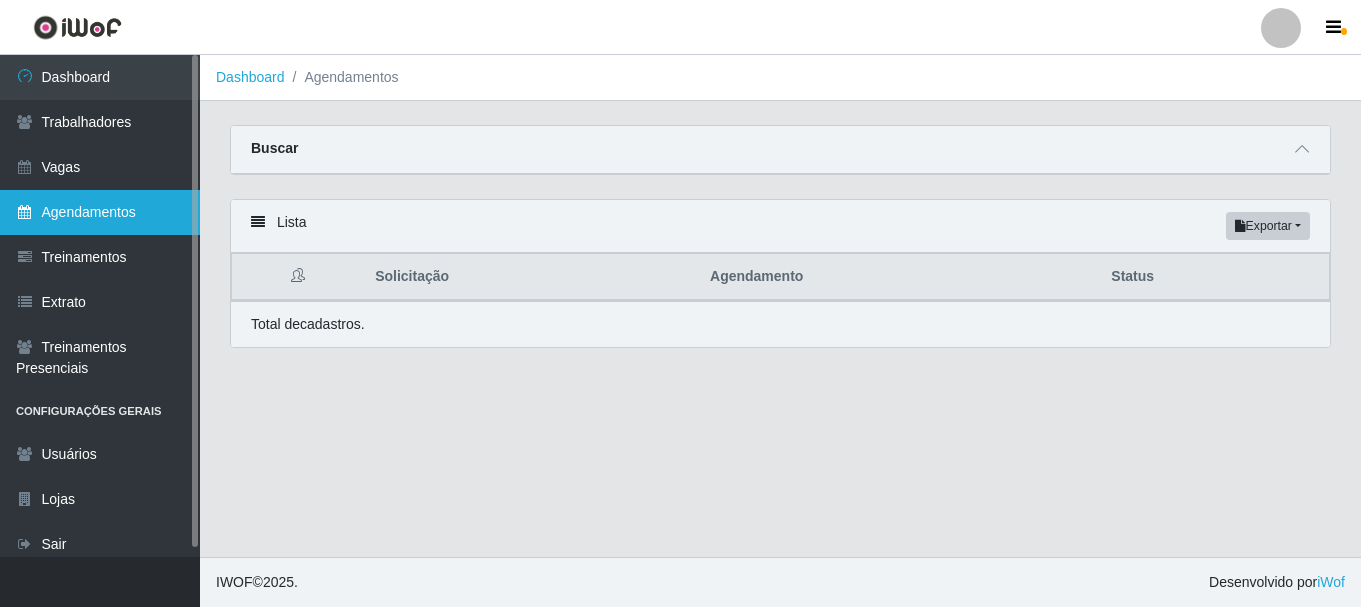 scroll, scrollTop: 0, scrollLeft: 0, axis: both 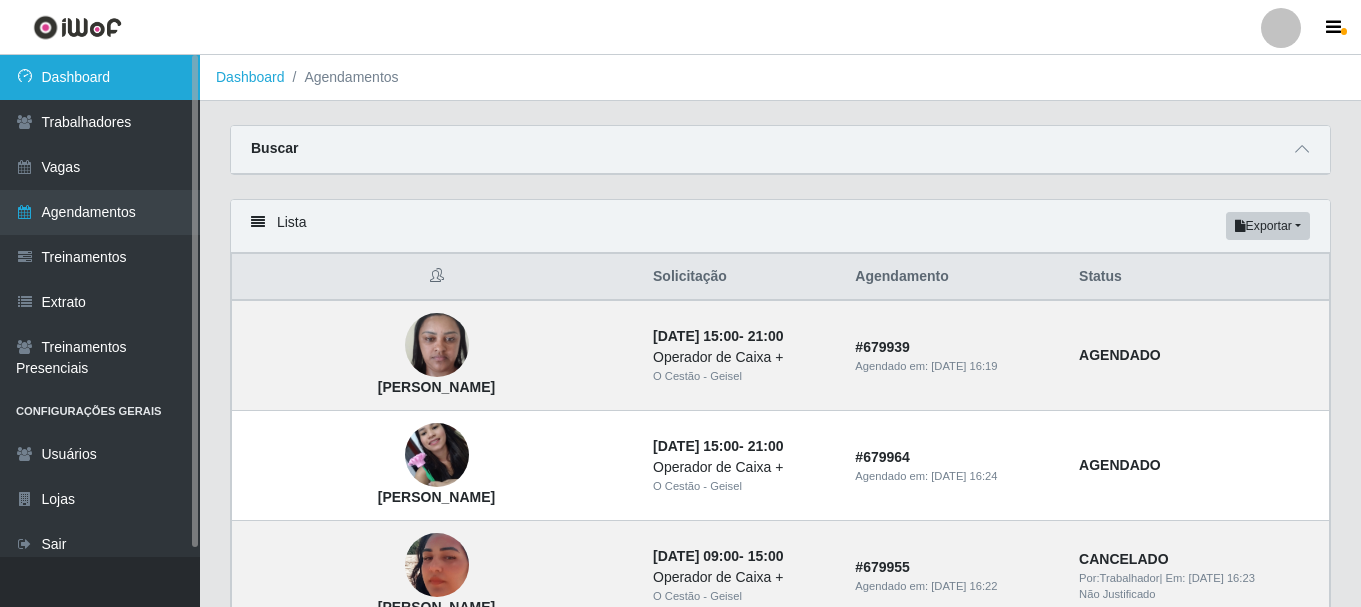 click on "Dashboard" at bounding box center [100, 77] 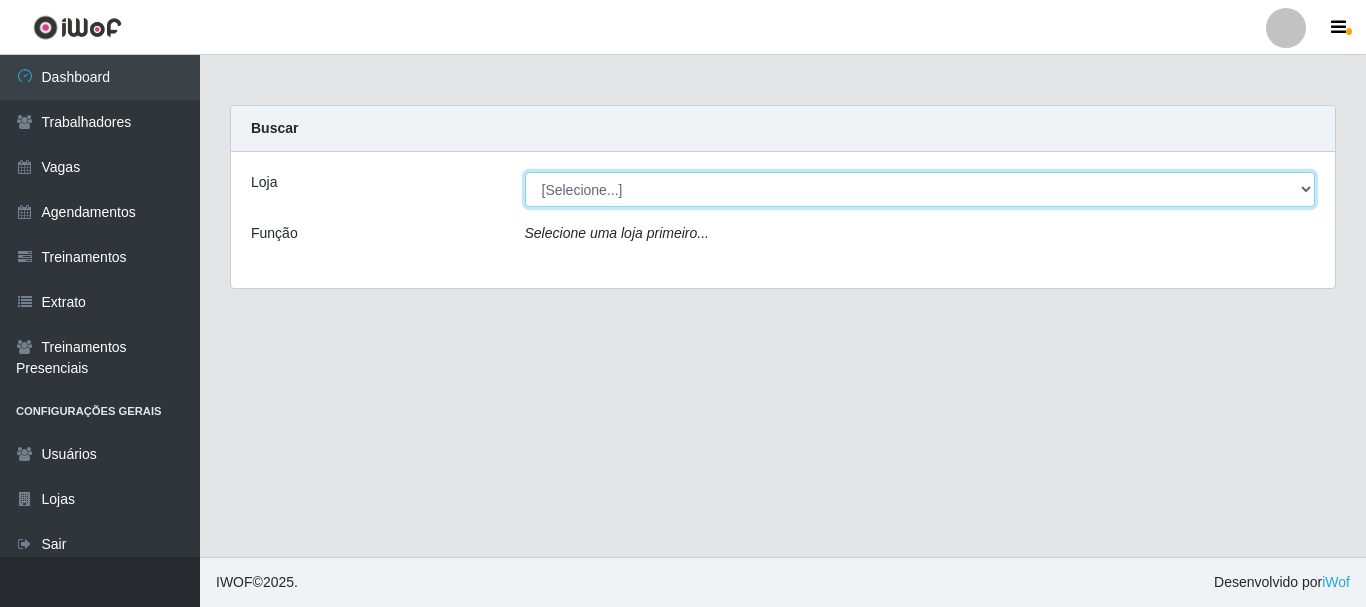 click on "[Selecione...] O Cestão - Geisel" at bounding box center (920, 189) 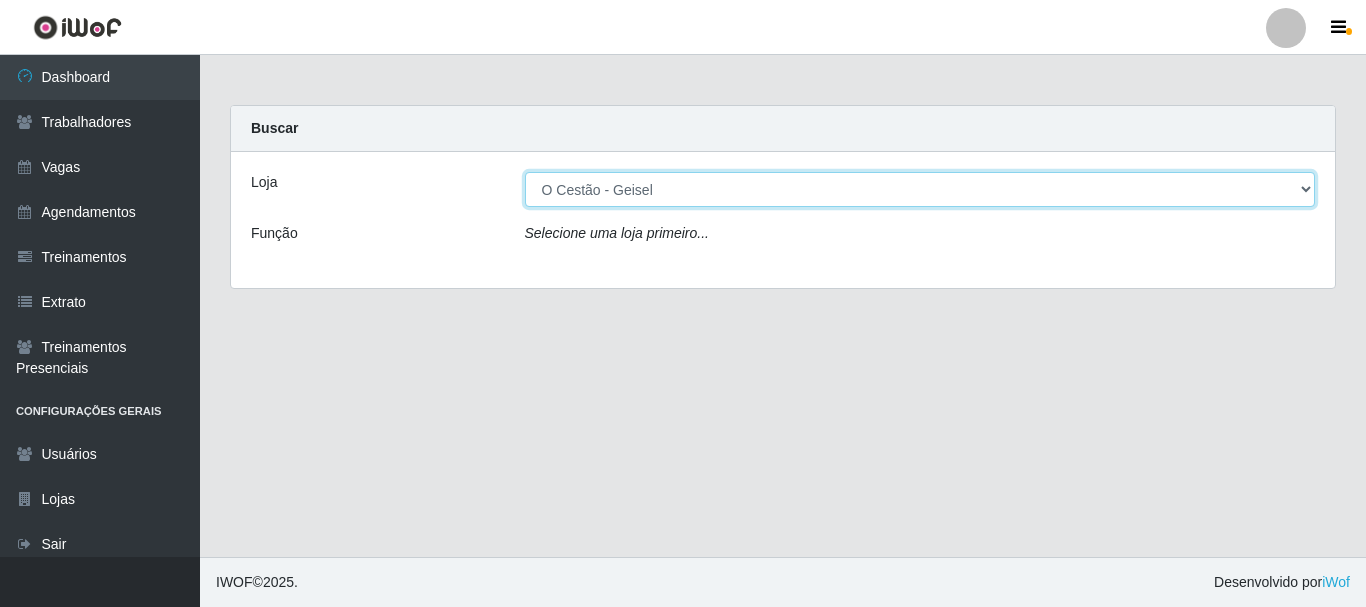 click on "[Selecione...] O Cestão - Geisel" at bounding box center (920, 189) 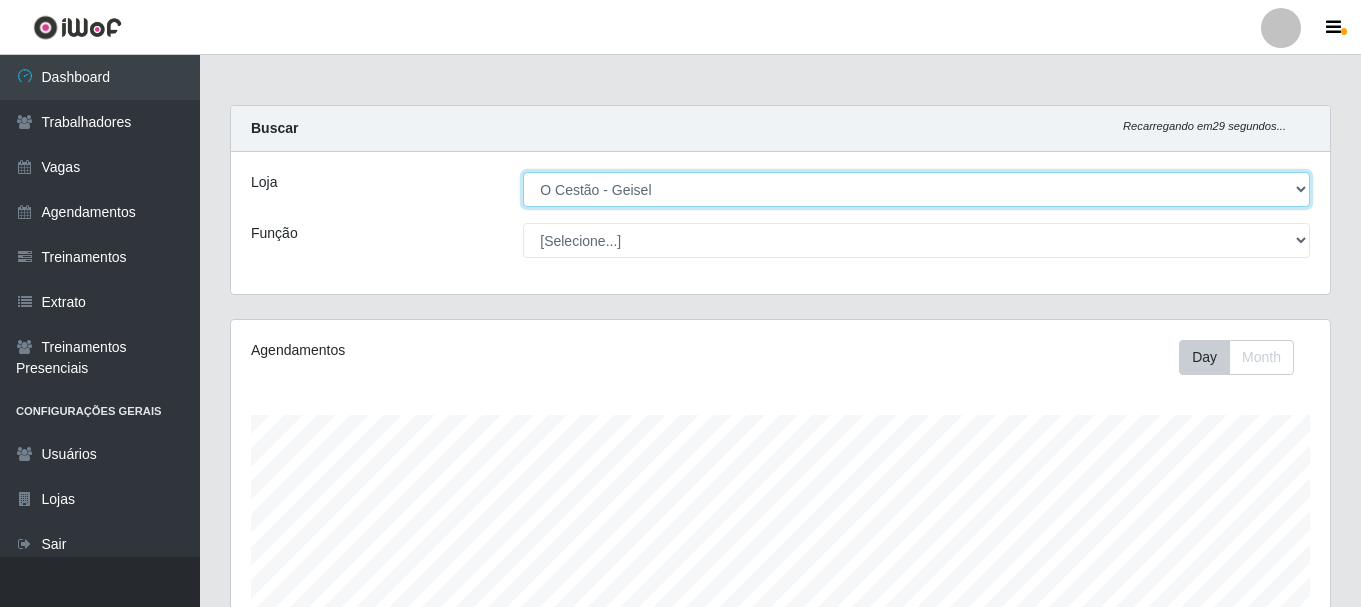 scroll, scrollTop: 999585, scrollLeft: 998901, axis: both 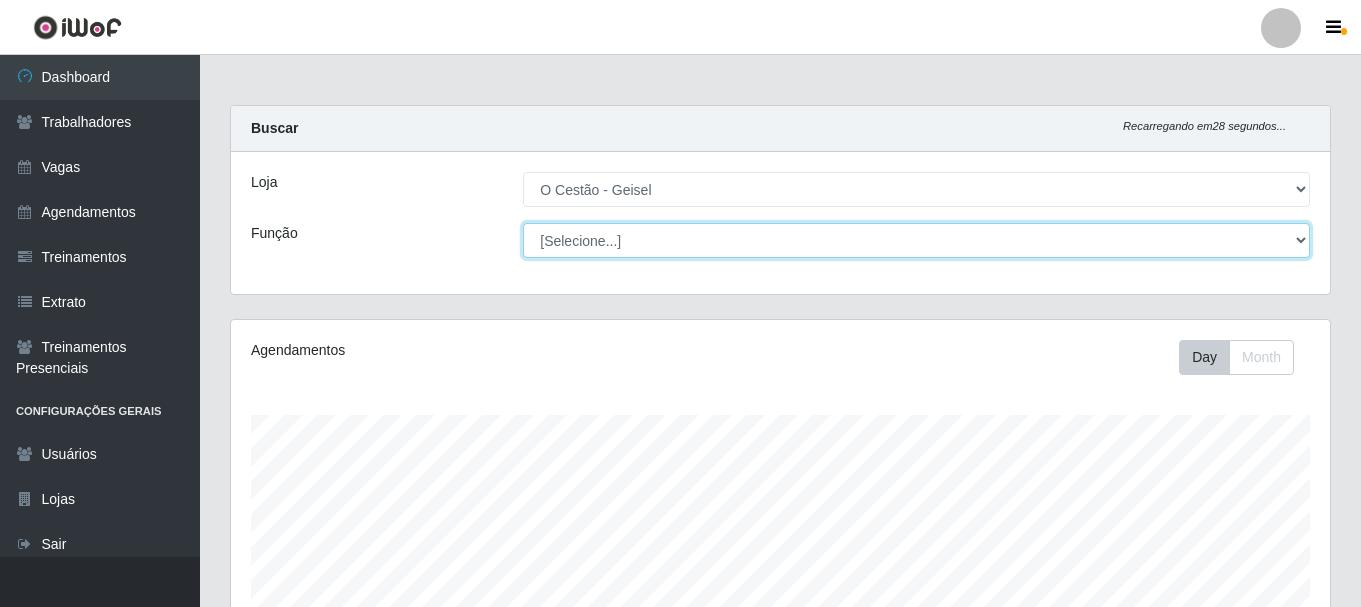 click on "[Selecione...] ASG ASG + ASG ++ Auxiliar de Estoque Auxiliar de Estoque + Auxiliar de Estoque ++ Balconista Balconista + Balconista ++ Balconista de Frios Balconista de Frios + Balconista de Frios ++ Balconista de Padaria  Balconista de Padaria + Balconista de Padaria ++ Embalador Embalador + Embalador ++ Operador de Caixa Operador de Caixa + Operador de Caixa ++ Repositor  Repositor + Repositor ++" at bounding box center [916, 240] 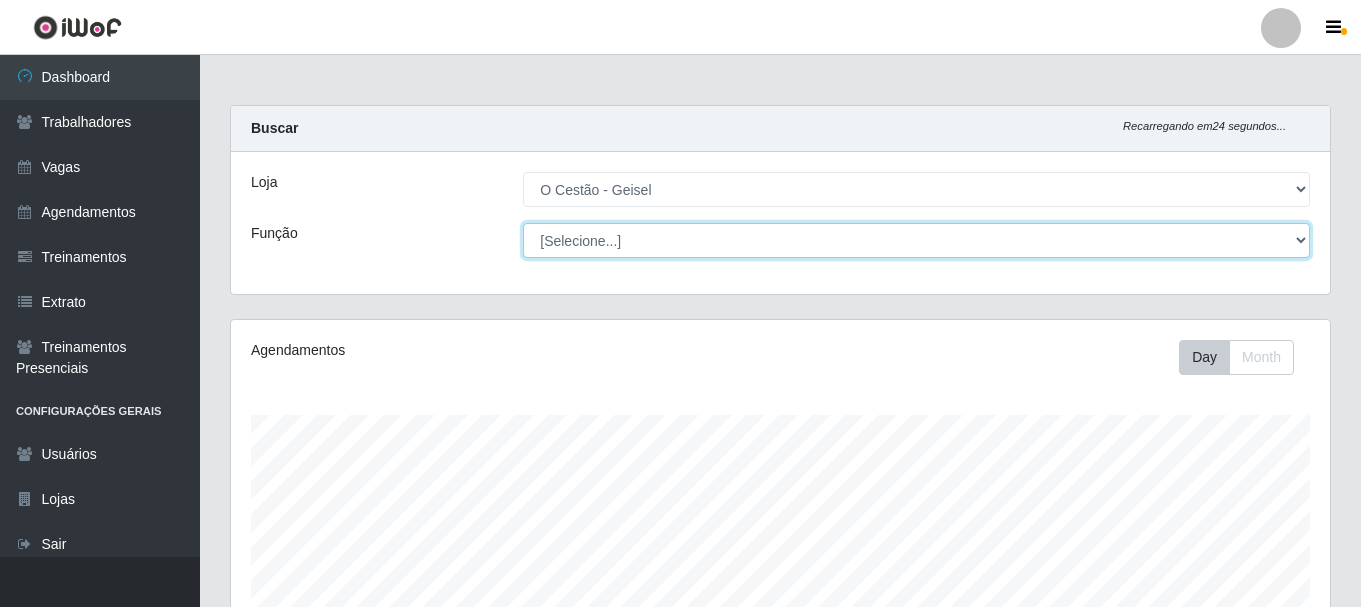 select on "72" 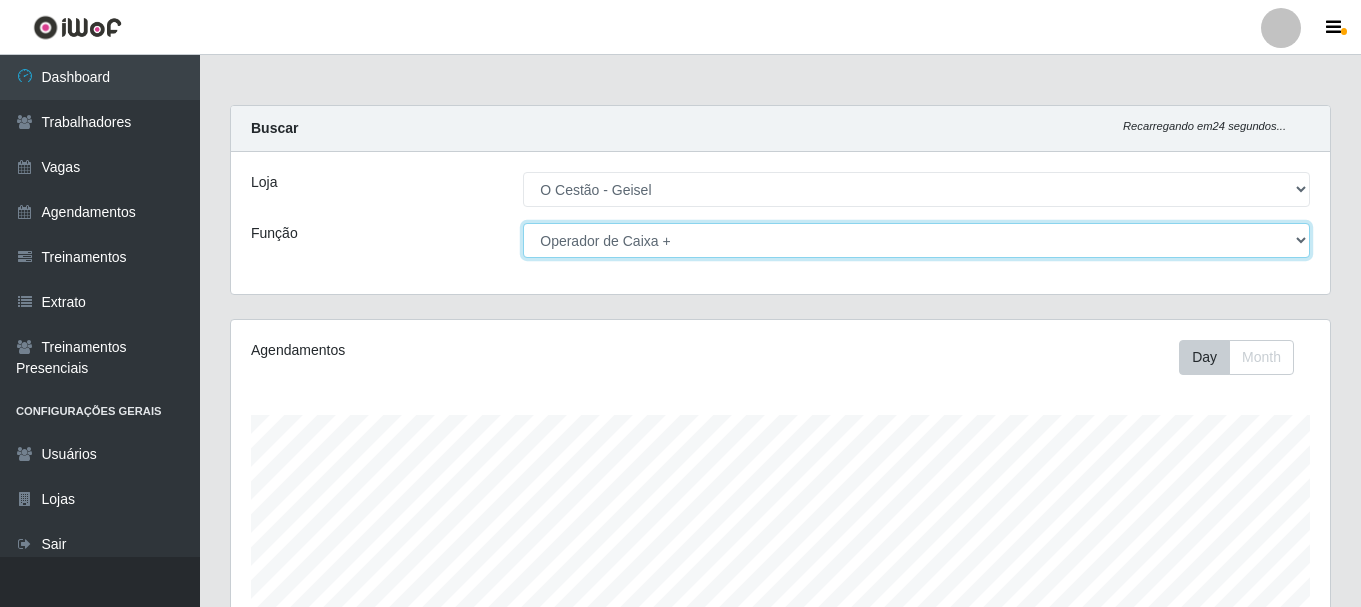 click on "[Selecione...] ASG ASG + ASG ++ Auxiliar de Estoque Auxiliar de Estoque + Auxiliar de Estoque ++ Balconista Balconista + Balconista ++ Balconista de Frios Balconista de Frios + Balconista de Frios ++ Balconista de Padaria  Balconista de Padaria + Balconista de Padaria ++ Embalador Embalador + Embalador ++ Operador de Caixa Operador de Caixa + Operador de Caixa ++ Repositor  Repositor + Repositor ++" at bounding box center (916, 240) 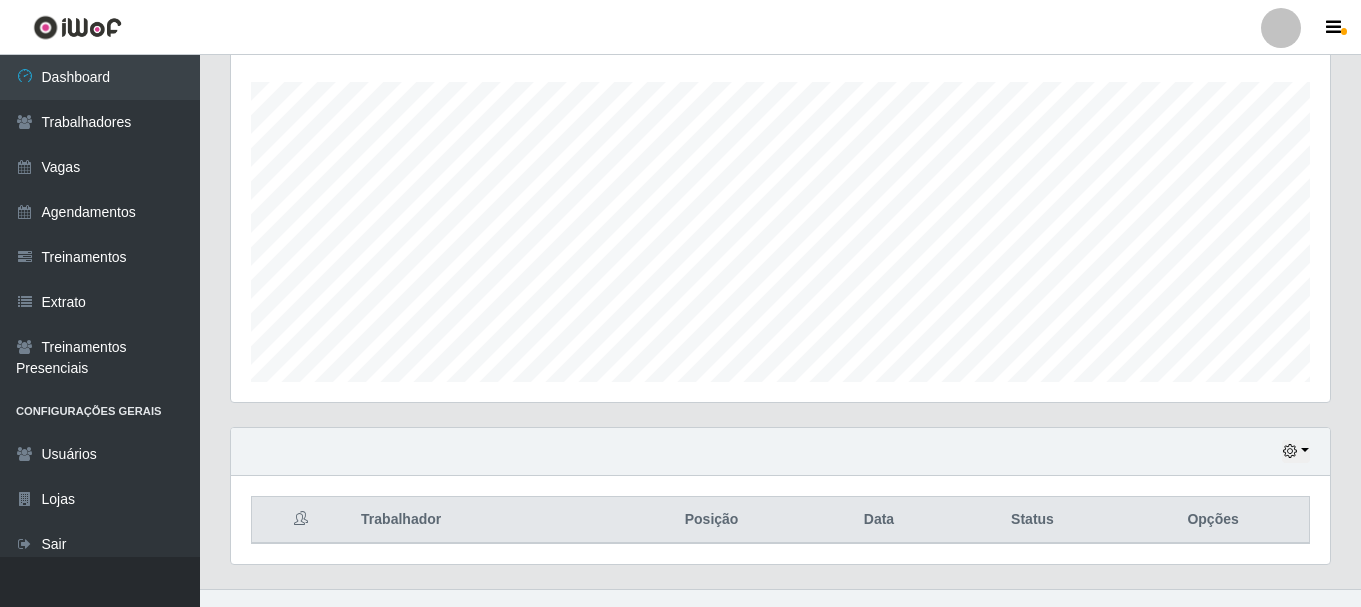 scroll, scrollTop: 365, scrollLeft: 0, axis: vertical 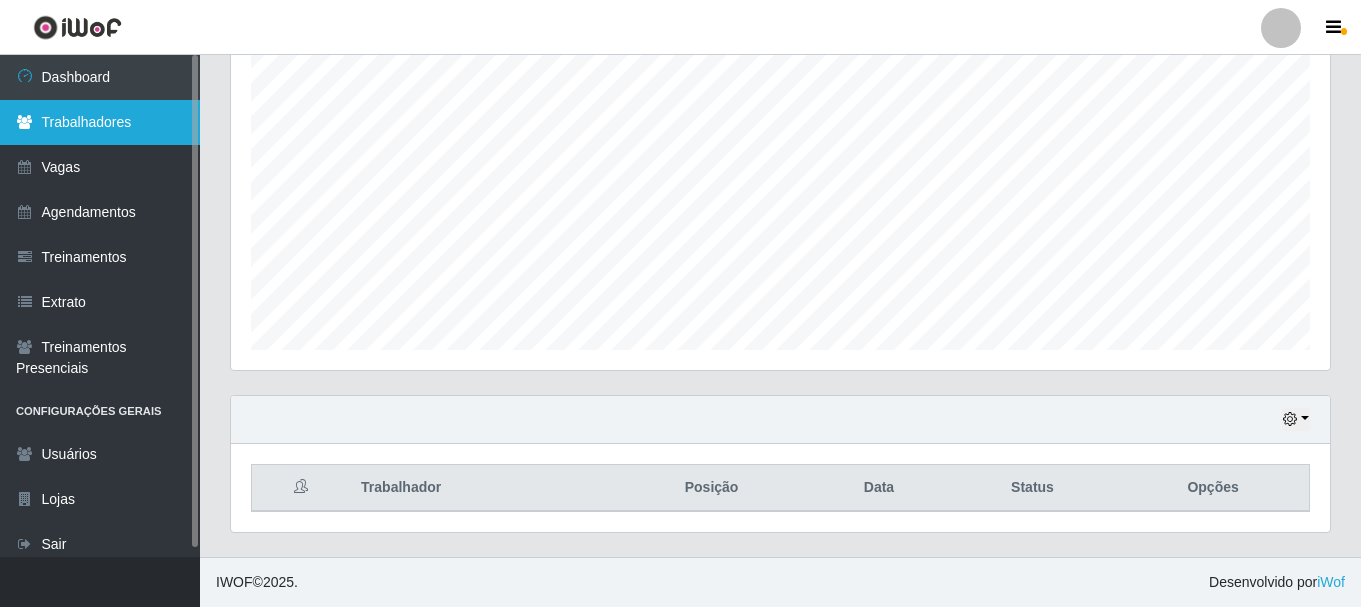 click on "Trabalhadores" at bounding box center (100, 122) 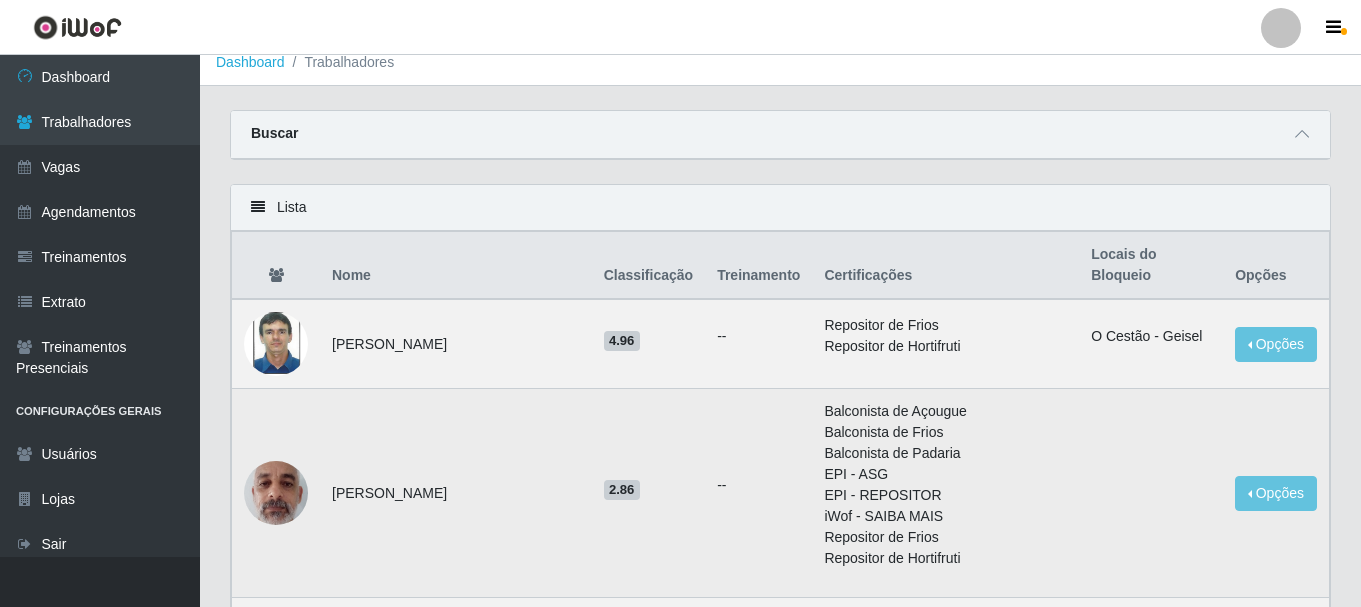 scroll, scrollTop: 0, scrollLeft: 0, axis: both 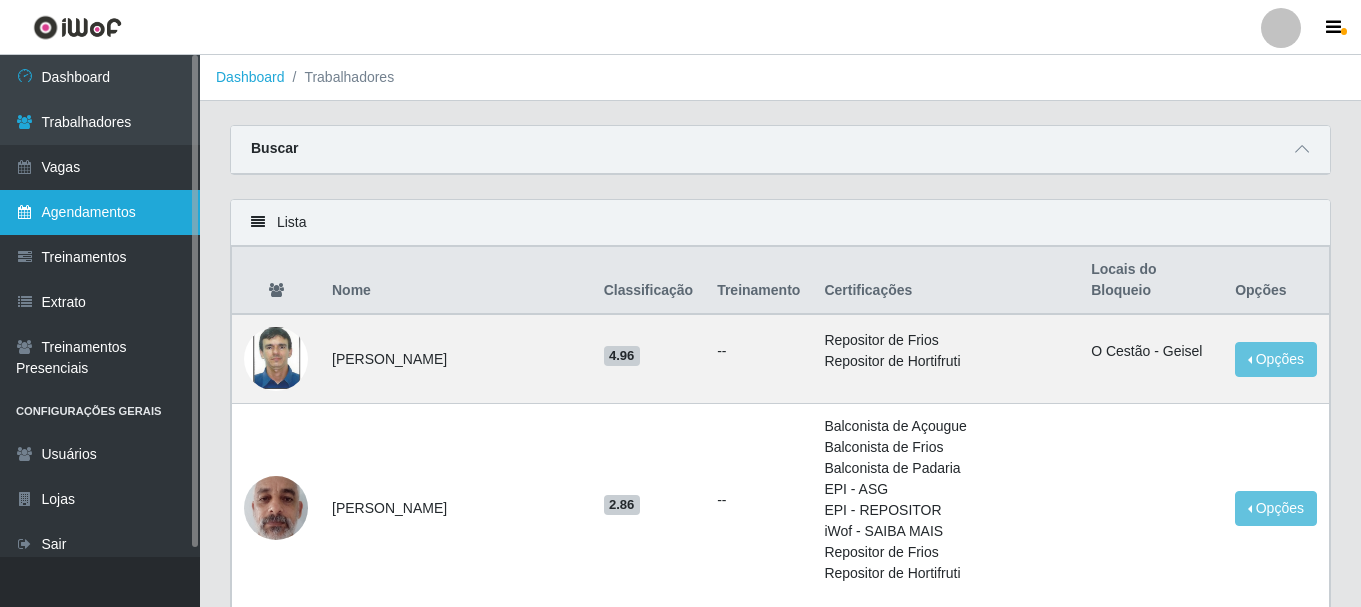 click on "Agendamentos" at bounding box center [100, 212] 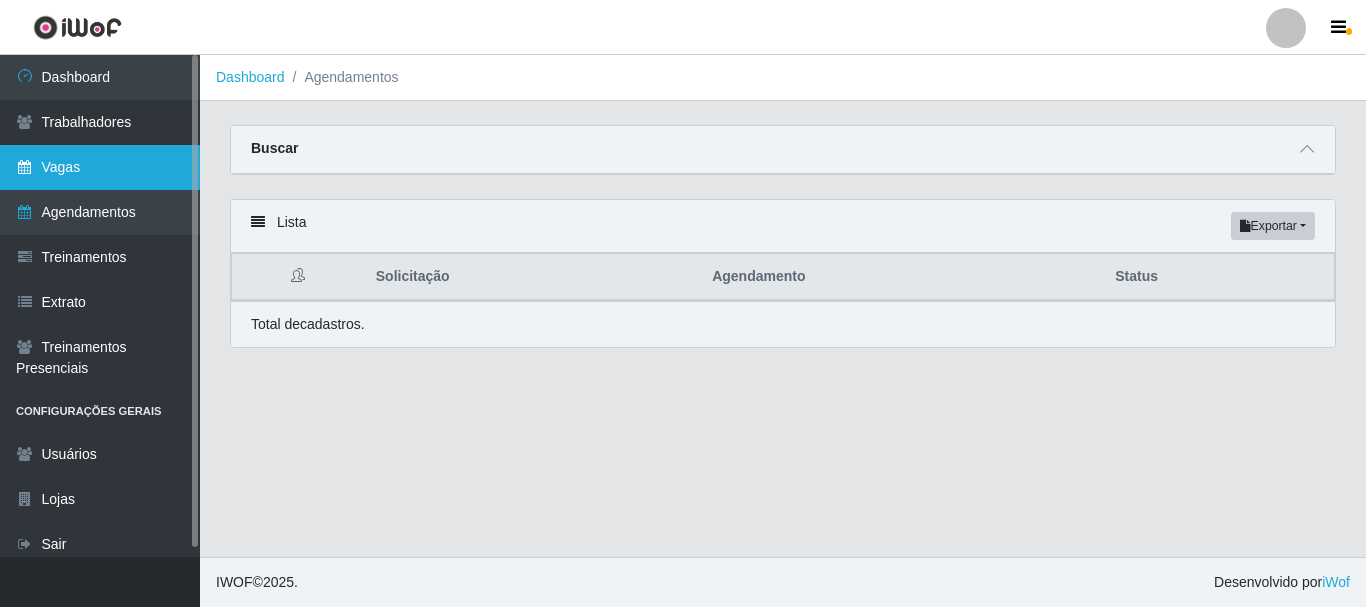 click on "Vagas" at bounding box center [100, 167] 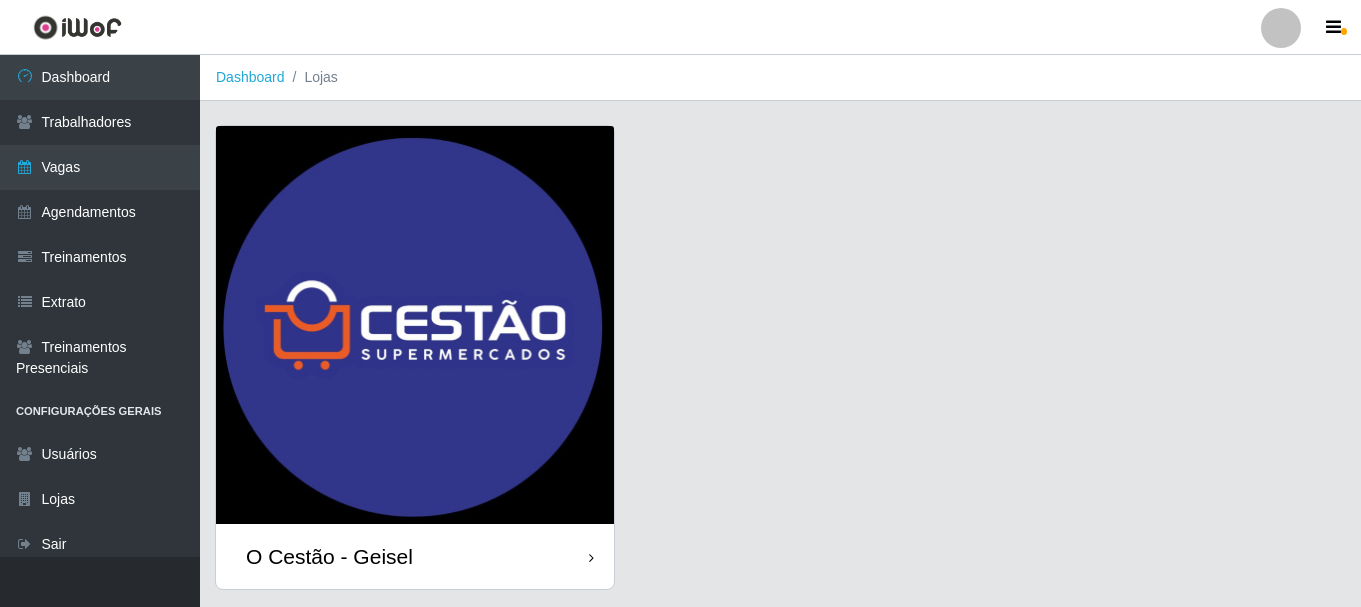 click at bounding box center [591, 558] 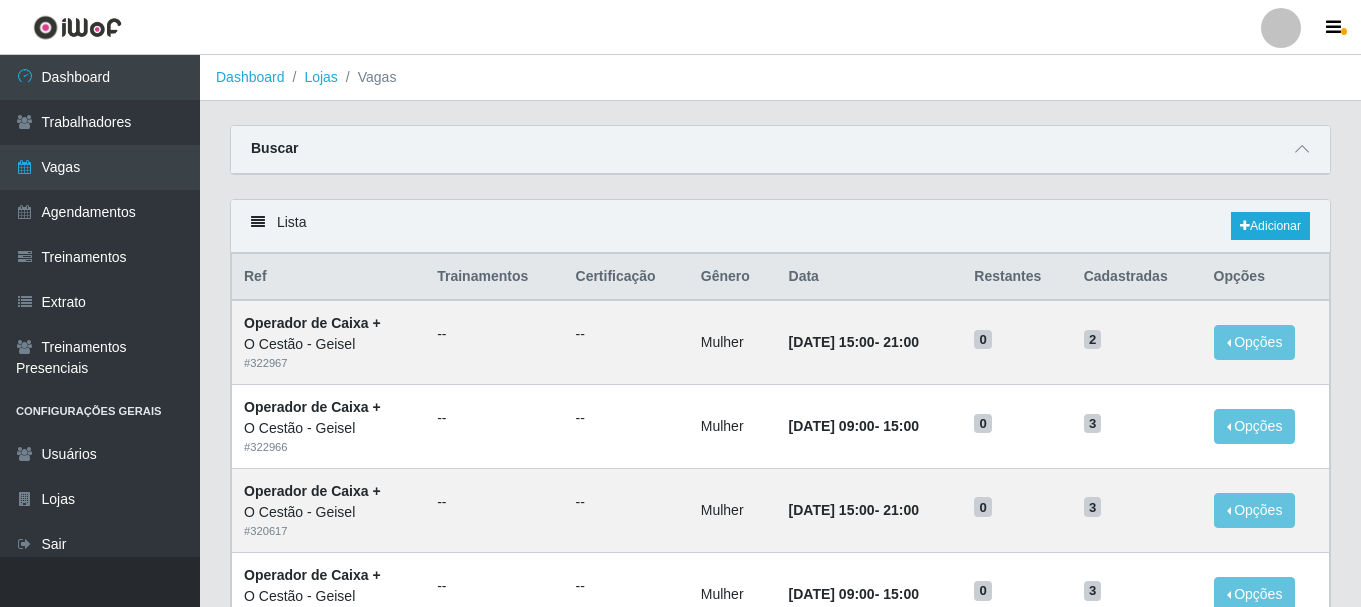 scroll, scrollTop: 100, scrollLeft: 0, axis: vertical 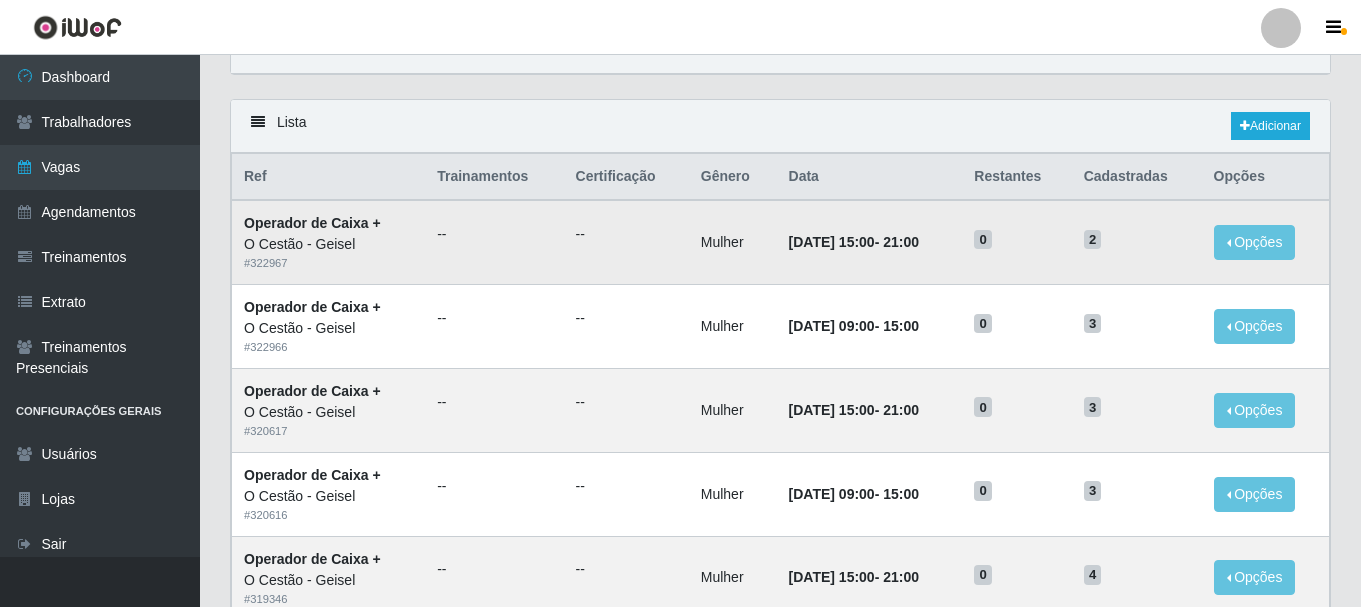 click on "[DATE] 15:00" at bounding box center (832, 242) 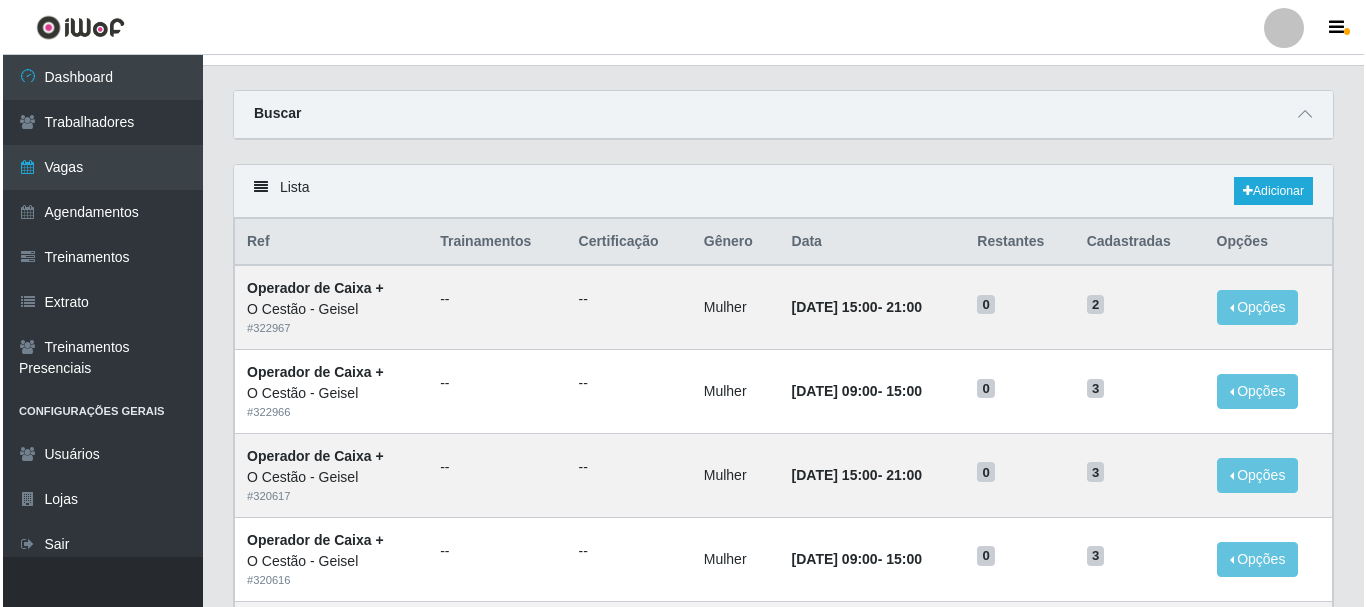 scroll, scrollTop: 0, scrollLeft: 0, axis: both 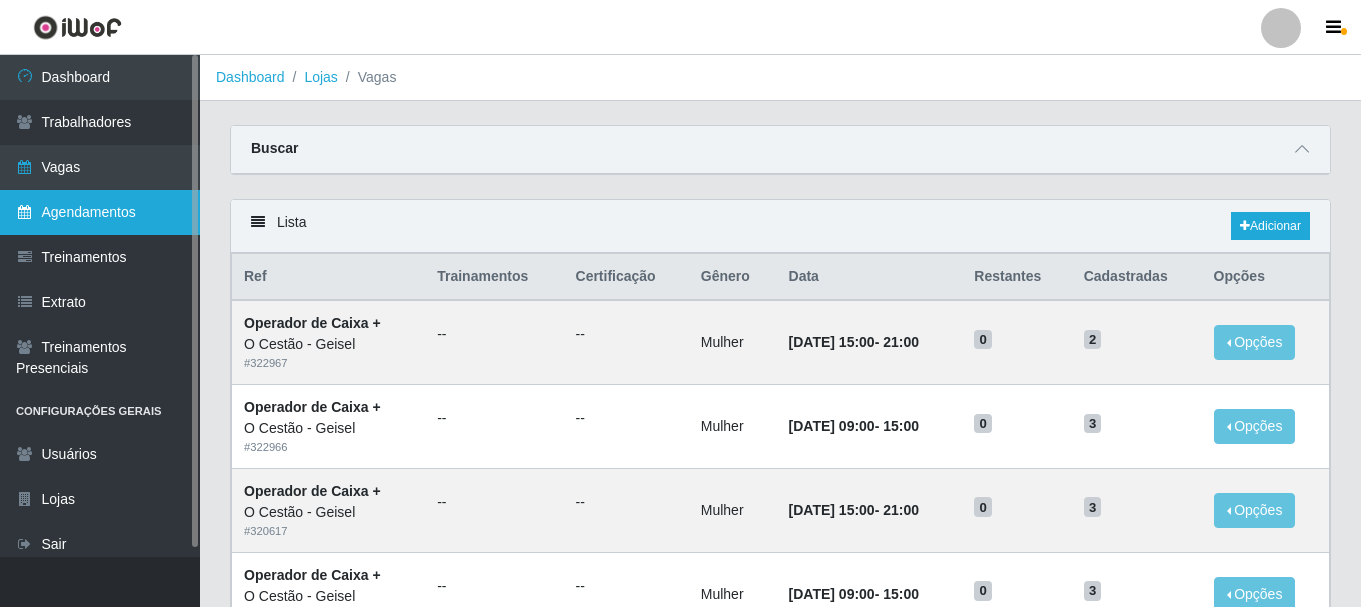 click on "Agendamentos" at bounding box center (100, 212) 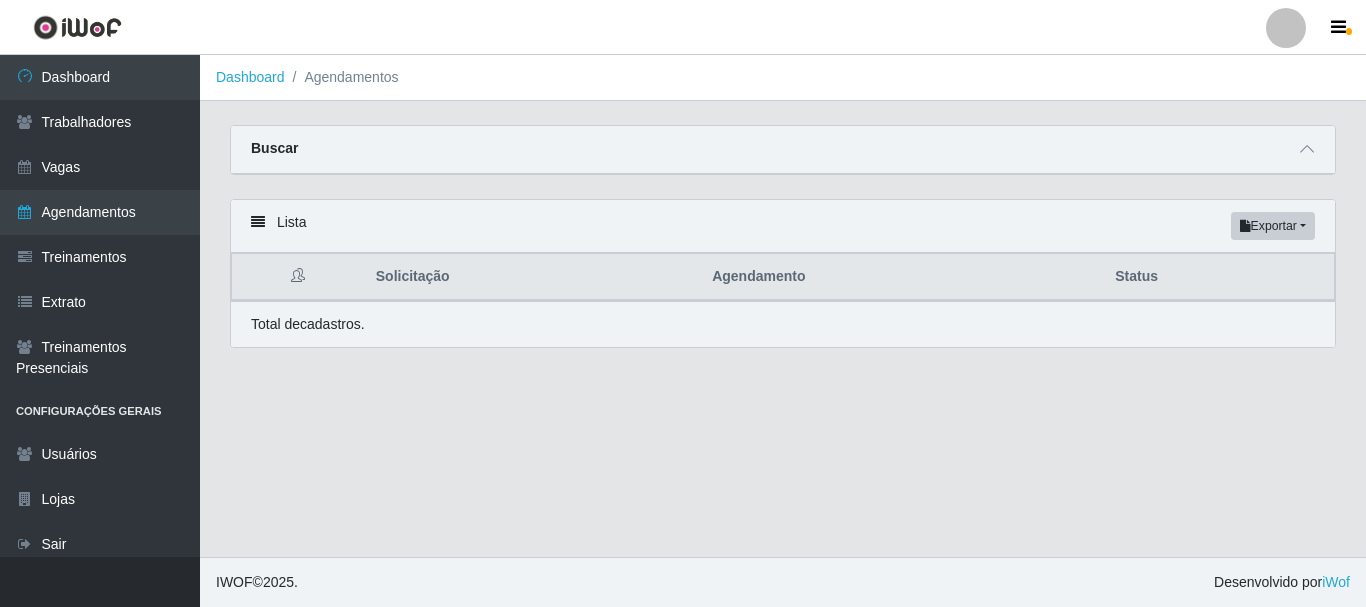 scroll, scrollTop: 0, scrollLeft: 0, axis: both 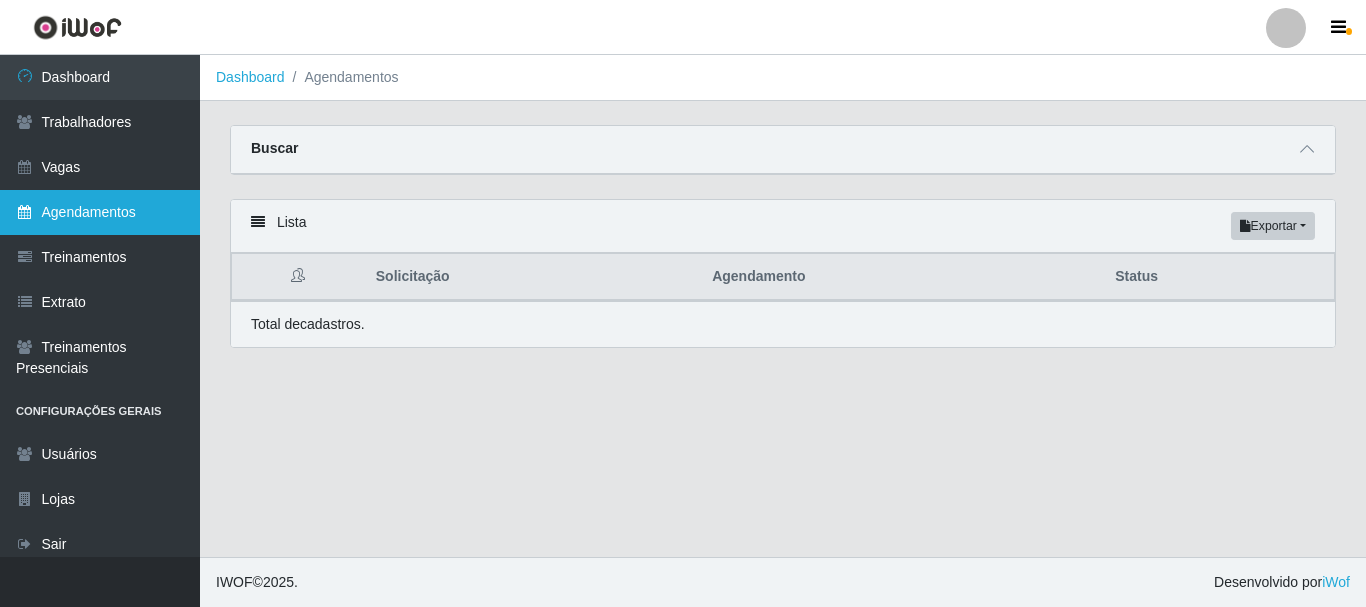 click on "Agendamentos" at bounding box center [100, 212] 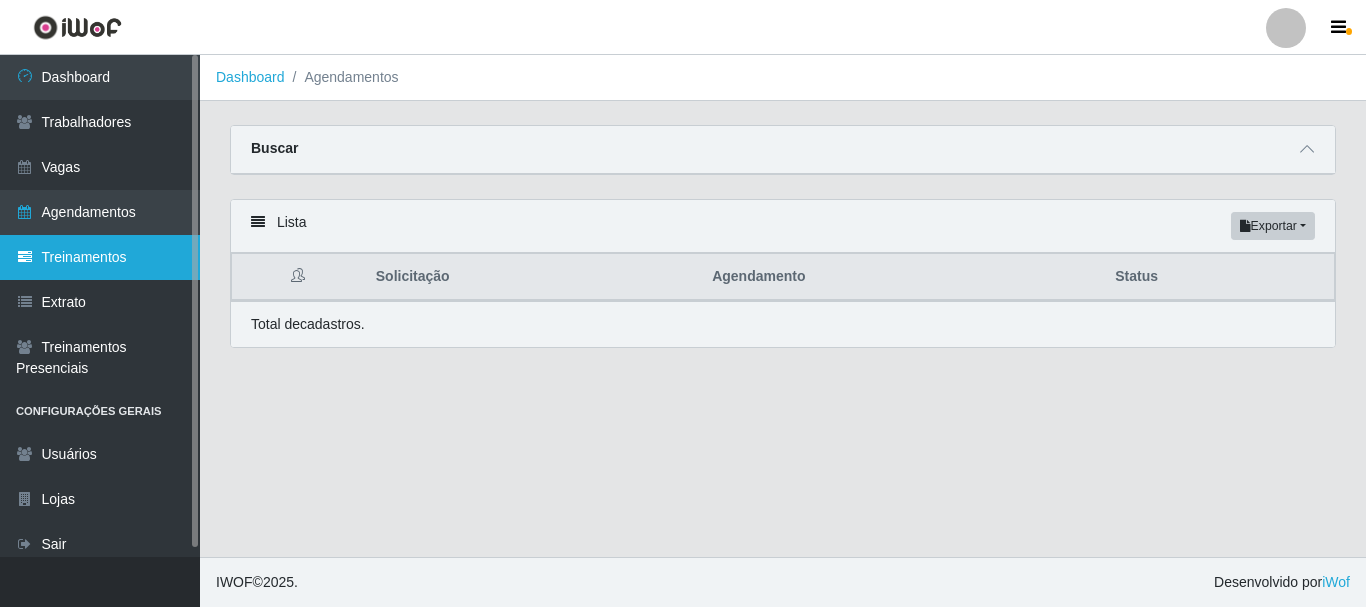 click on "Treinamentos" at bounding box center (100, 257) 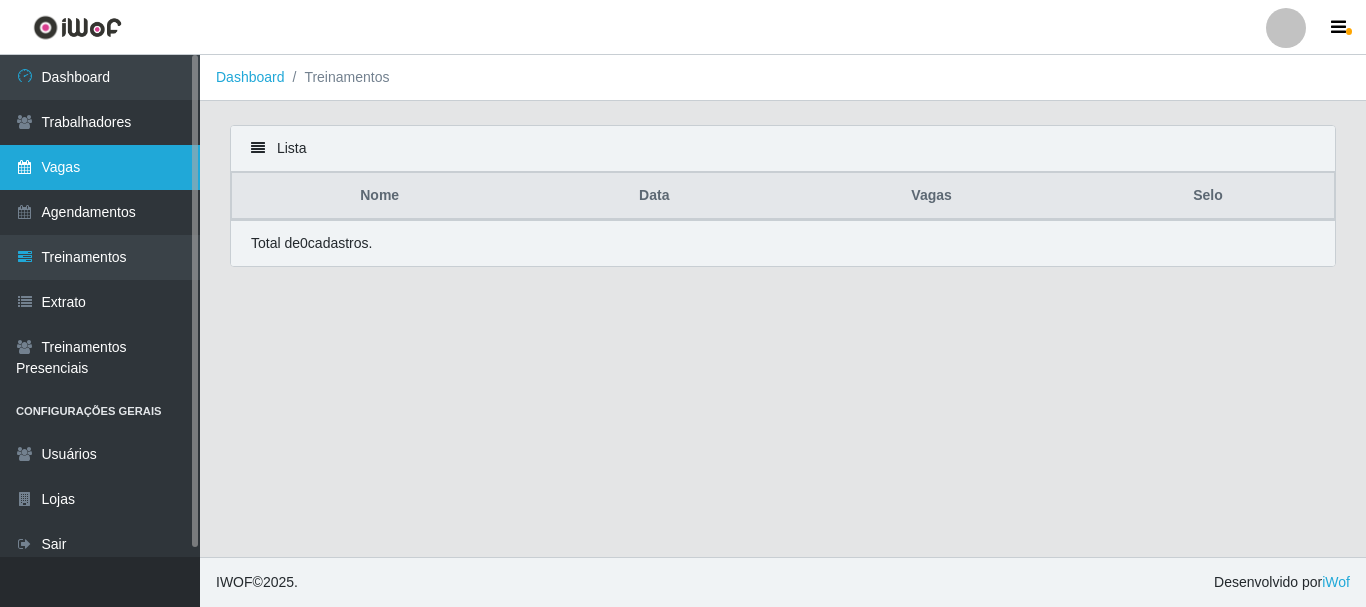 click on "Vagas" at bounding box center (100, 167) 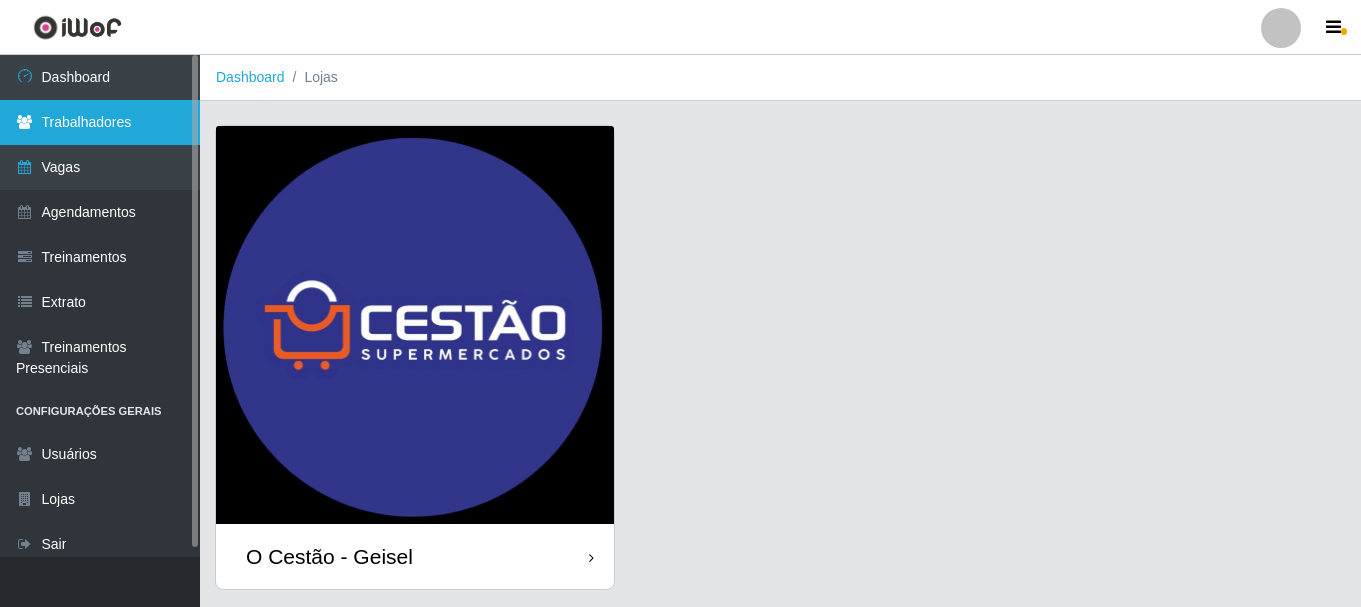 click on "Trabalhadores" at bounding box center (100, 122) 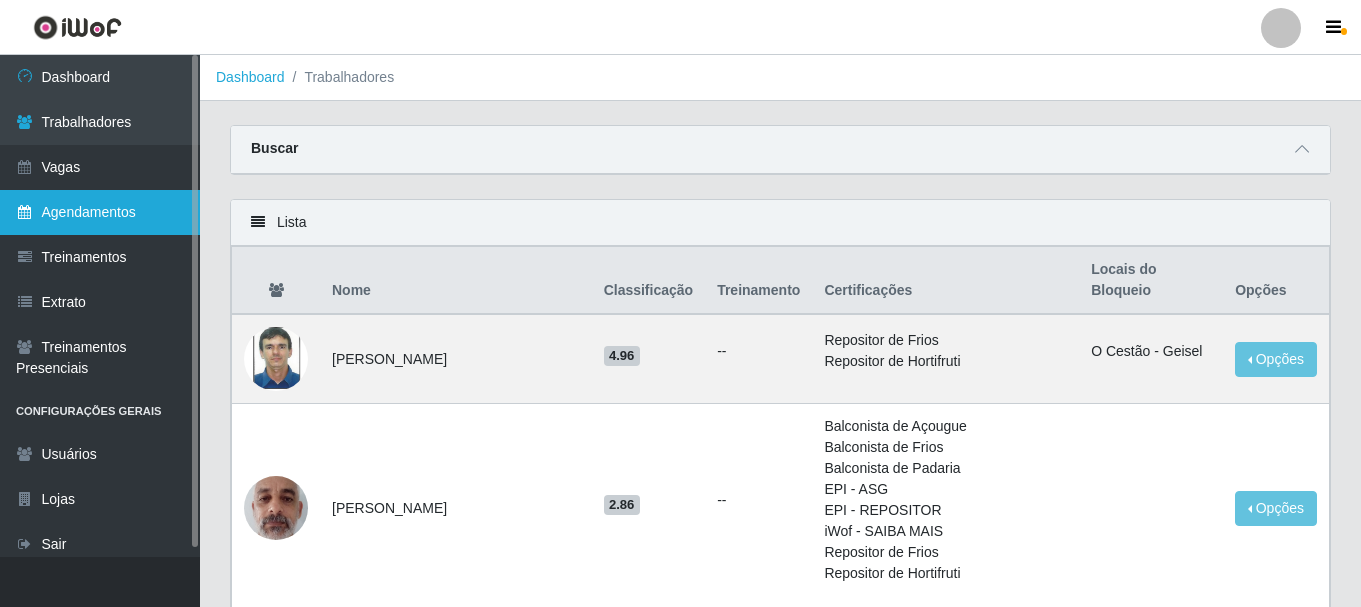 click on "Agendamentos" at bounding box center [100, 212] 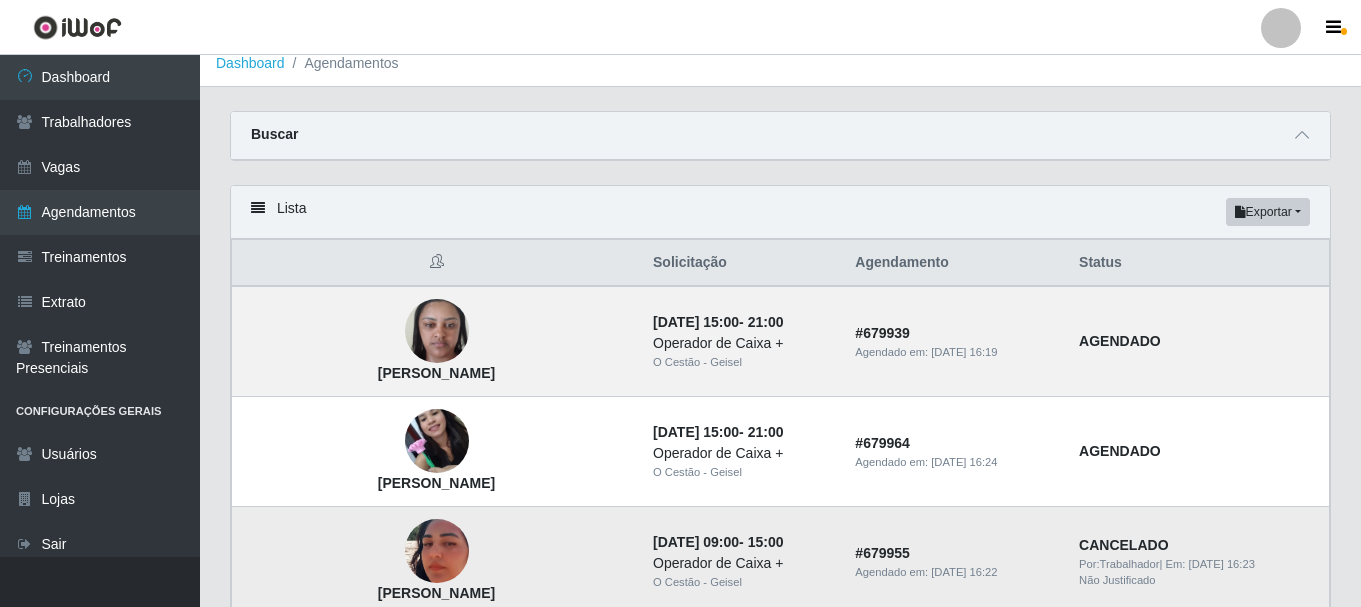 scroll, scrollTop: 0, scrollLeft: 0, axis: both 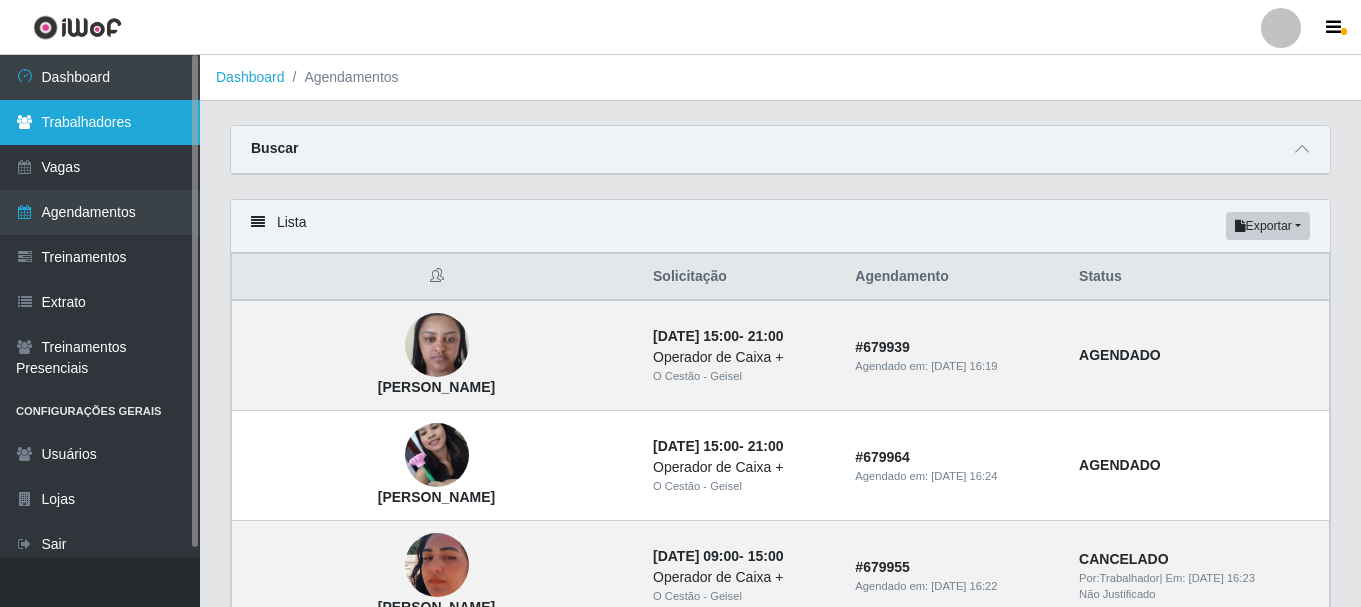 click on "Trabalhadores" at bounding box center (100, 122) 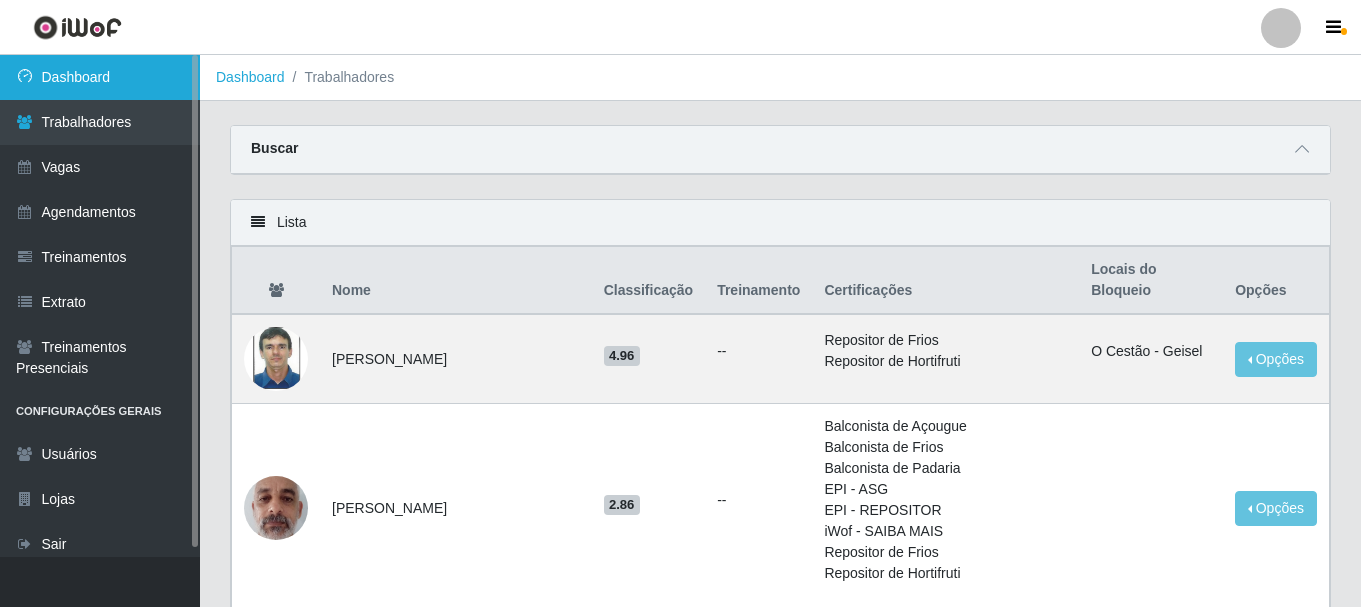 click on "Dashboard" at bounding box center (100, 77) 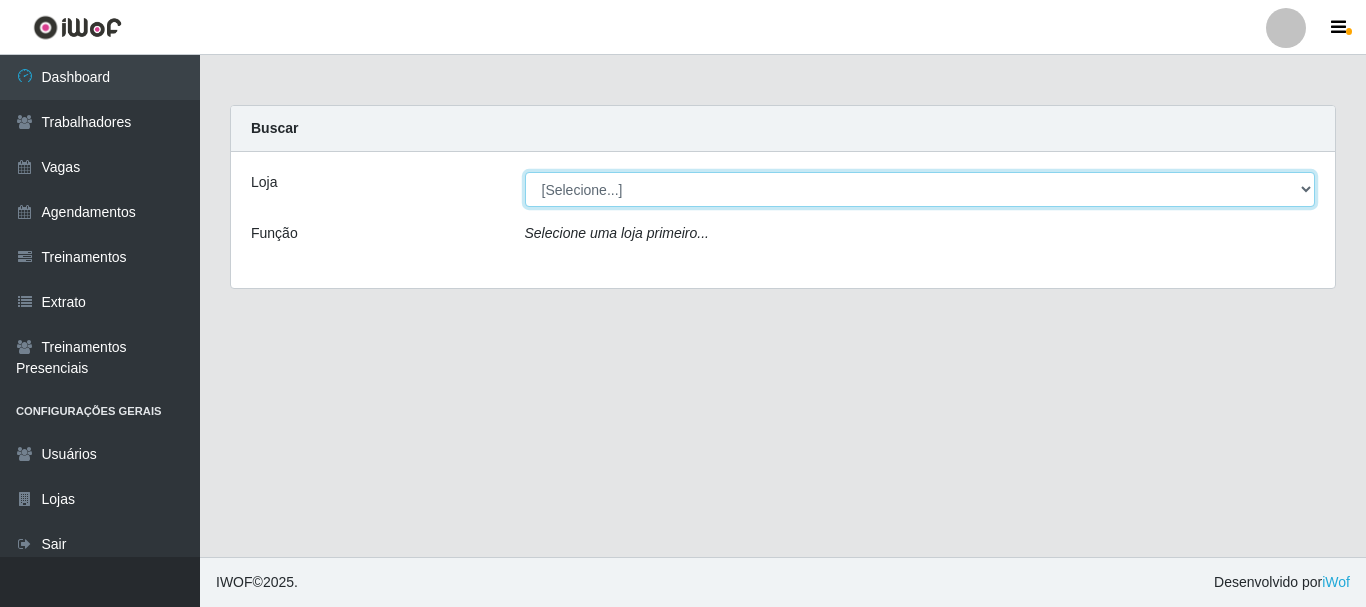 click on "[Selecione...] O Cestão - Geisel" at bounding box center [920, 189] 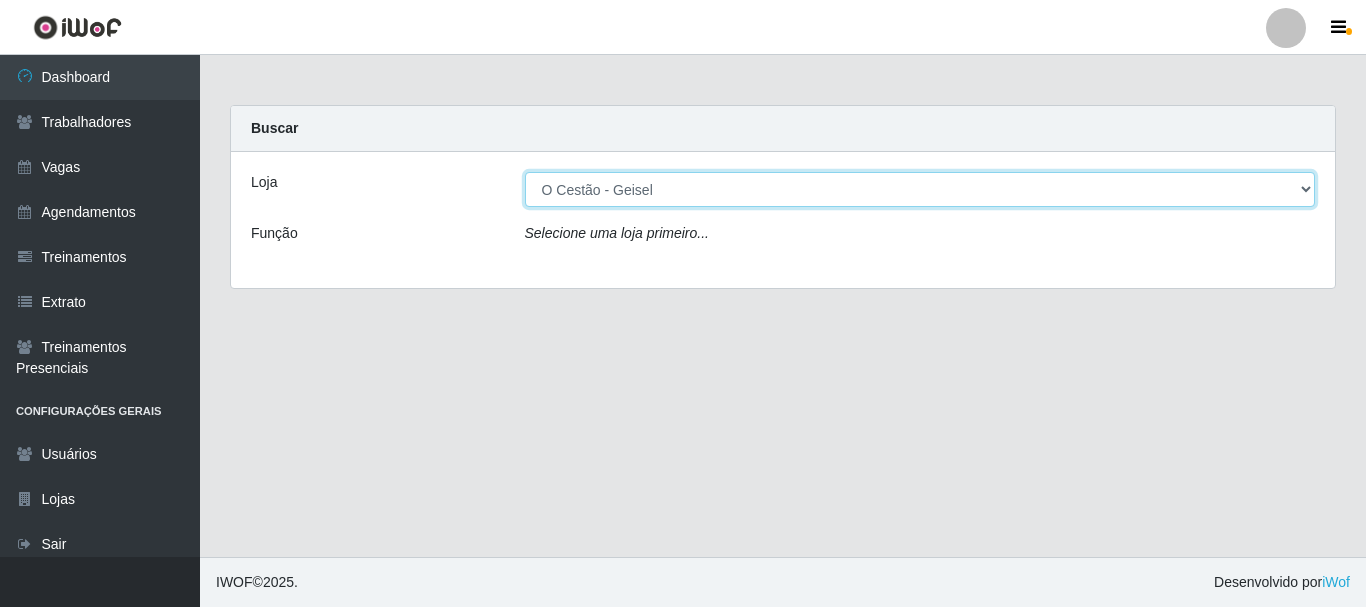 click on "[Selecione...] O Cestão - Geisel" at bounding box center [920, 189] 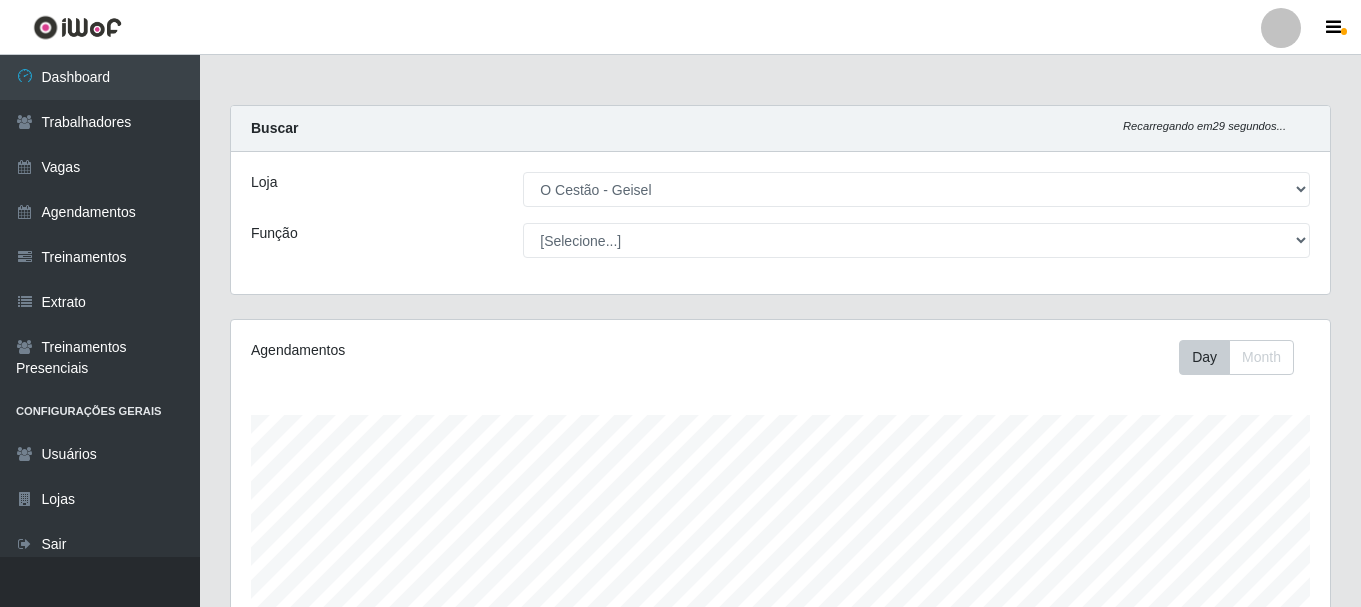 scroll, scrollTop: 999585, scrollLeft: 998901, axis: both 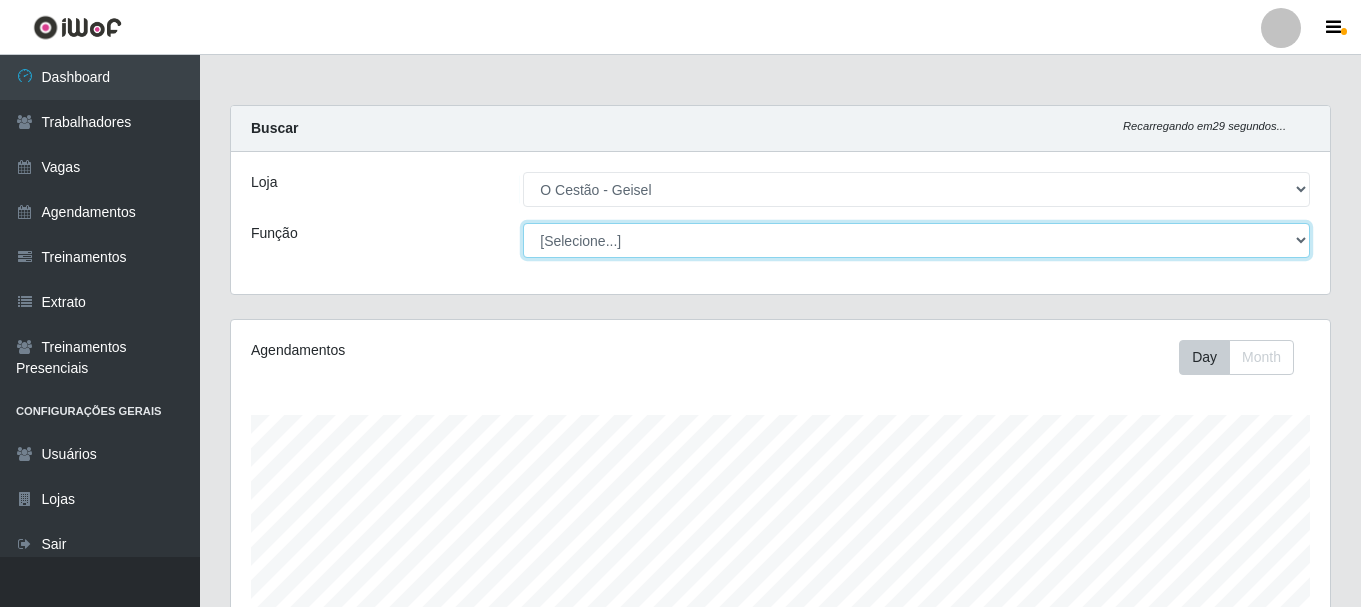 click on "[Selecione...] ASG ASG + ASG ++ Auxiliar de Estoque Auxiliar de Estoque + Auxiliar de Estoque ++ Balconista Balconista + Balconista ++ Balconista de Frios Balconista de Frios + Balconista de Frios ++ Balconista de Padaria  Balconista de Padaria + Balconista de Padaria ++ Embalador Embalador + Embalador ++ Operador de Caixa Operador de Caixa + Operador de Caixa ++ Repositor  Repositor + Repositor ++" at bounding box center [916, 240] 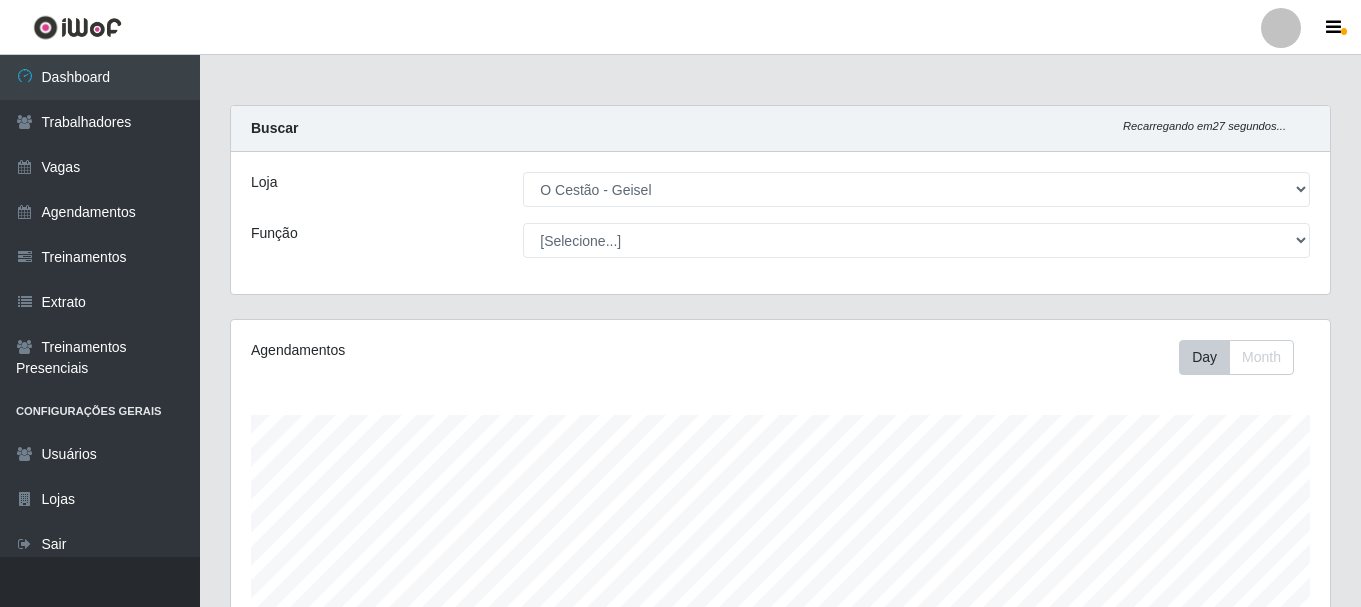 click on "Carregando...  Buscar Recarregando em  27   segundos... Loja [Selecione...] O Cestão - Geisel Função [Selecione...] ASG ASG + ASG ++ Auxiliar de Estoque Auxiliar de Estoque + Auxiliar de Estoque ++ Balconista Balconista + Balconista ++ Balconista de Frios Balconista de Frios + Balconista de Frios ++ Balconista de Padaria  Balconista de Padaria + Balconista de Padaria ++ Embalador Embalador + Embalador ++ Operador de Caixa Operador de Caixa + Operador de Caixa ++ Repositor  Repositor + Repositor ++" at bounding box center [780, 212] 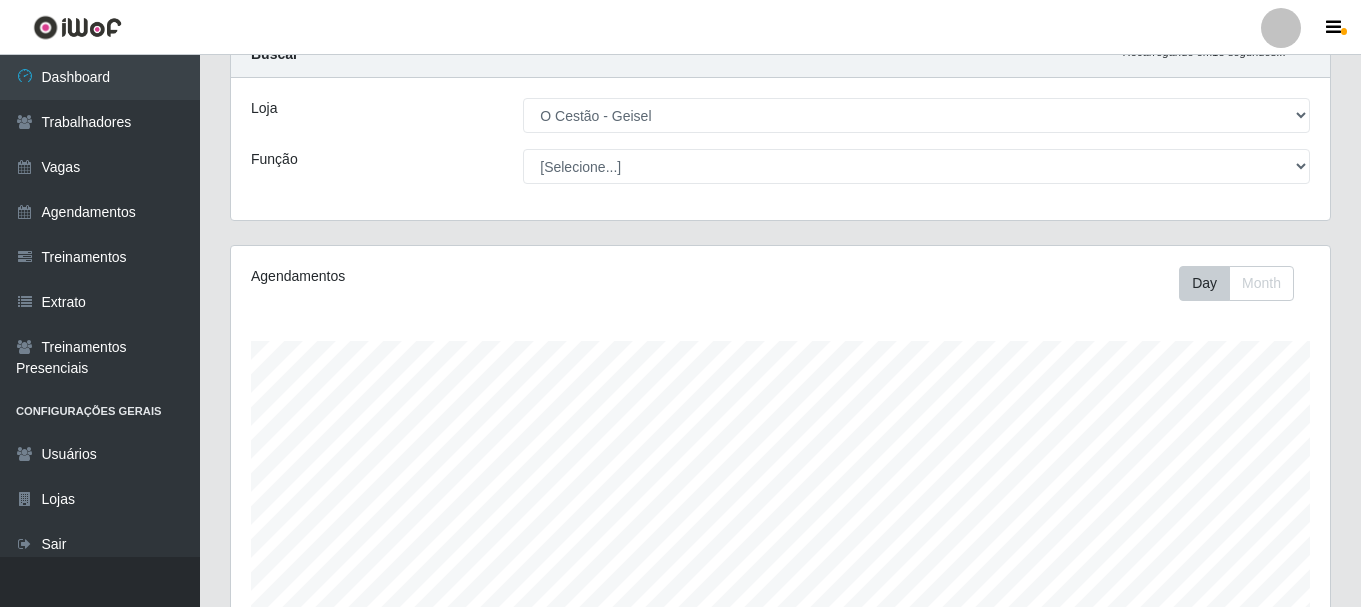 scroll, scrollTop: 0, scrollLeft: 0, axis: both 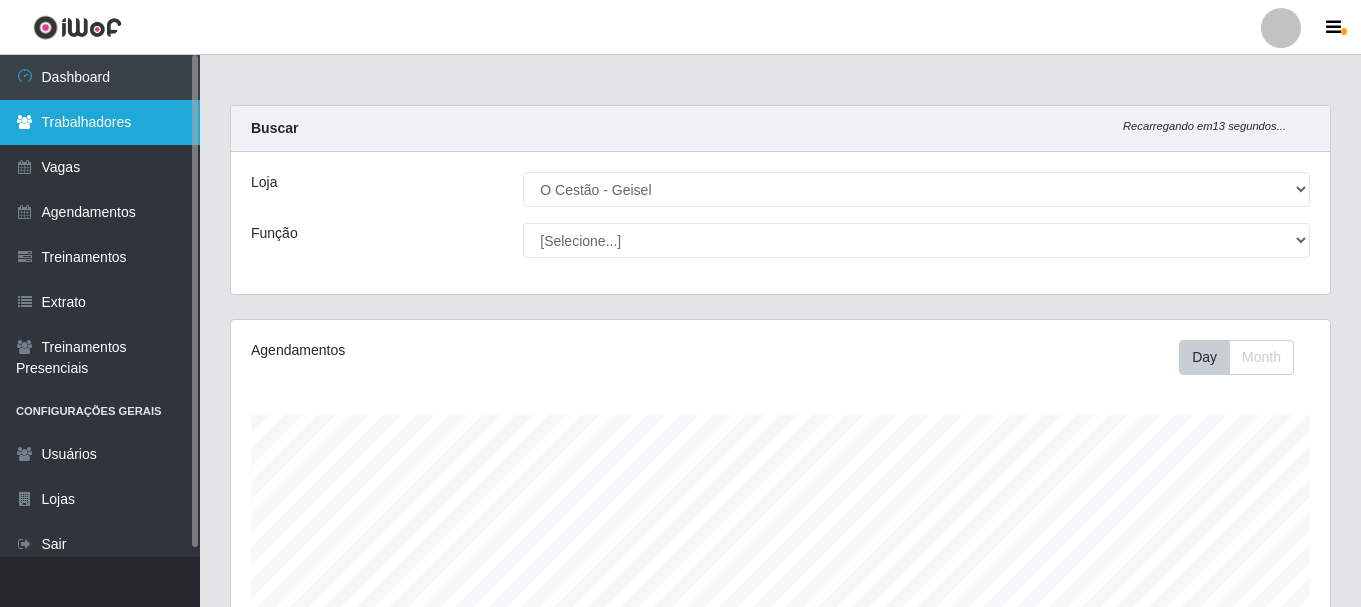 click on "Trabalhadores" at bounding box center (100, 122) 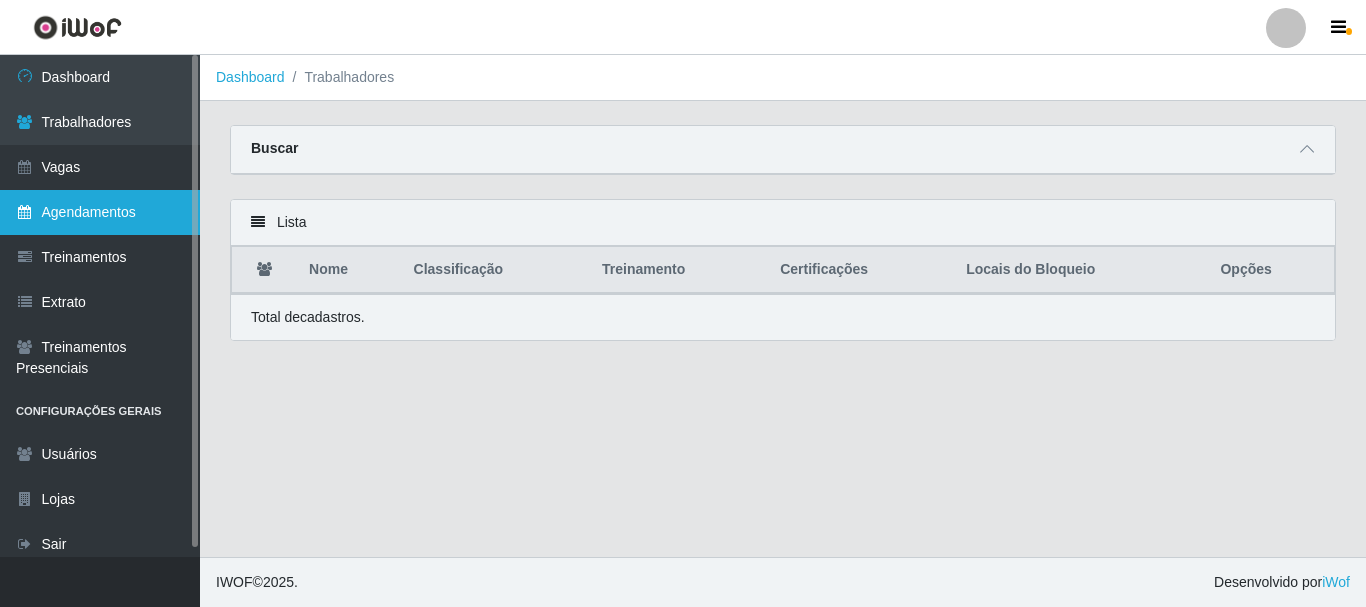 click on "Agendamentos" at bounding box center [100, 212] 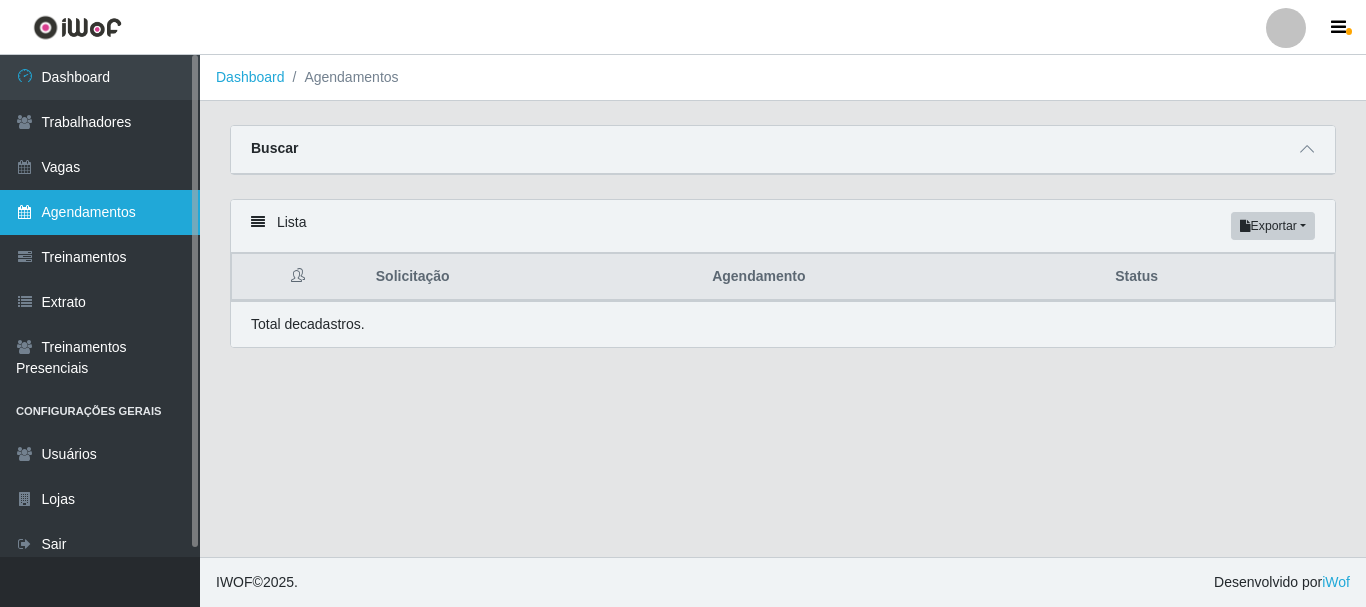 click on "Agendamentos" at bounding box center [100, 212] 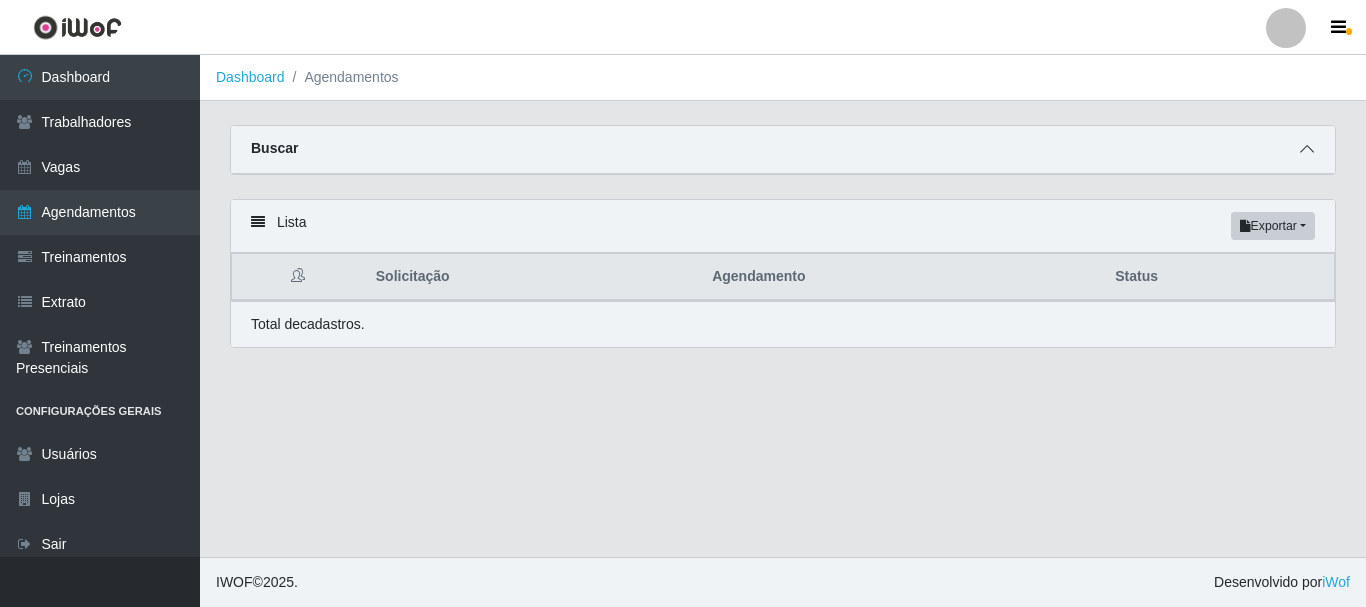 click at bounding box center (1307, 149) 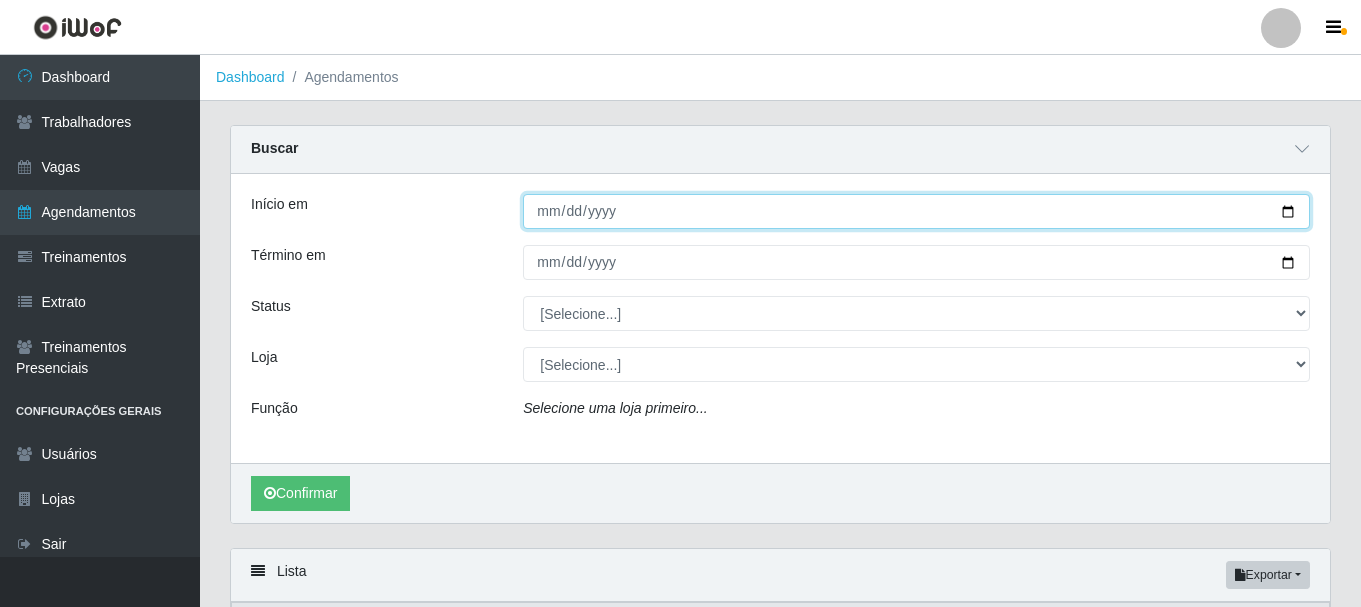 click on "Início em" at bounding box center (916, 211) 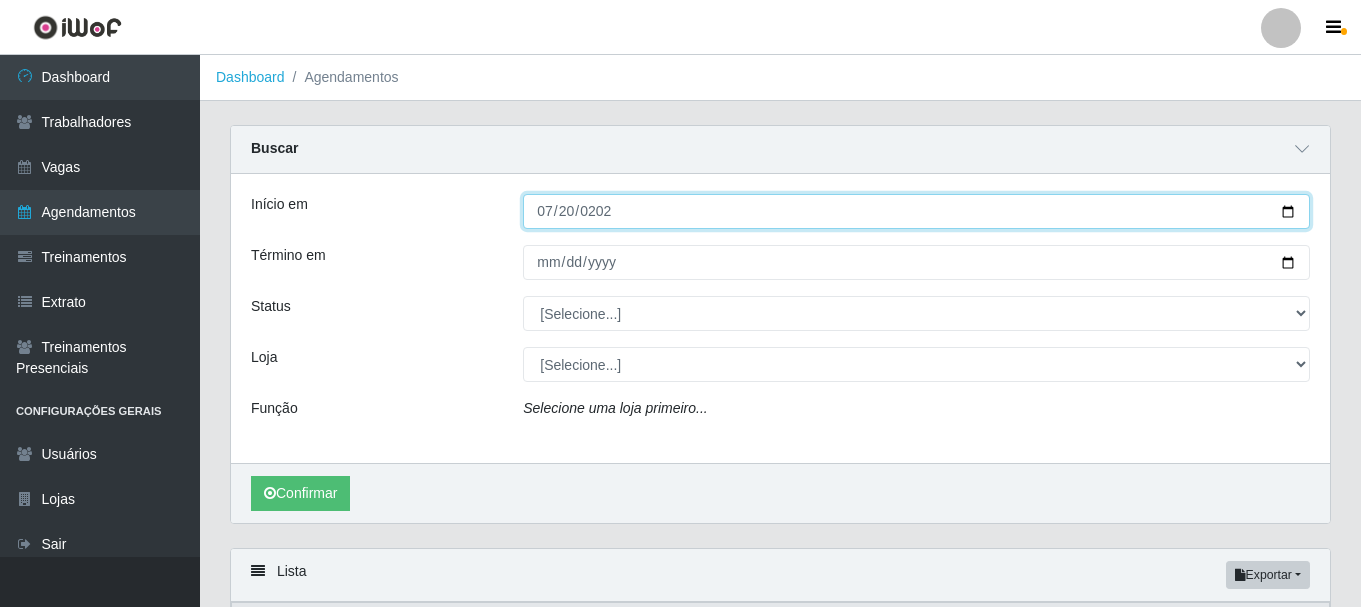 type on "[DATE]" 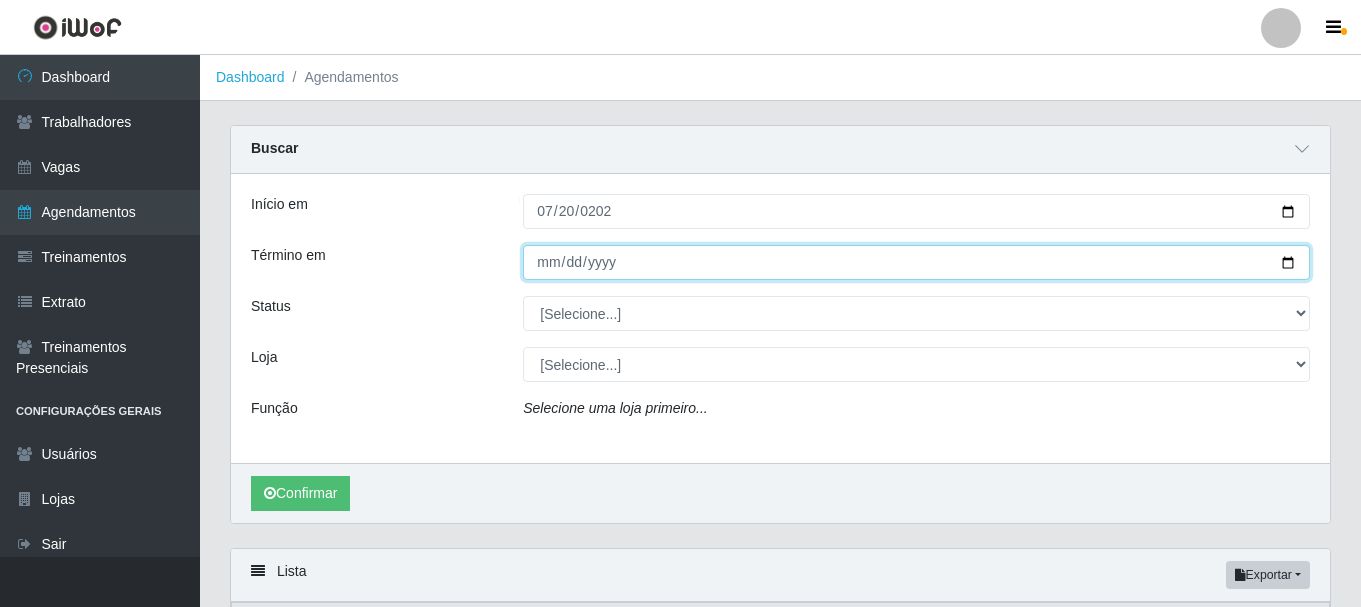 click on "Término em" at bounding box center [916, 262] 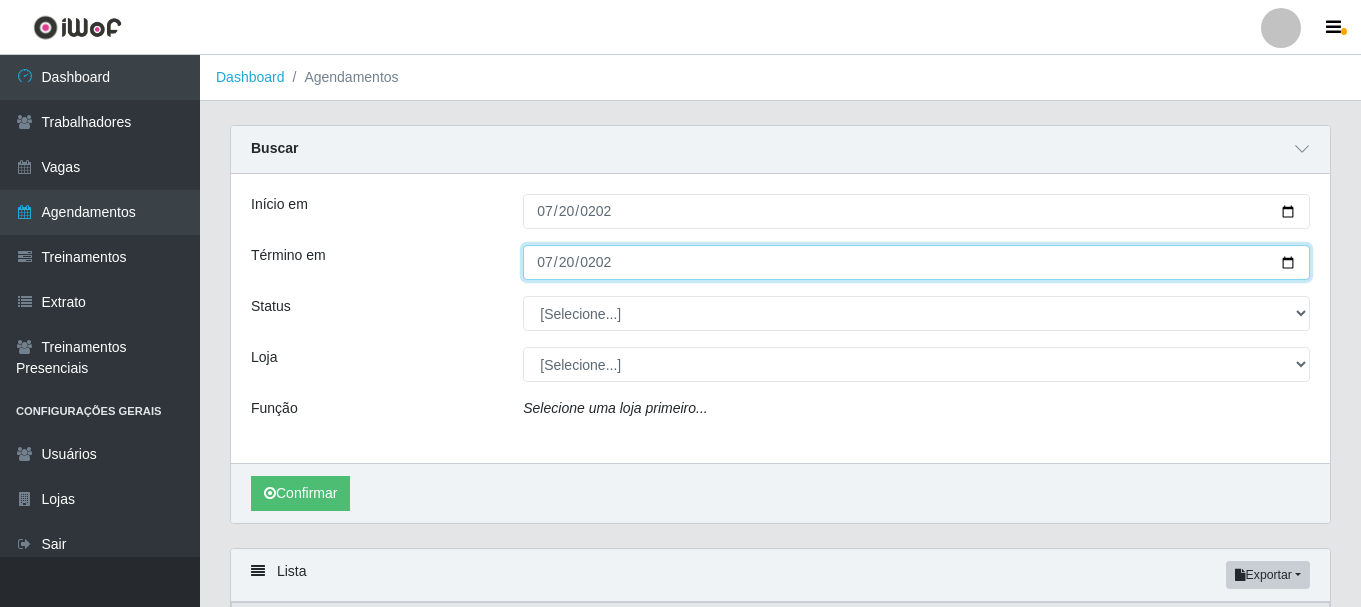 type on "[DATE]" 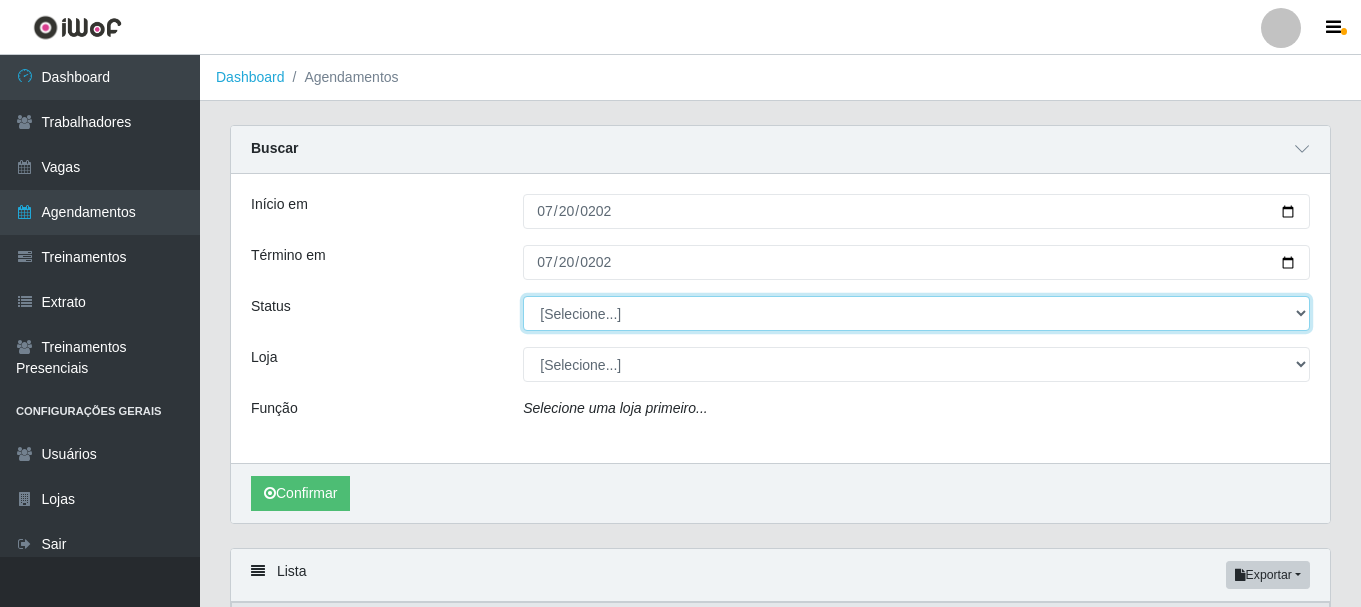 click on "[Selecione...] AGENDADO AGUARDANDO LIBERAR EM ANDAMENTO EM REVISÃO FINALIZADO CANCELADO FALTA" at bounding box center (916, 313) 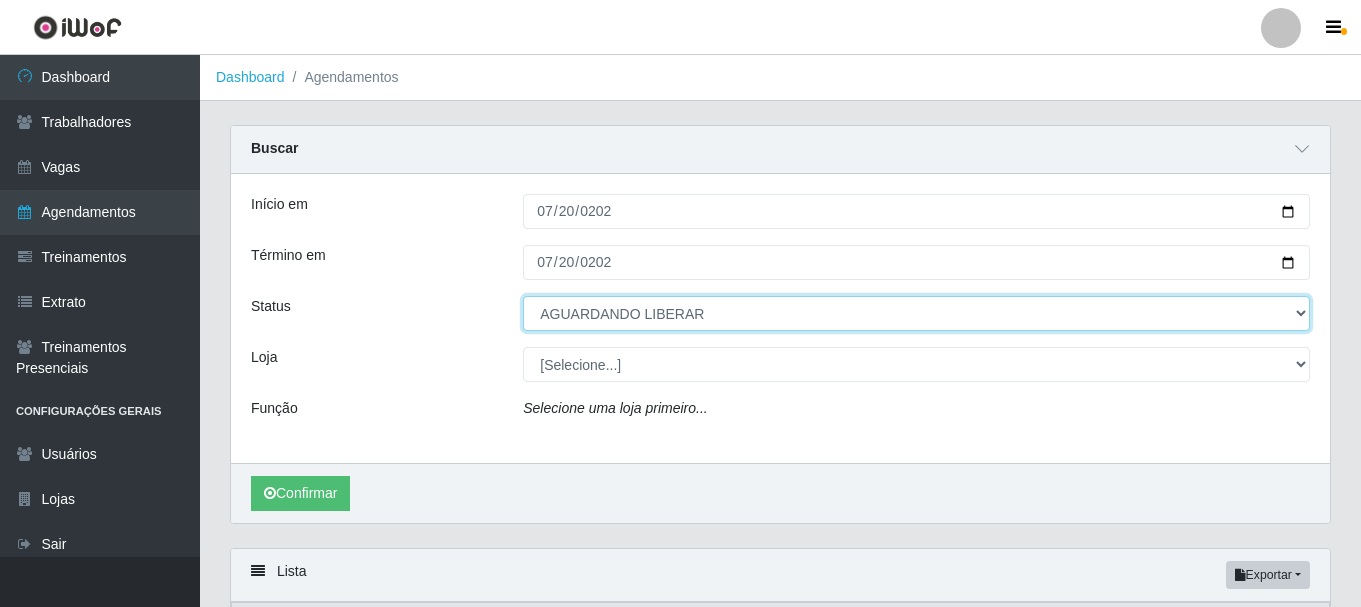 click on "[Selecione...] AGENDADO AGUARDANDO LIBERAR EM ANDAMENTO EM REVISÃO FINALIZADO CANCELADO FALTA" at bounding box center (916, 313) 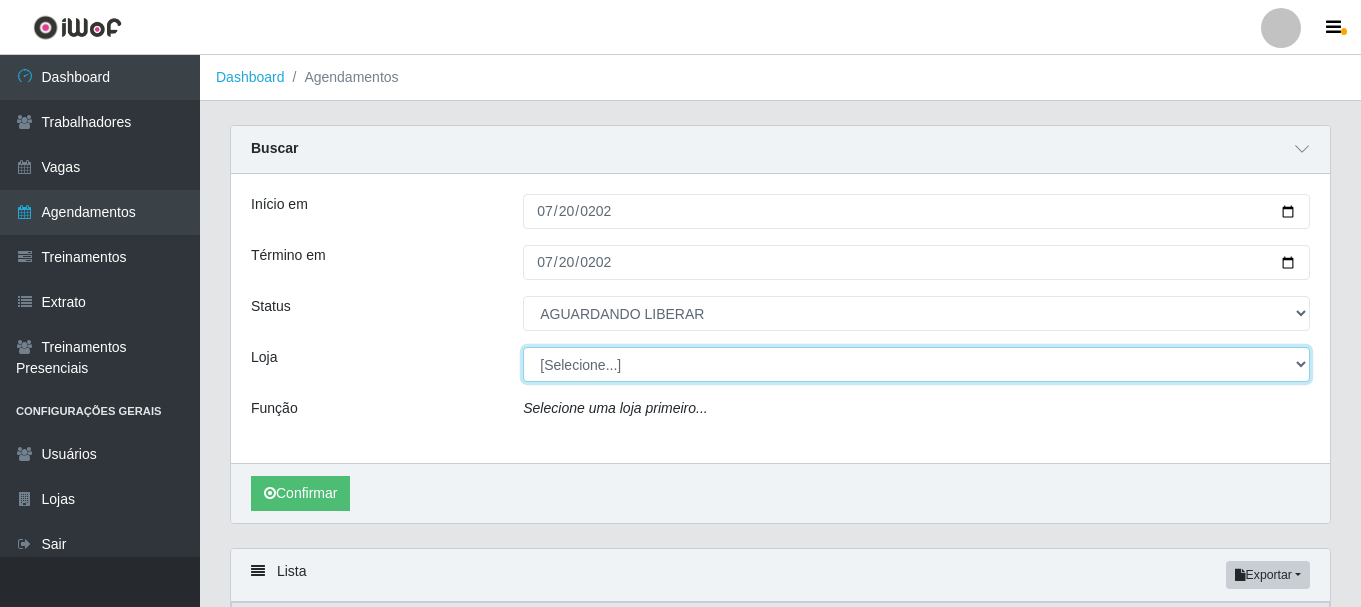 click on "[Selecione...] O Cestão - Geisel" at bounding box center [916, 364] 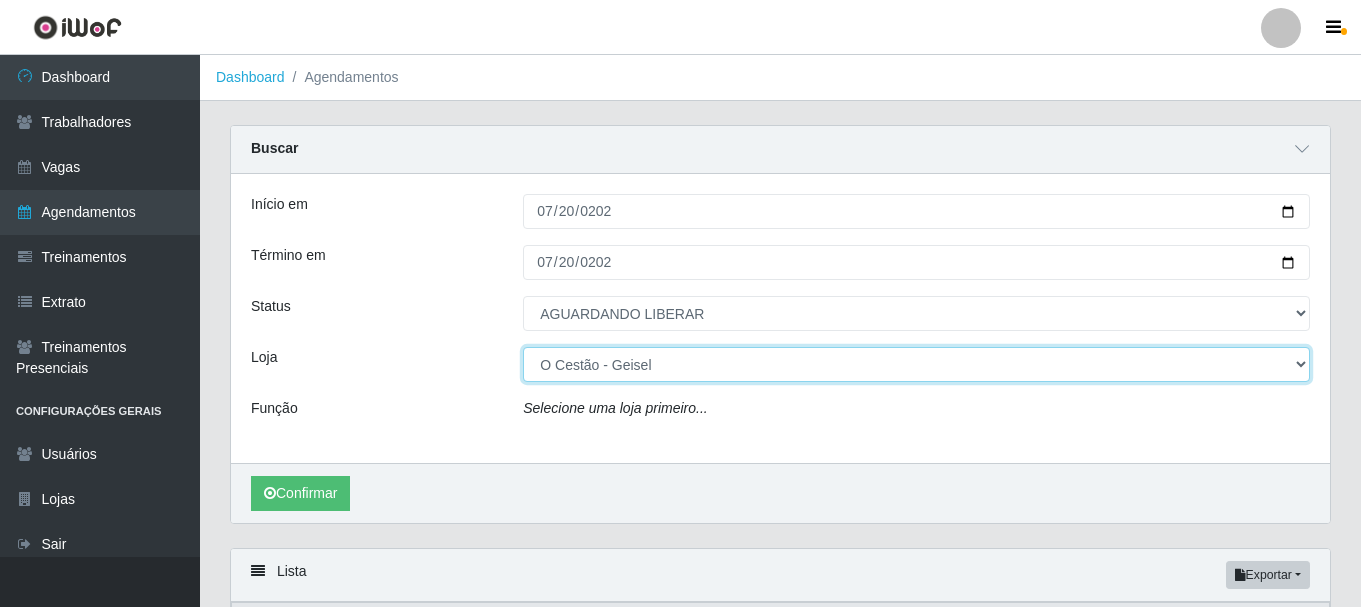 click on "[Selecione...] O Cestão - Geisel" at bounding box center (916, 364) 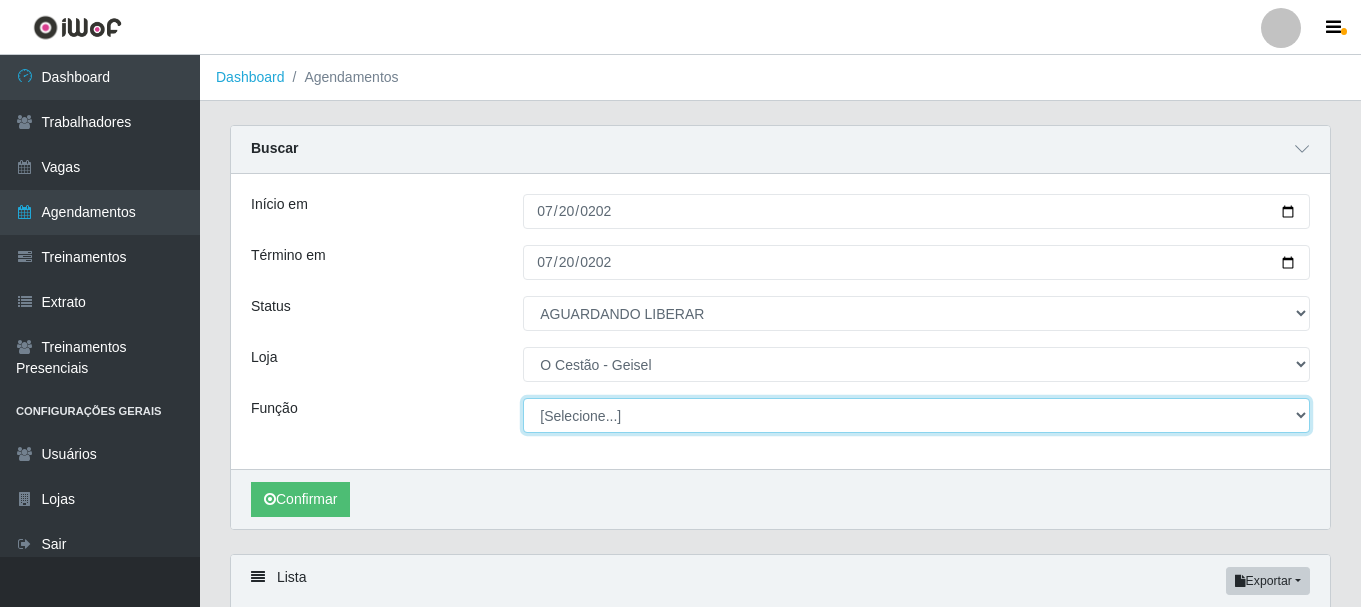 click on "[Selecione...] ASG ASG + ASG ++ Auxiliar de Estoque Auxiliar de Estoque + Auxiliar de Estoque ++ Balconista Balconista + Balconista ++ Balconista de Frios Balconista de Frios + Balconista de Frios ++ Balconista de Padaria  Balconista de Padaria + Balconista de Padaria ++ Embalador Embalador + Embalador ++ Operador de Caixa Operador de Caixa + Operador de Caixa ++ Repositor  Repositor + Repositor ++" at bounding box center [916, 415] 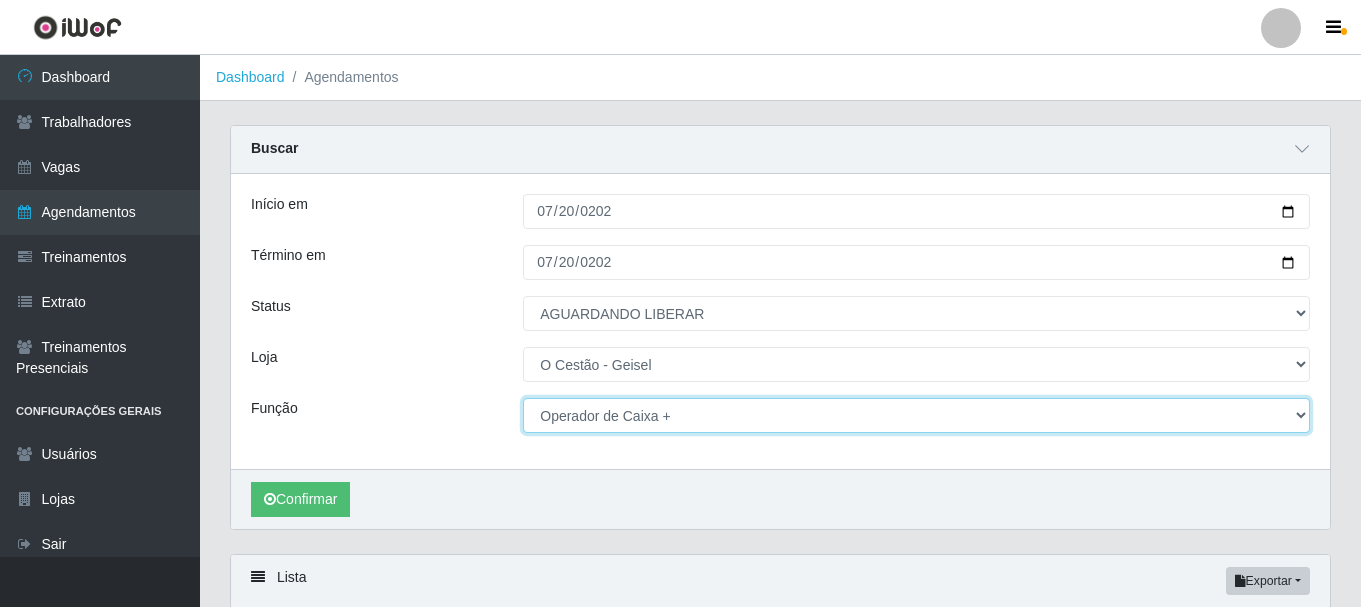 click on "[Selecione...] ASG ASG + ASG ++ Auxiliar de Estoque Auxiliar de Estoque + Auxiliar de Estoque ++ Balconista Balconista + Balconista ++ Balconista de Frios Balconista de Frios + Balconista de Frios ++ Balconista de Padaria  Balconista de Padaria + Balconista de Padaria ++ Embalador Embalador + Embalador ++ Operador de Caixa Operador de Caixa + Operador de Caixa ++ Repositor  Repositor + Repositor ++" at bounding box center [916, 415] 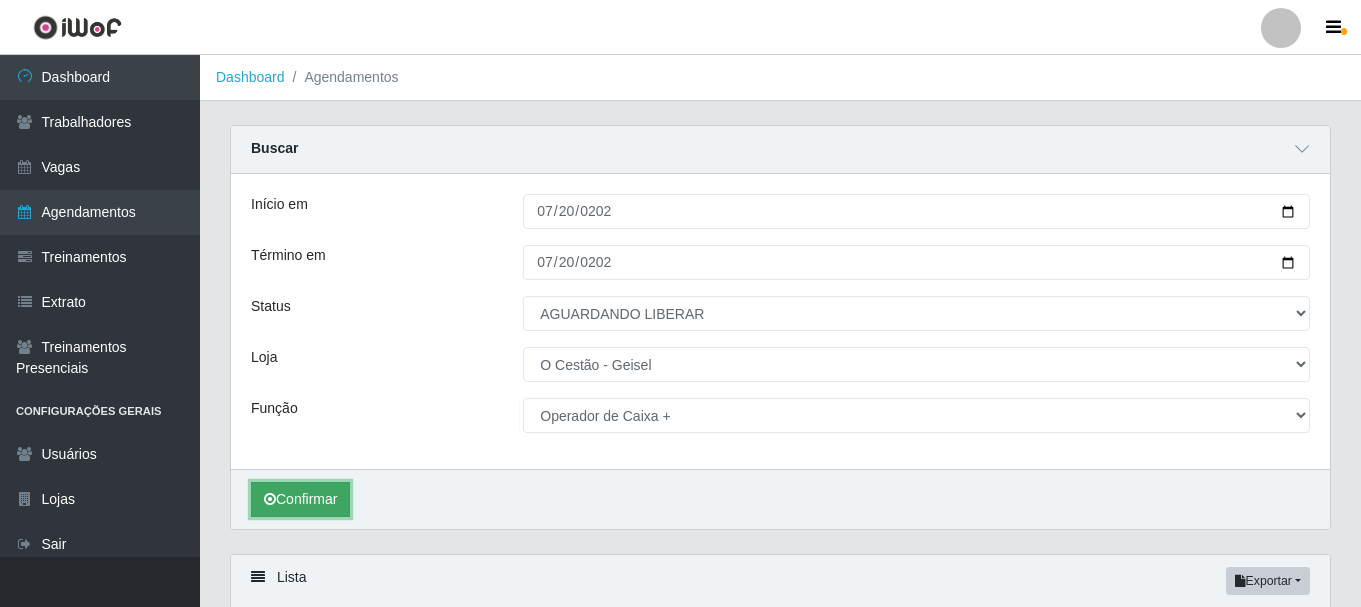 click on "Confirmar" at bounding box center [300, 499] 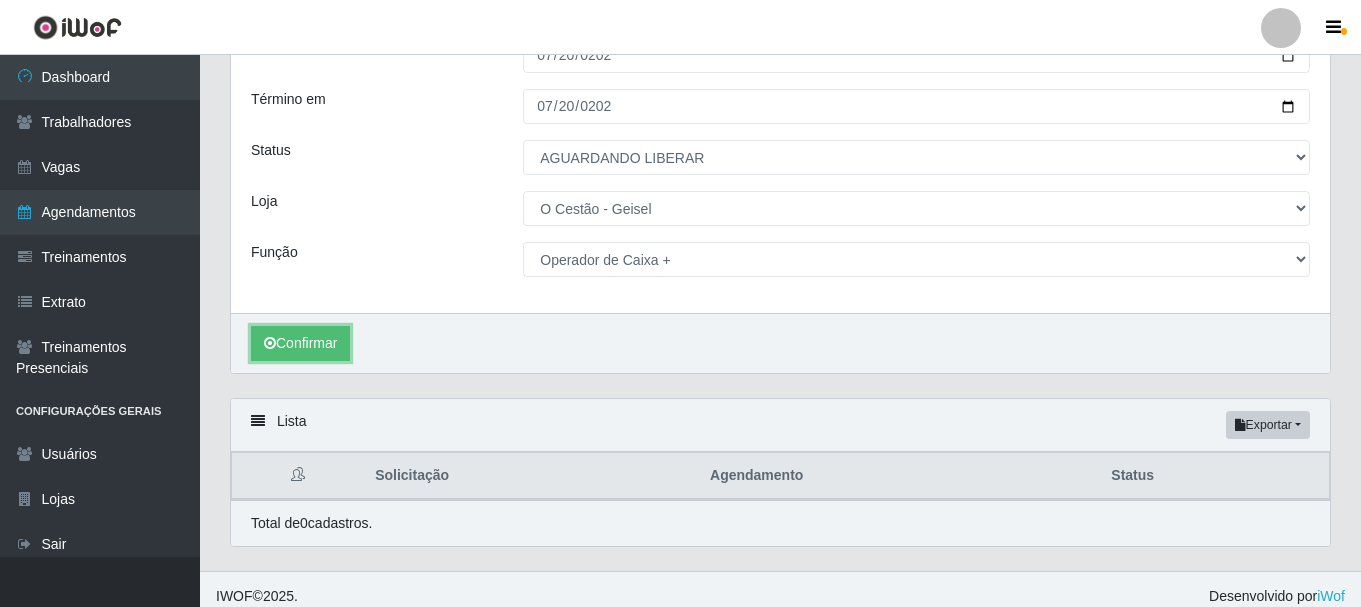 scroll, scrollTop: 171, scrollLeft: 0, axis: vertical 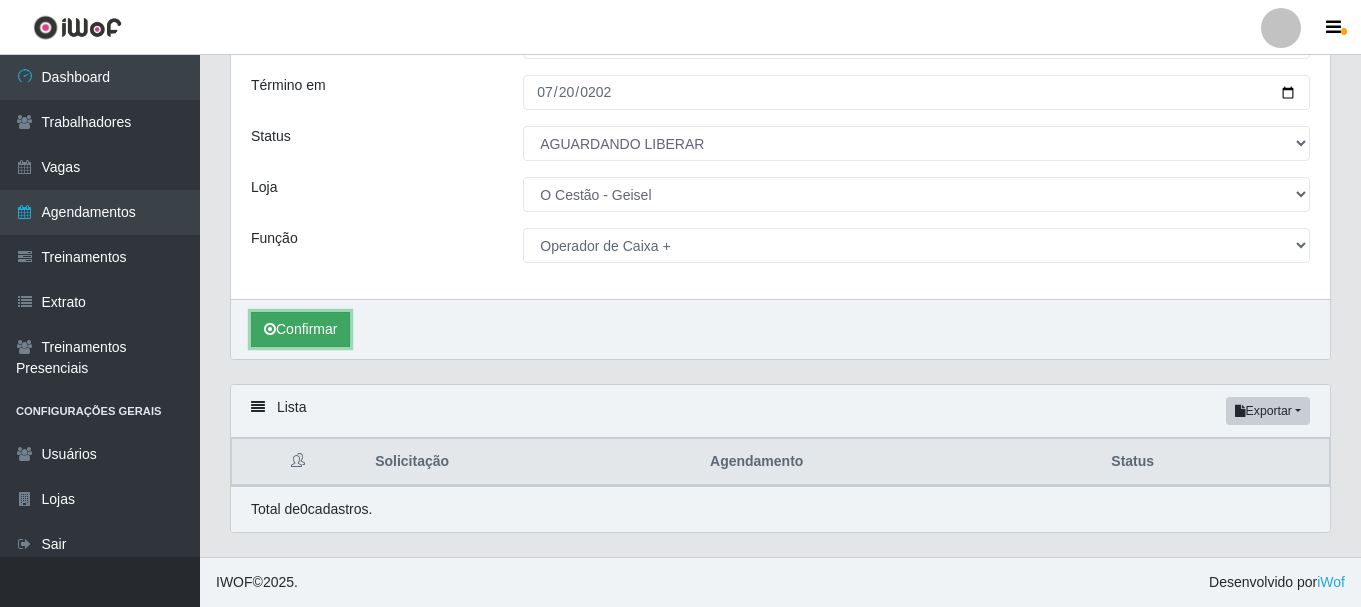click on "Confirmar" at bounding box center (300, 329) 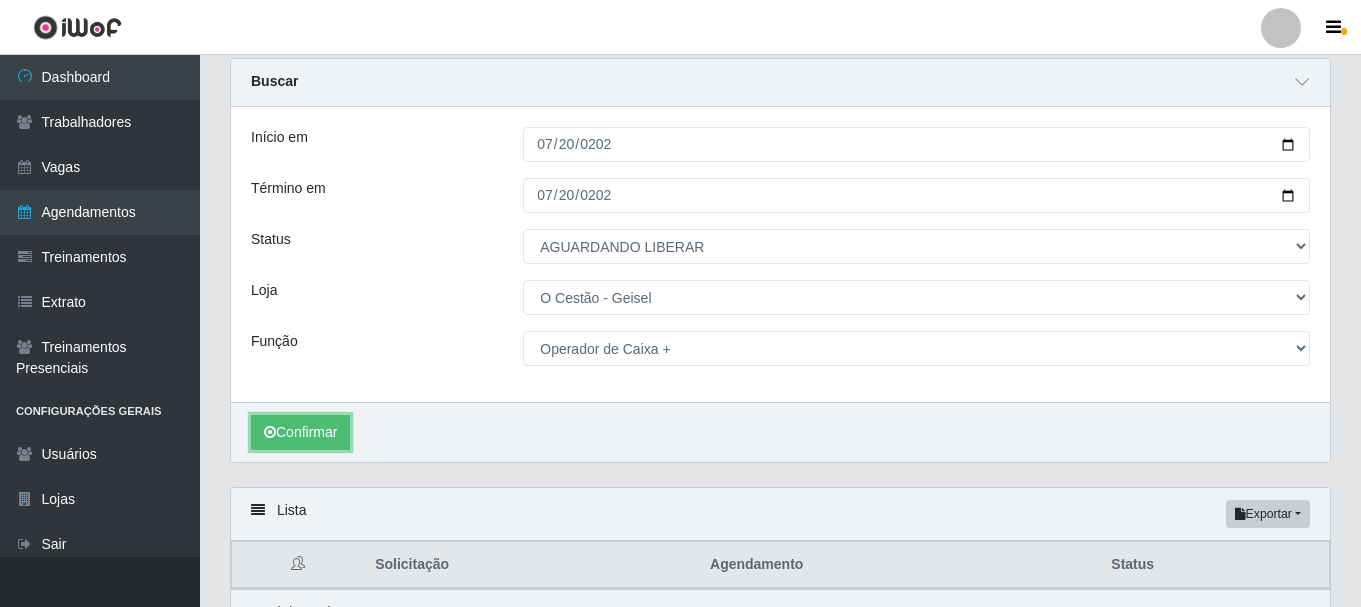 scroll, scrollTop: 0, scrollLeft: 0, axis: both 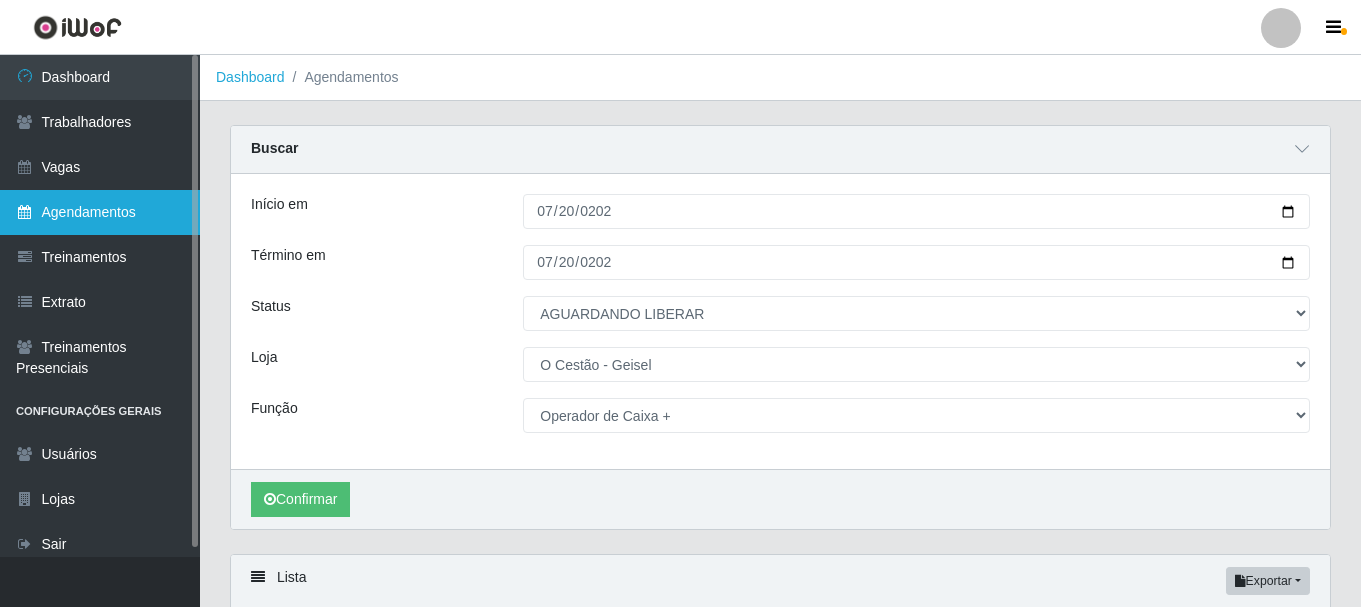 click on "Agendamentos" at bounding box center [100, 212] 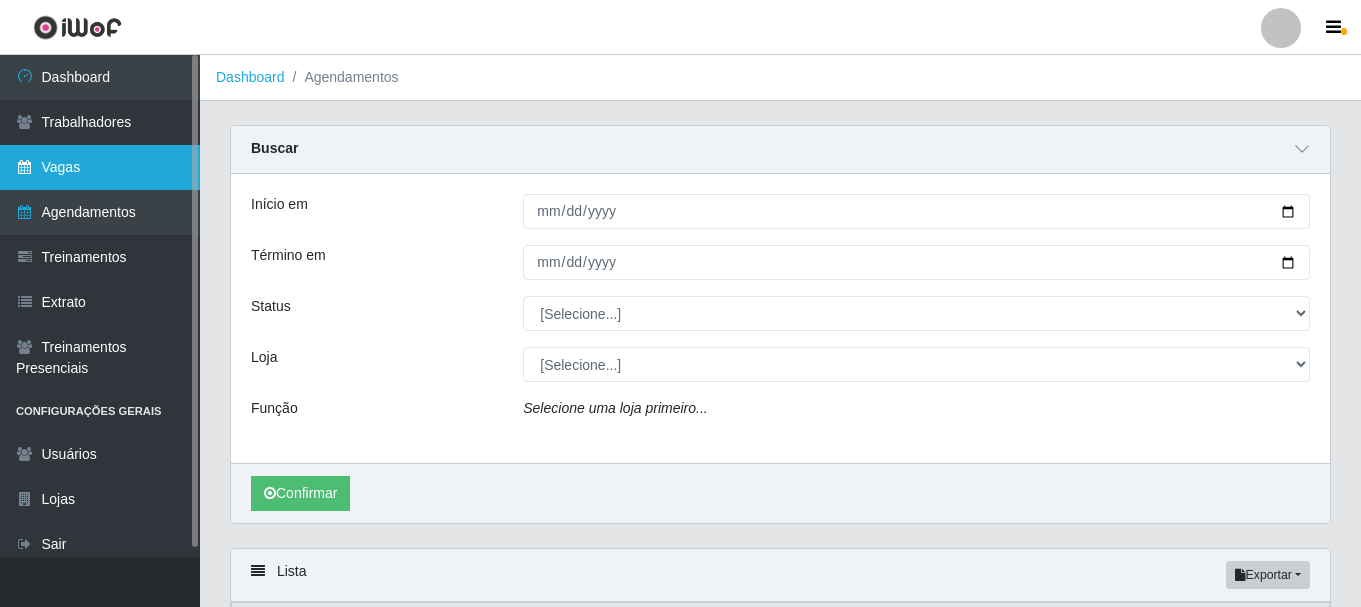 click on "Vagas" at bounding box center [100, 167] 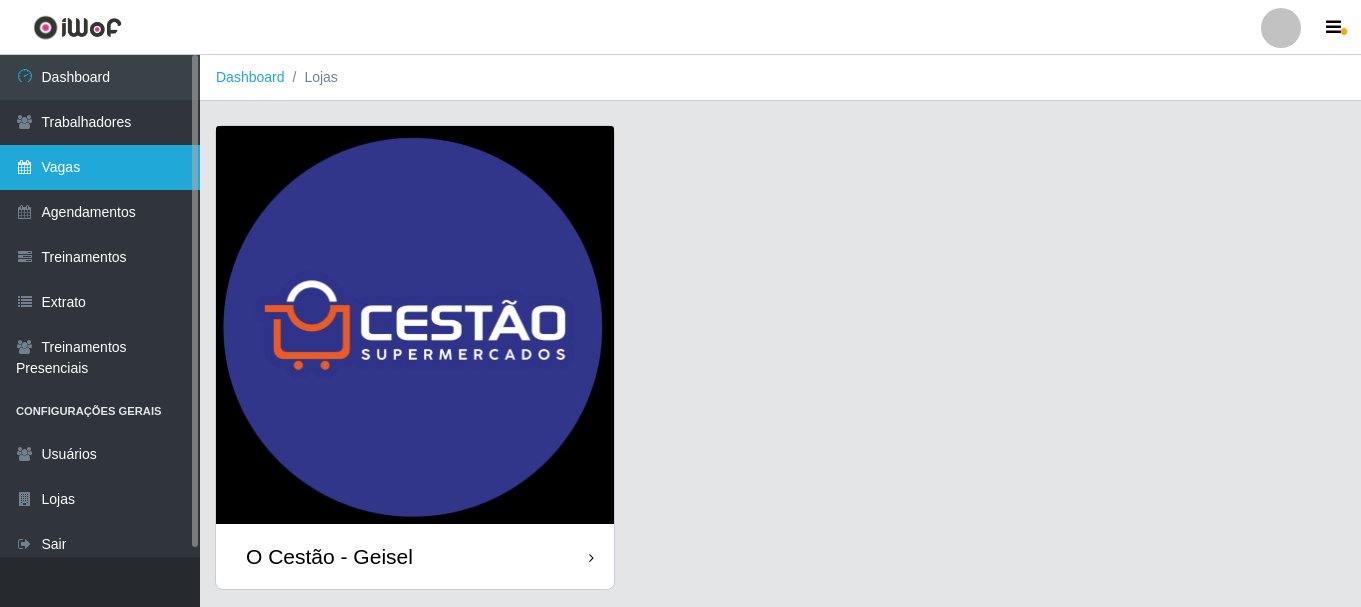 click on "Vagas" at bounding box center [100, 167] 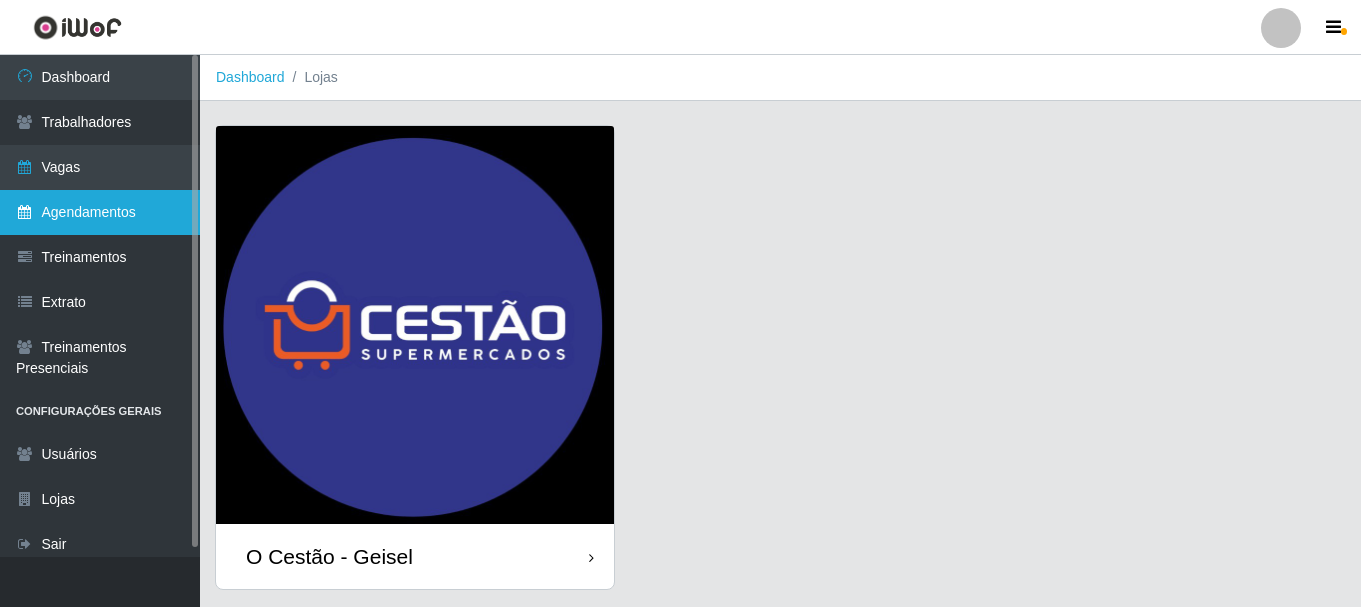 click on "Agendamentos" at bounding box center (100, 212) 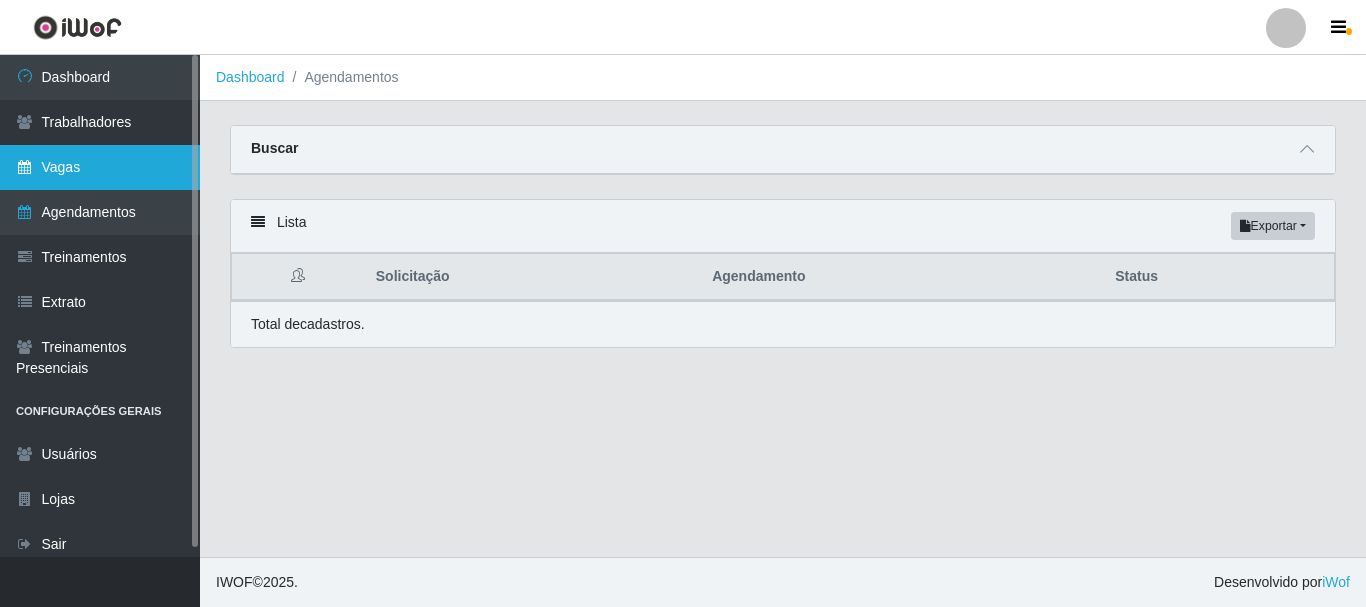 click on "Vagas" at bounding box center (100, 167) 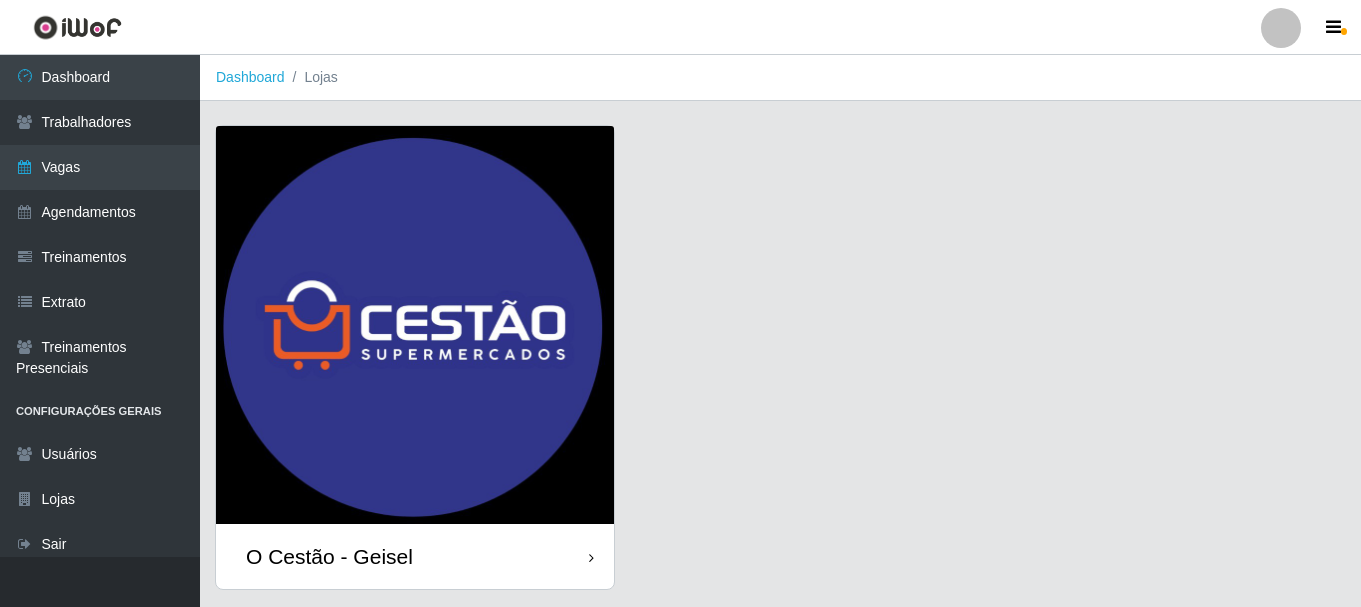 click on "O Cestão - Geisel" at bounding box center (415, 556) 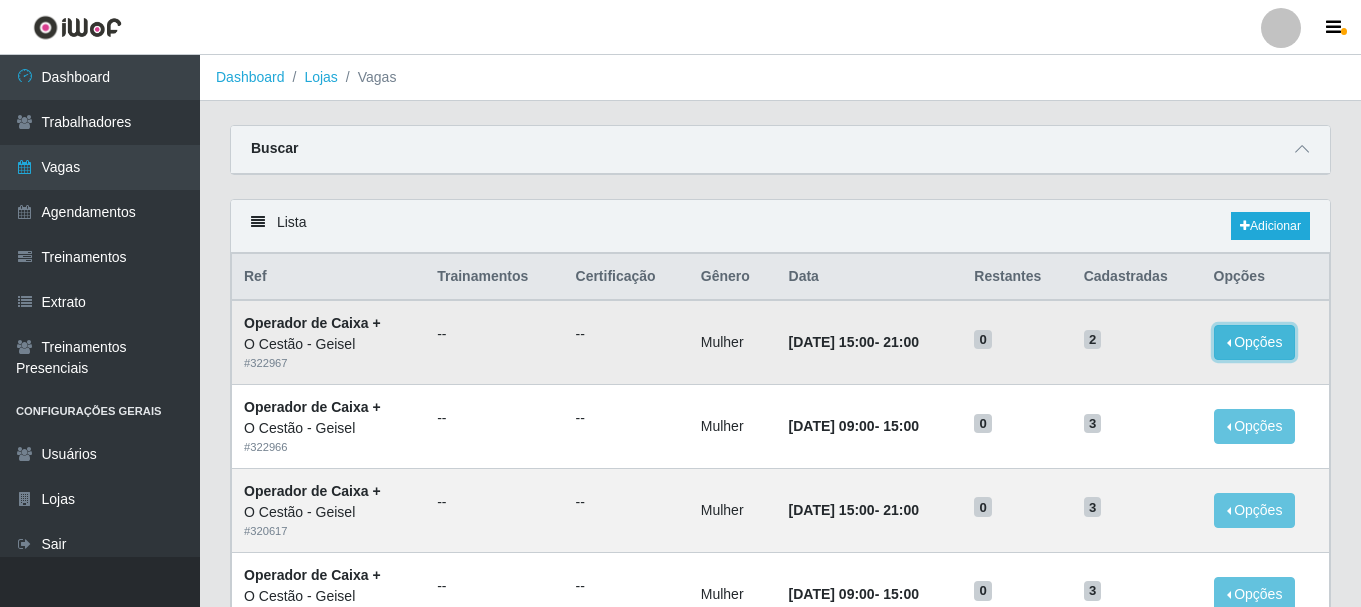 click on "Opções" at bounding box center [1255, 342] 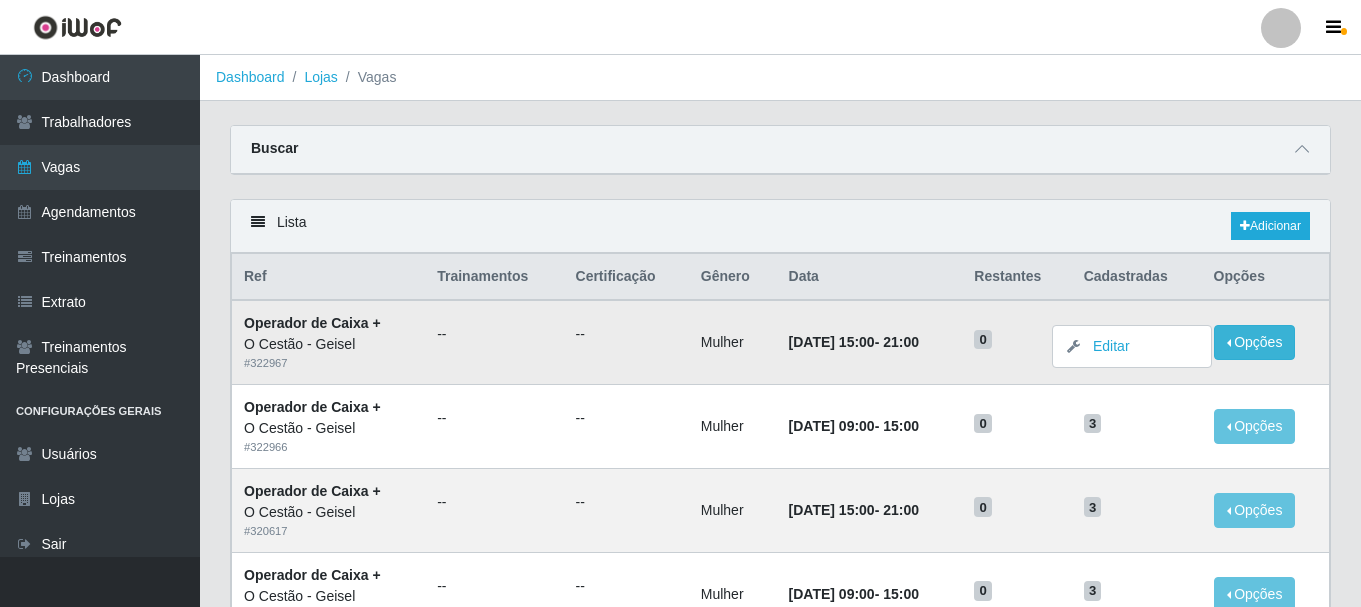 drag, startPoint x: 775, startPoint y: 348, endPoint x: 703, endPoint y: 348, distance: 72 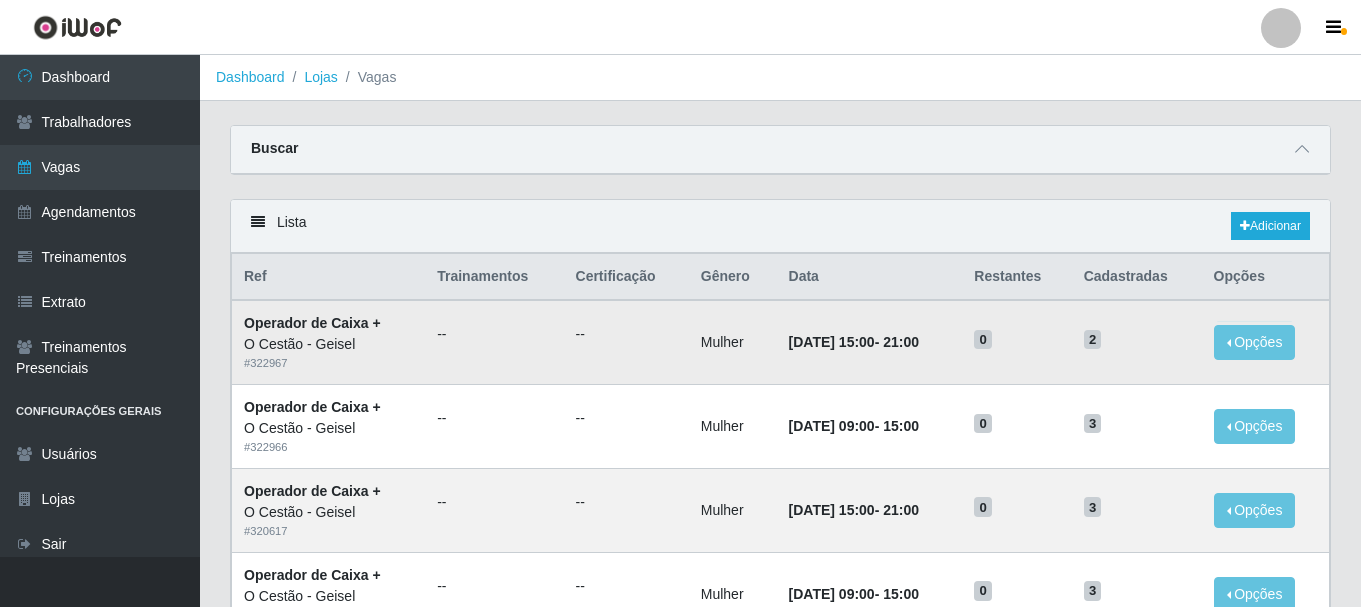 click on "Operador de Caixa +" at bounding box center [312, 323] 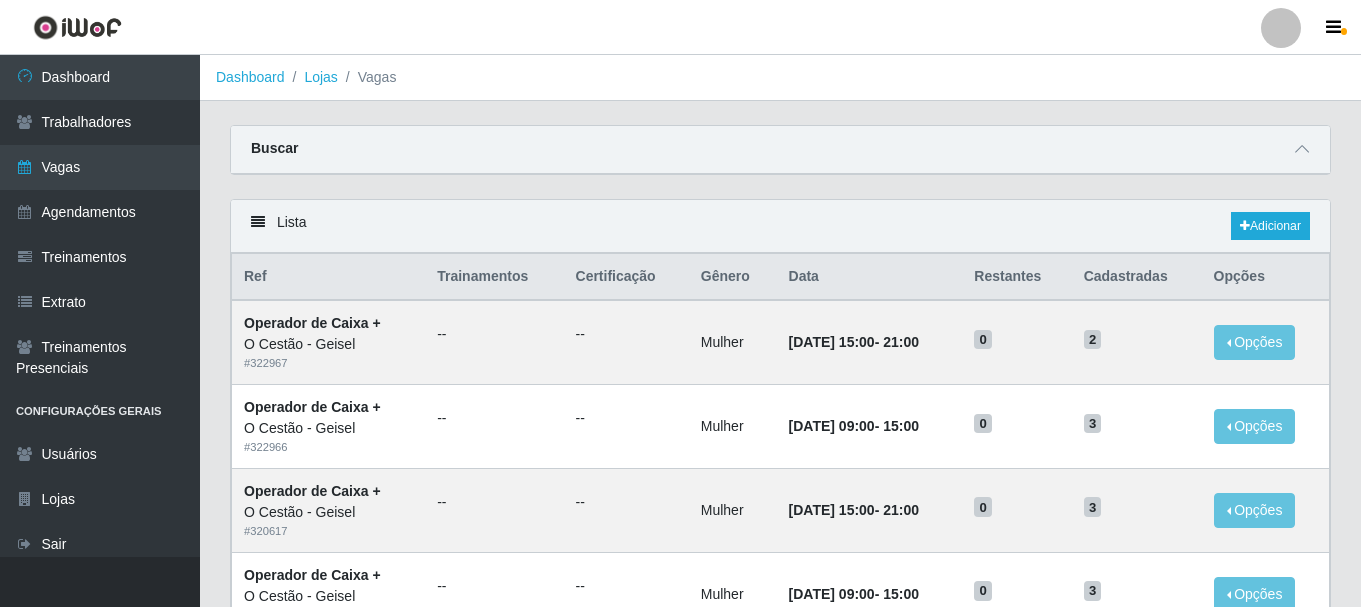 click on "Trainamentos" at bounding box center (494, 277) 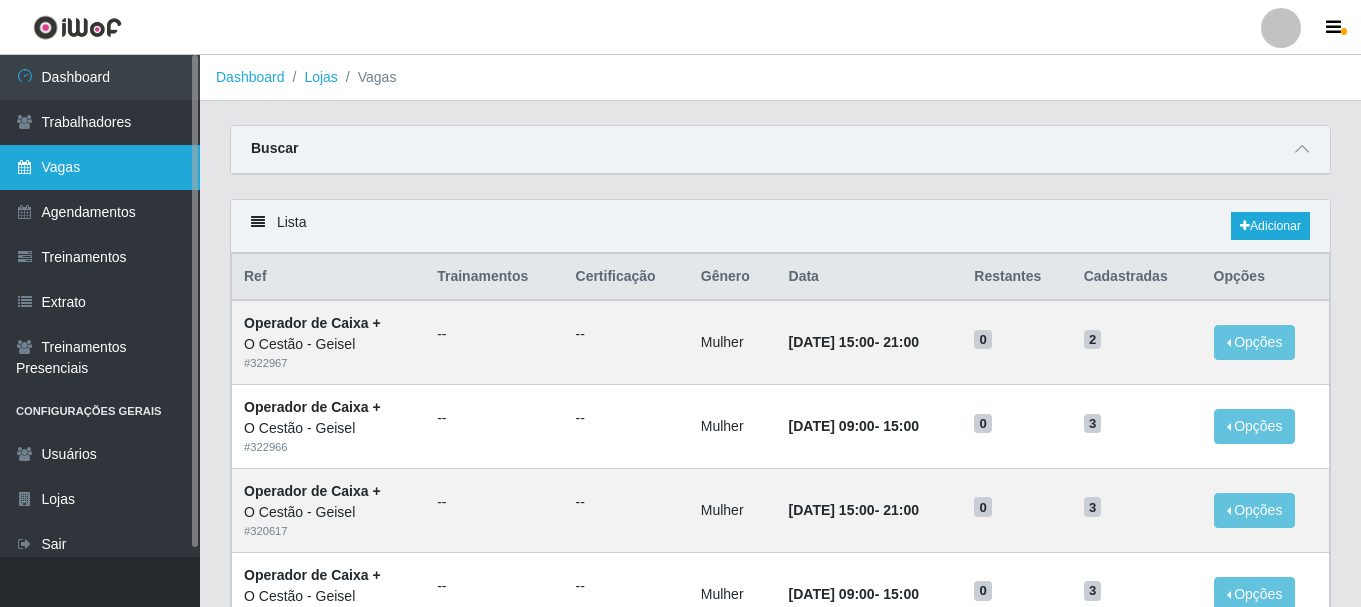 click on "Vagas" at bounding box center [100, 167] 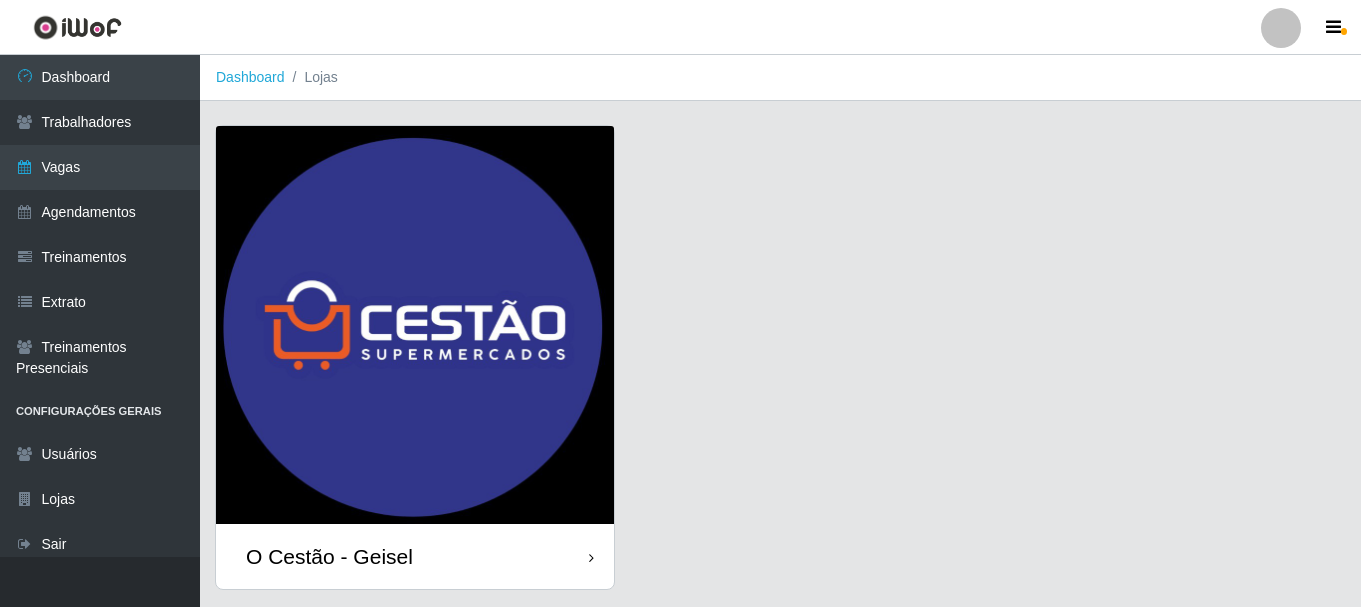 click on "O Cestão - Geisel" at bounding box center [415, 556] 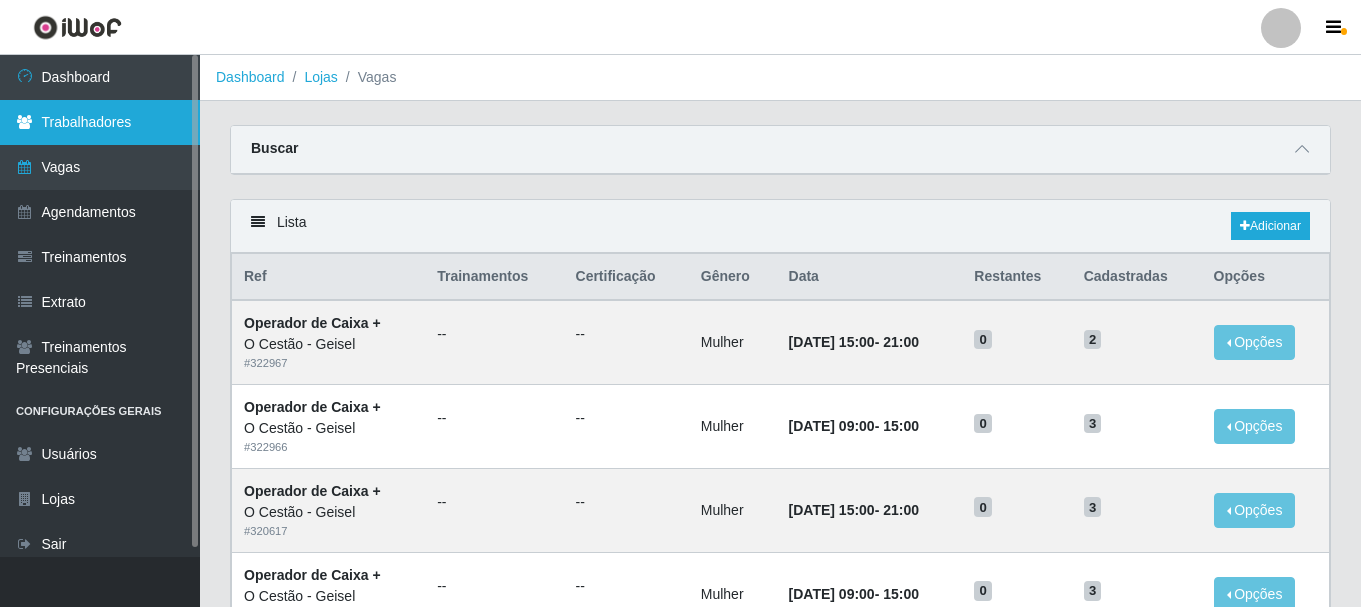 click on "Trabalhadores" at bounding box center (100, 122) 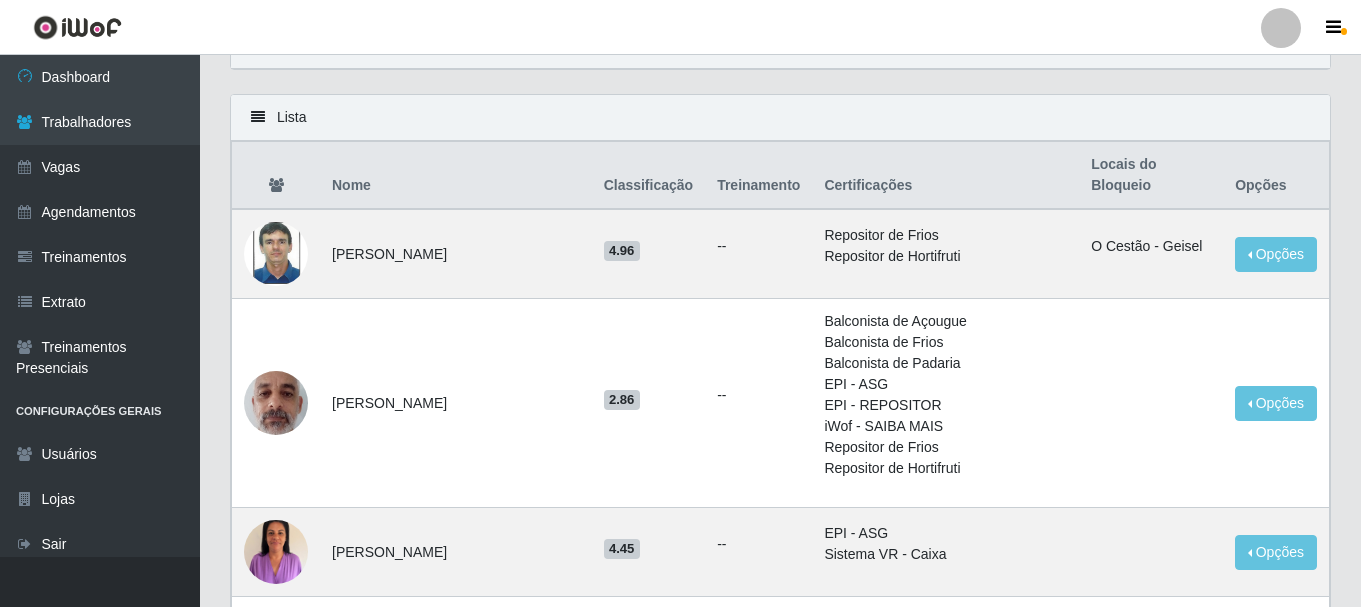 scroll, scrollTop: 0, scrollLeft: 0, axis: both 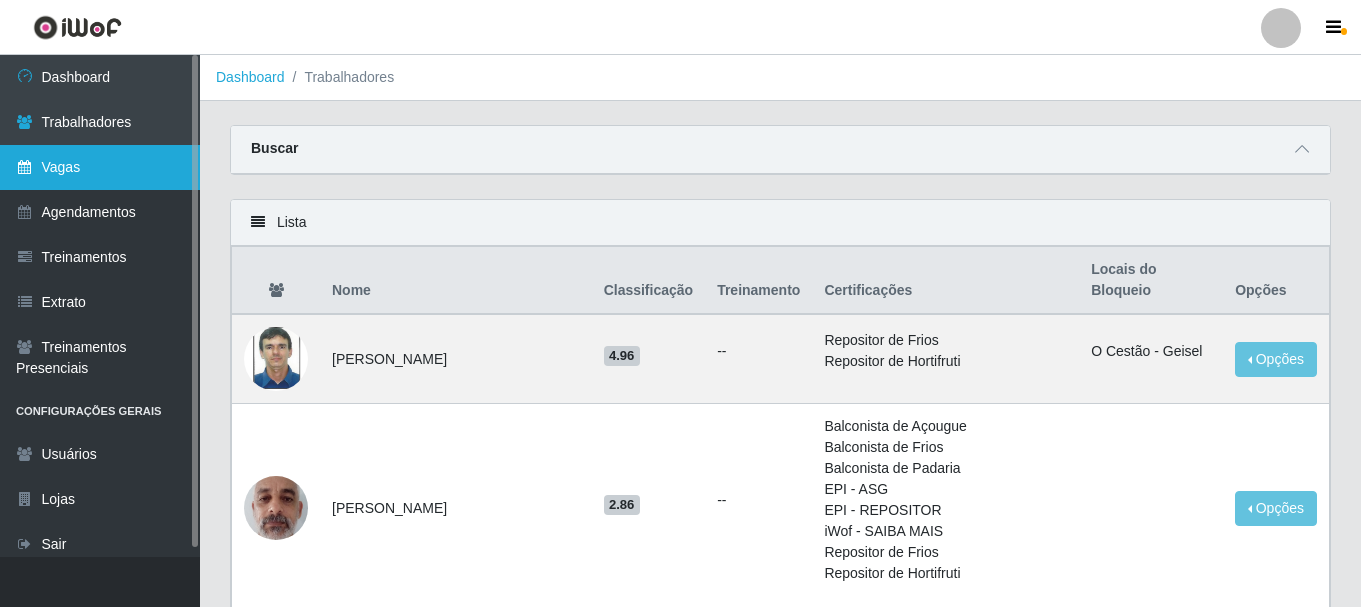 click on "Vagas" at bounding box center (100, 167) 